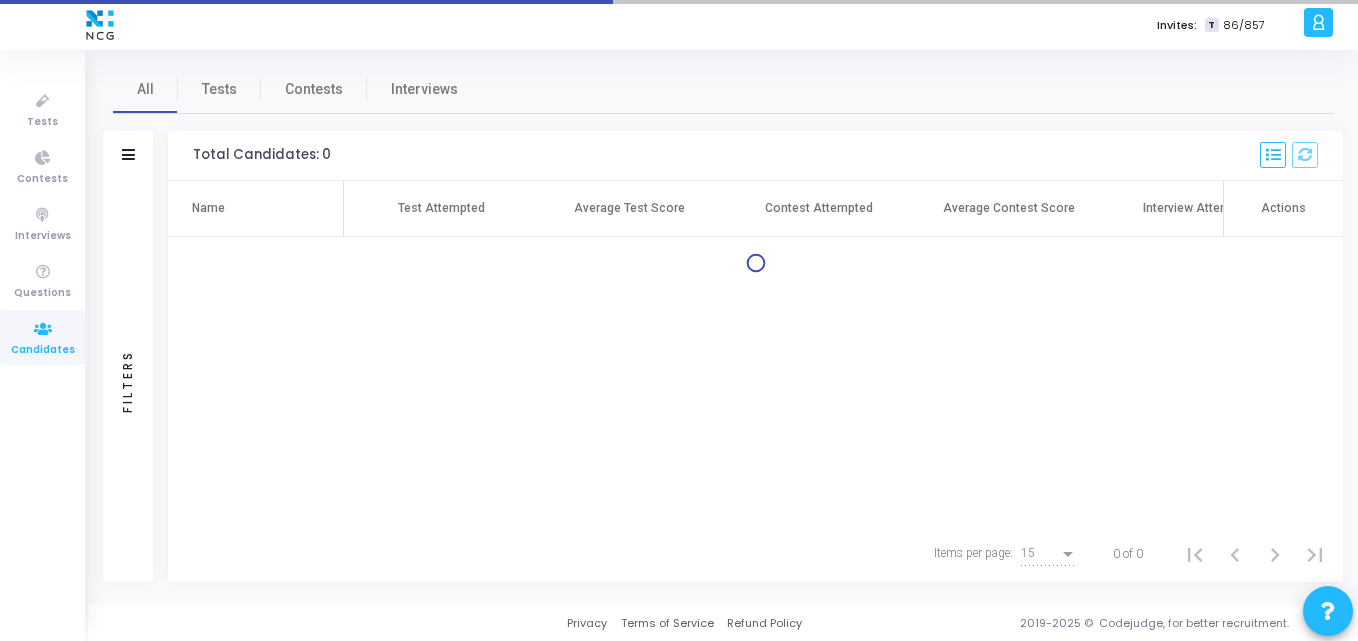 scroll, scrollTop: 0, scrollLeft: 0, axis: both 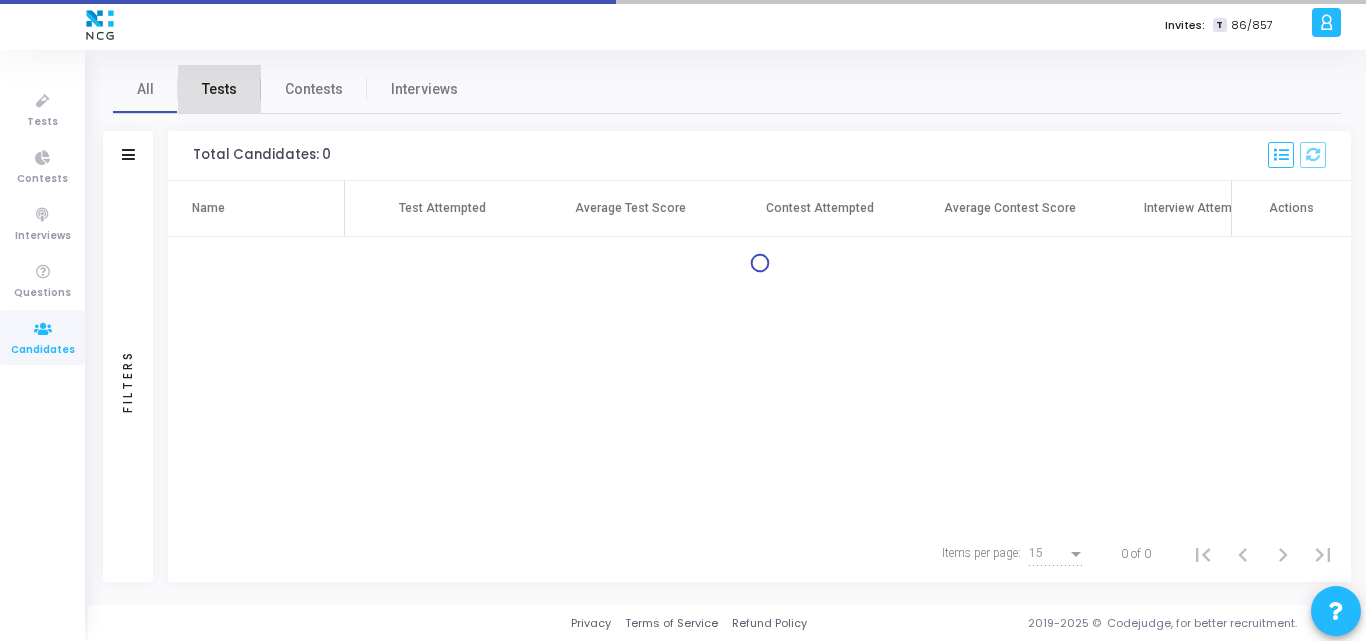 click on "Tests" at bounding box center [219, 89] 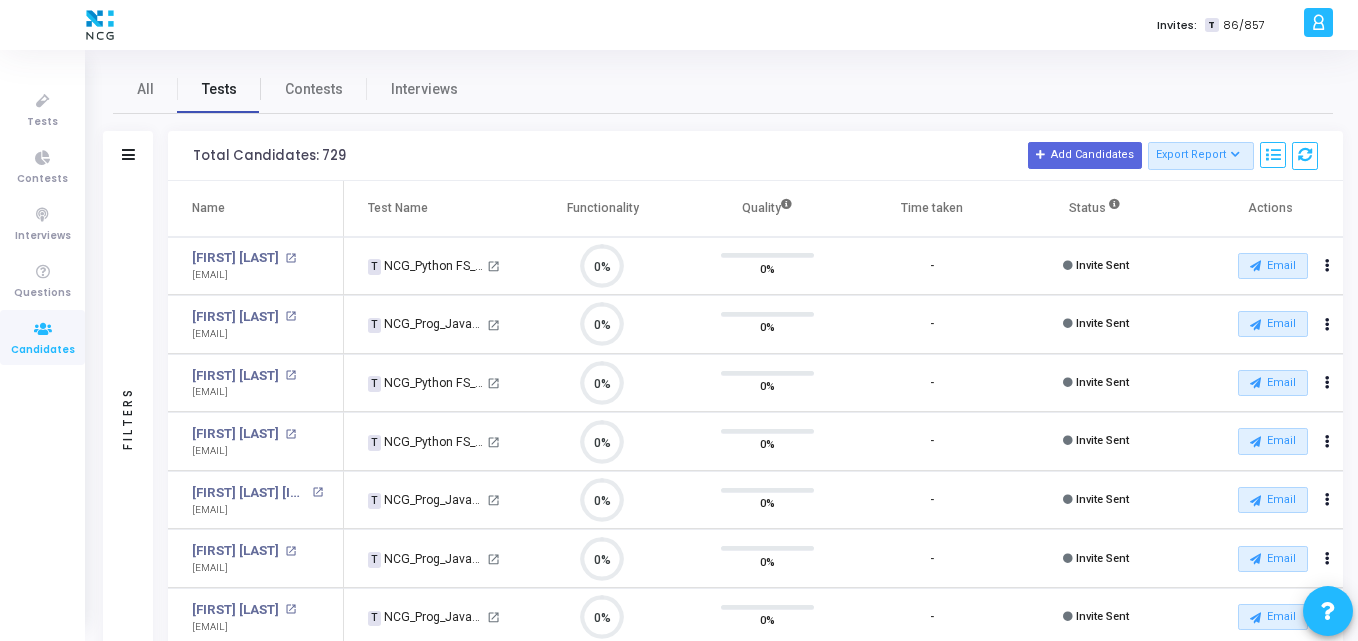 scroll, scrollTop: 9, scrollLeft: 9, axis: both 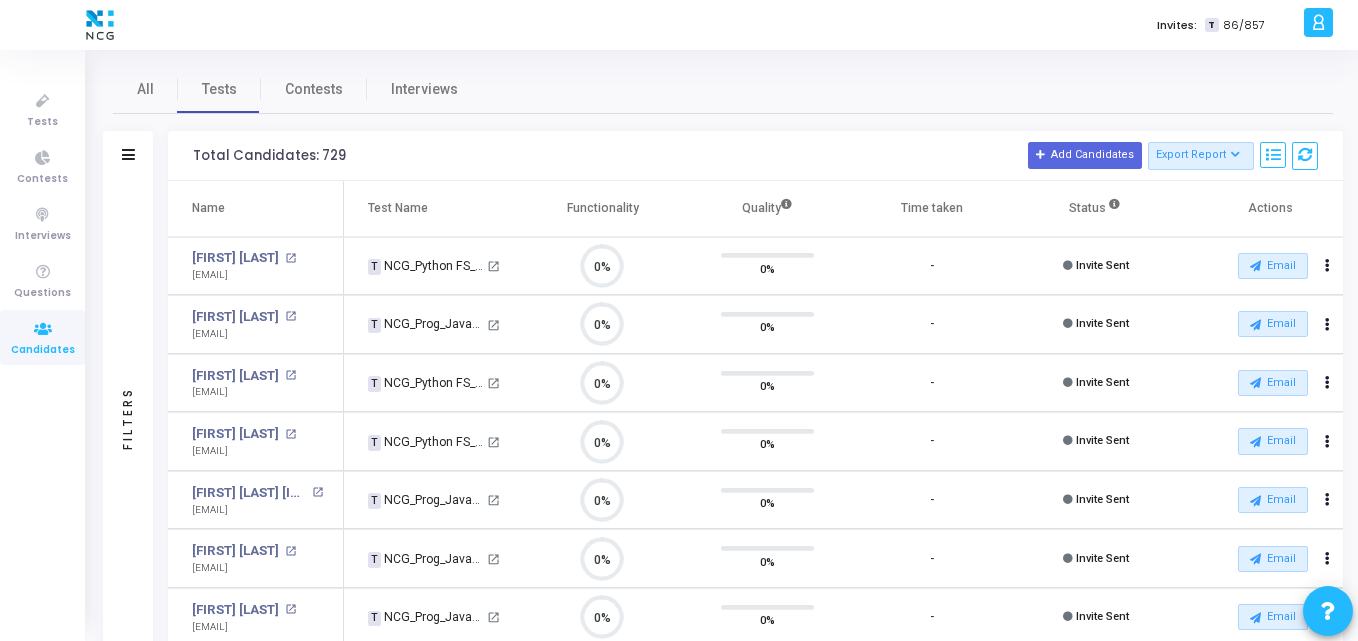 click 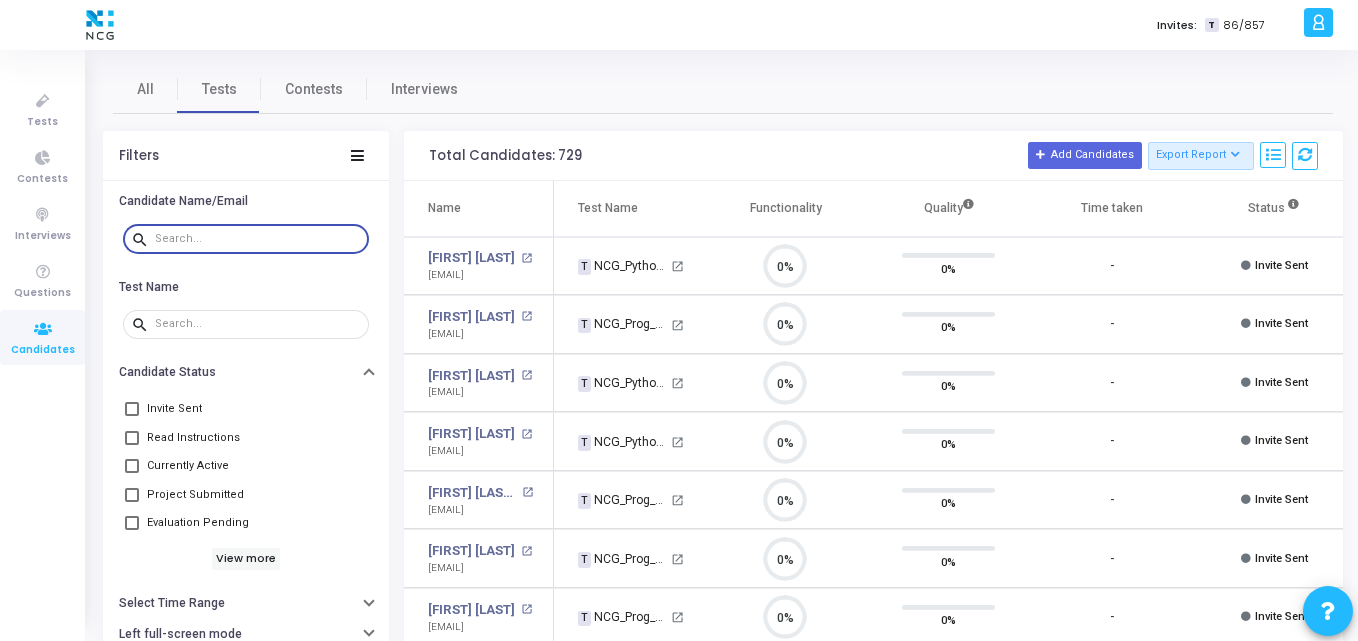 click at bounding box center [258, 239] 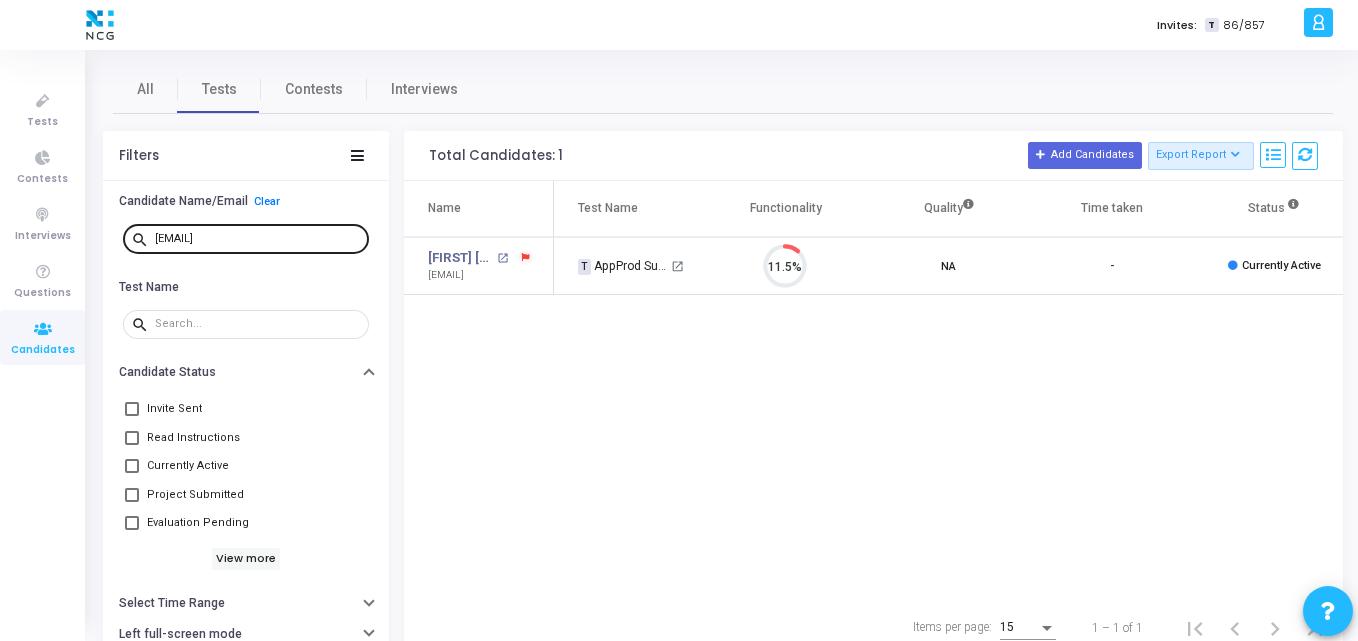 drag, startPoint x: 339, startPoint y: 231, endPoint x: 328, endPoint y: 238, distance: 13.038404 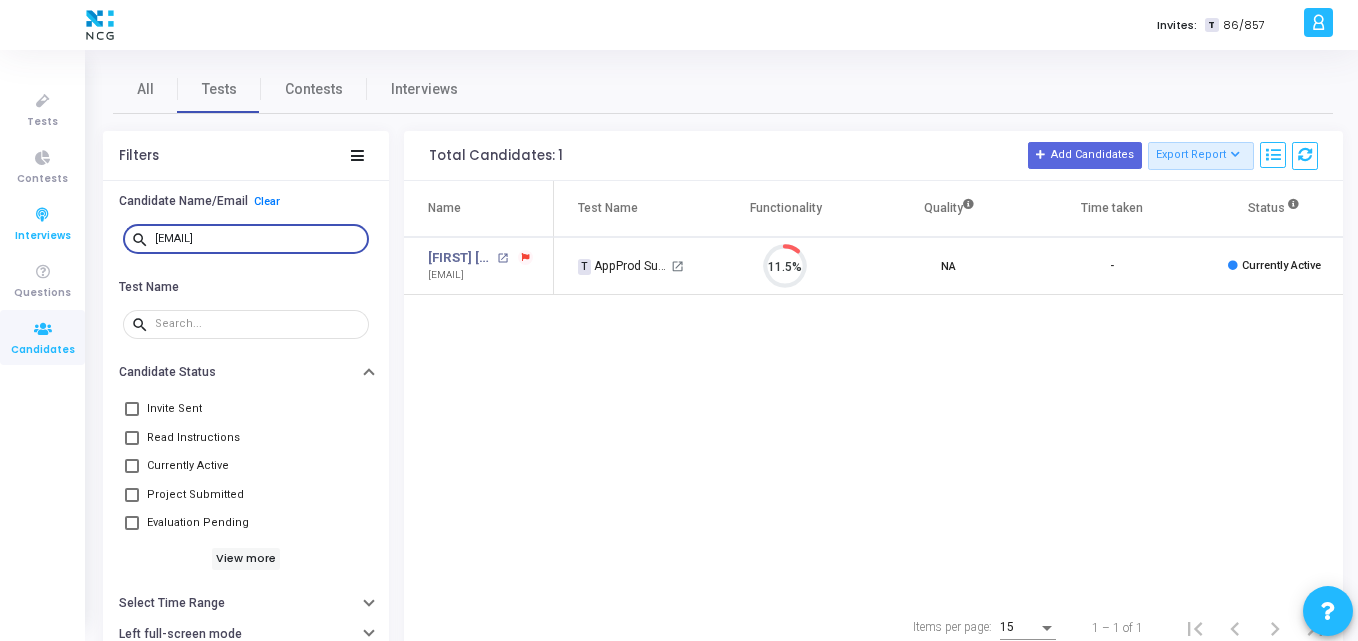 drag, startPoint x: 328, startPoint y: 238, endPoint x: 26, endPoint y: 219, distance: 302.5971 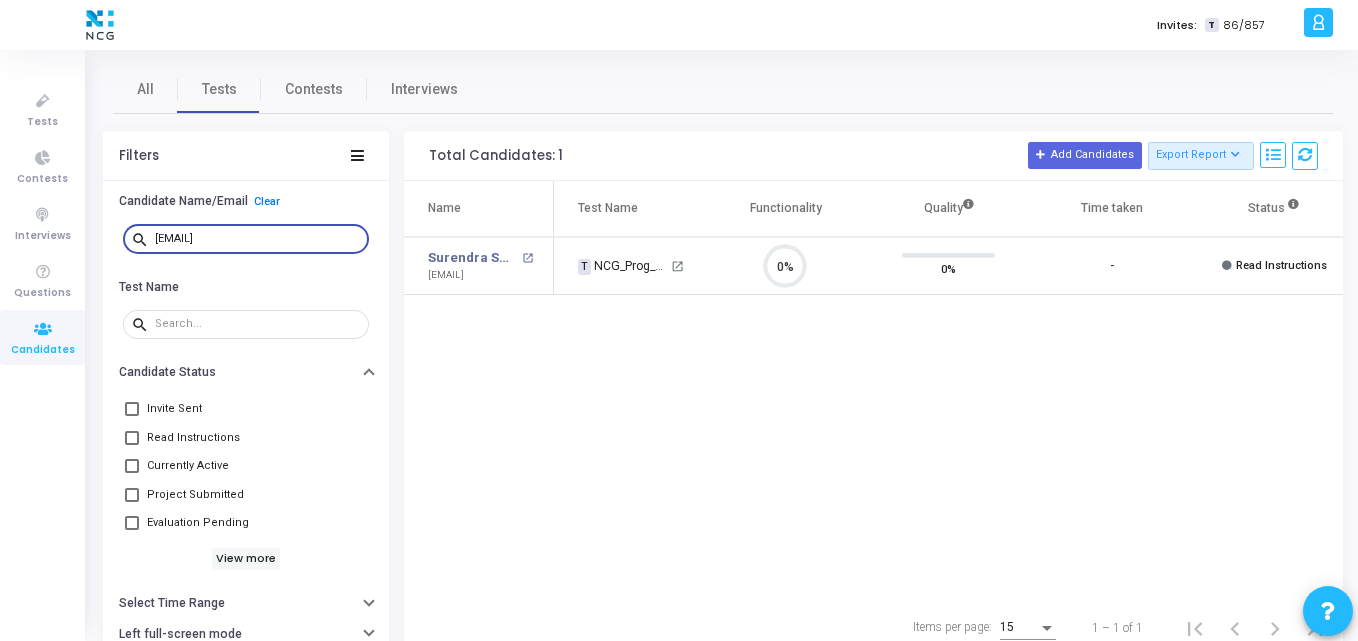 scroll, scrollTop: 9, scrollLeft: 9, axis: both 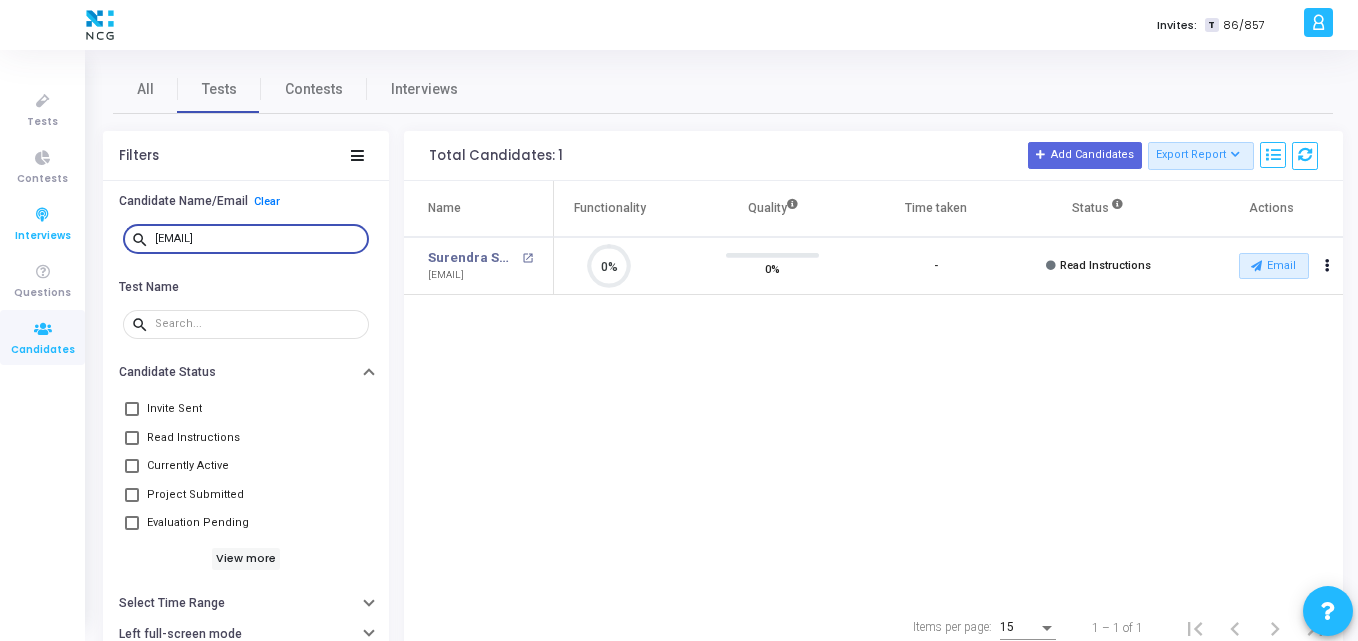 drag, startPoint x: 313, startPoint y: 238, endPoint x: 62, endPoint y: 245, distance: 251.0976 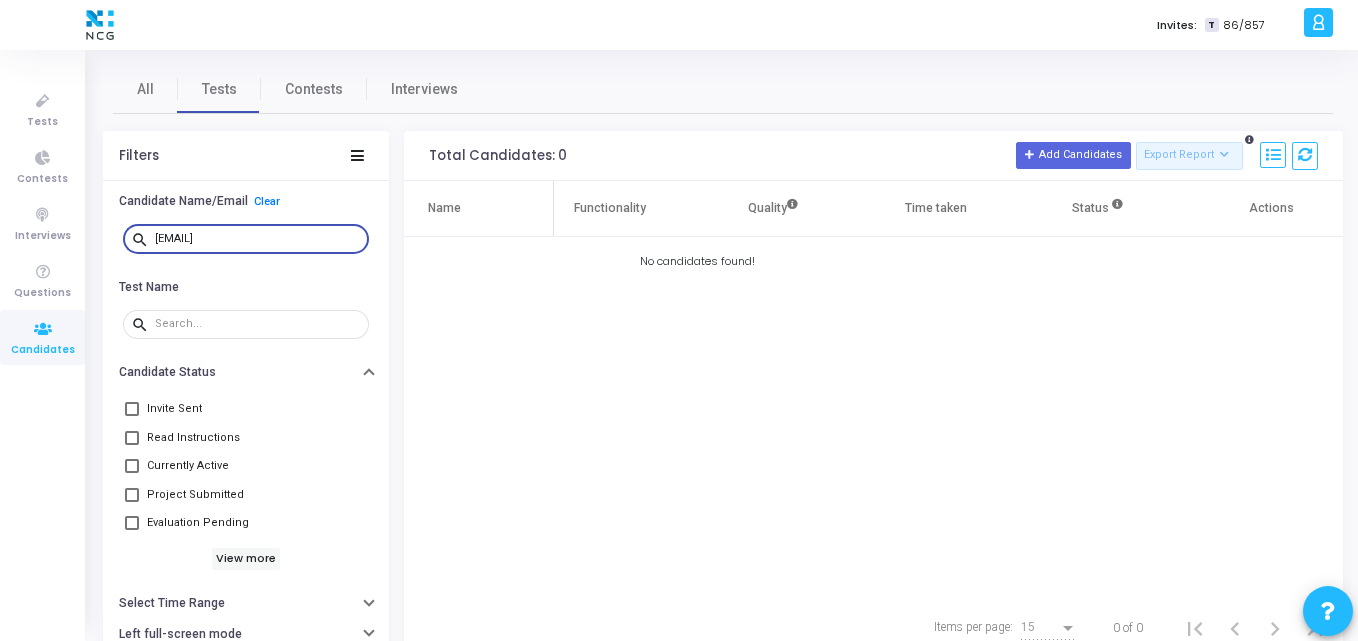 drag, startPoint x: 319, startPoint y: 238, endPoint x: 126, endPoint y: 246, distance: 193.16573 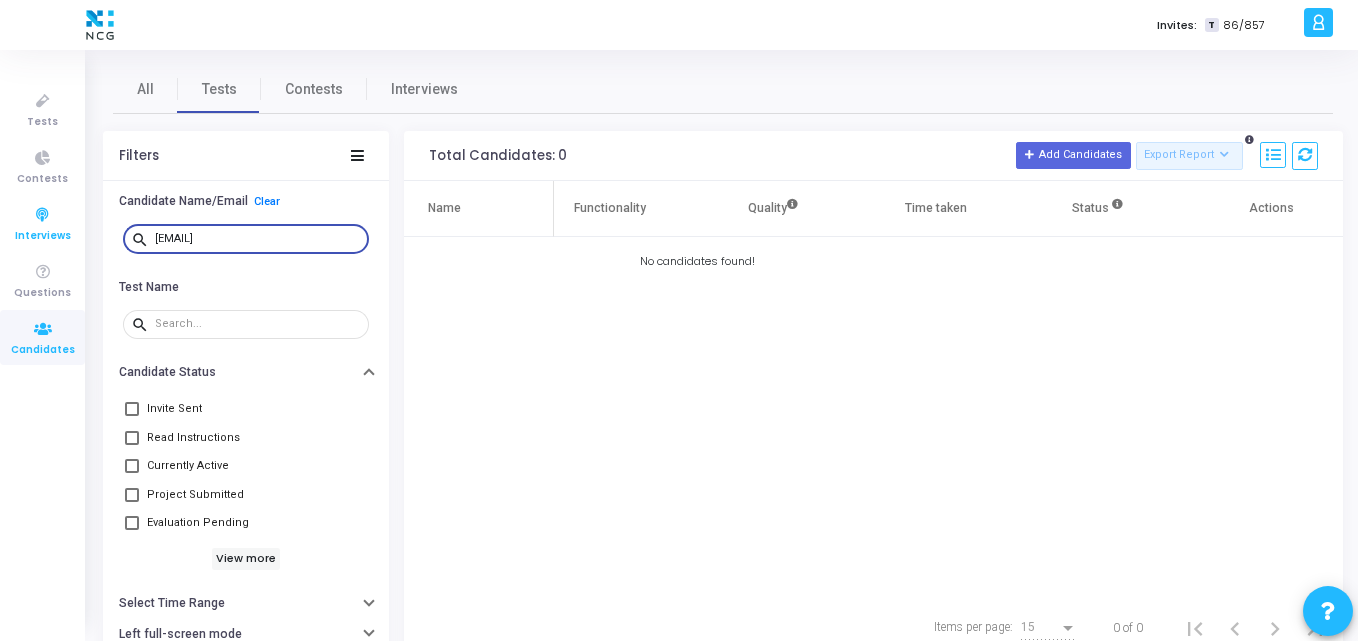 drag, startPoint x: 308, startPoint y: 242, endPoint x: 50, endPoint y: 214, distance: 259.51492 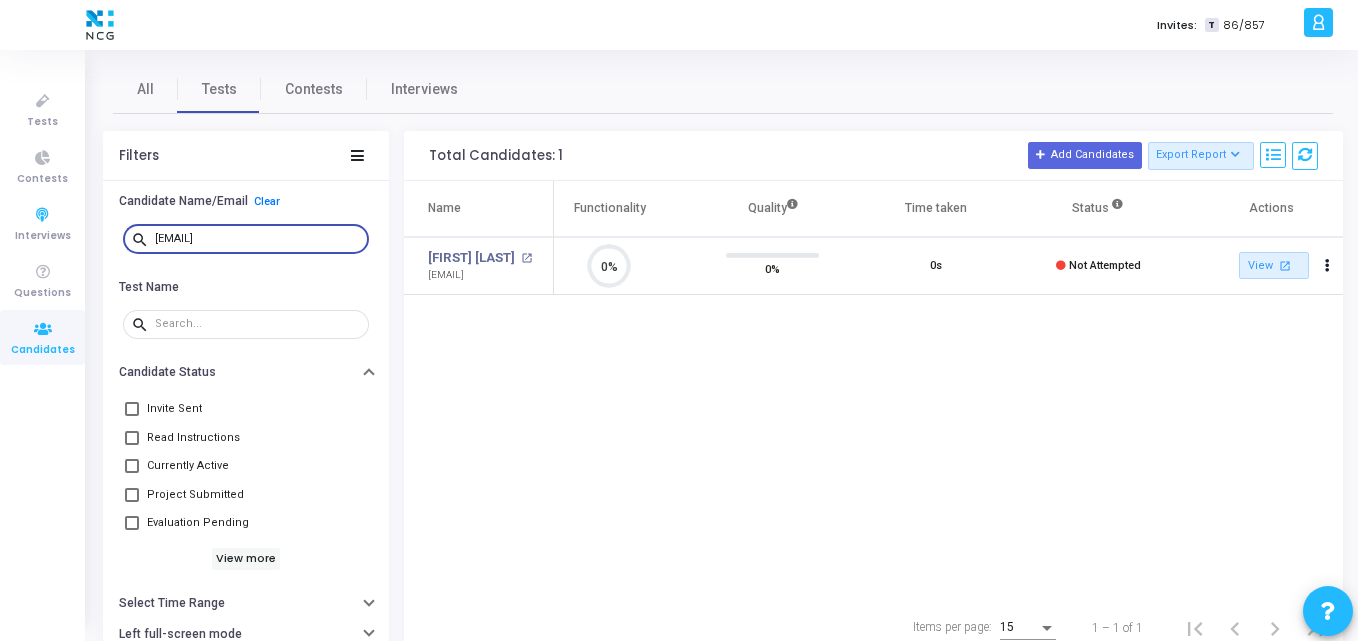 scroll, scrollTop: 9, scrollLeft: 9, axis: both 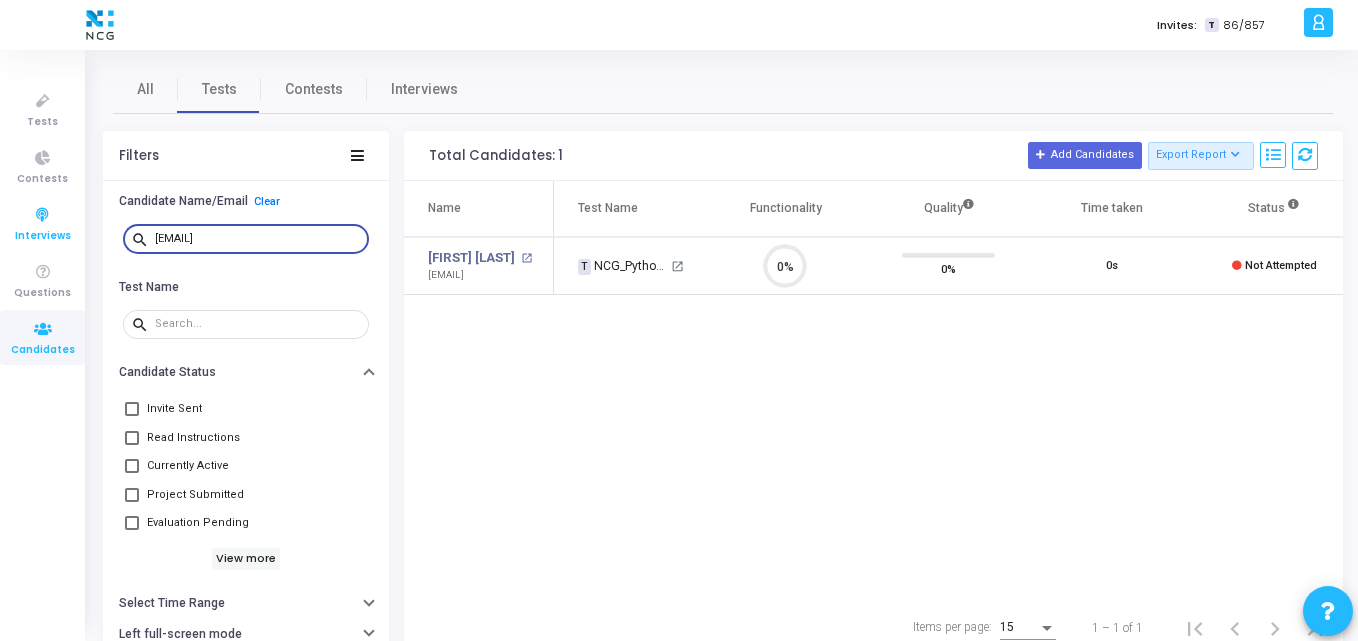 drag, startPoint x: 339, startPoint y: 241, endPoint x: 14, endPoint y: 201, distance: 327.4523 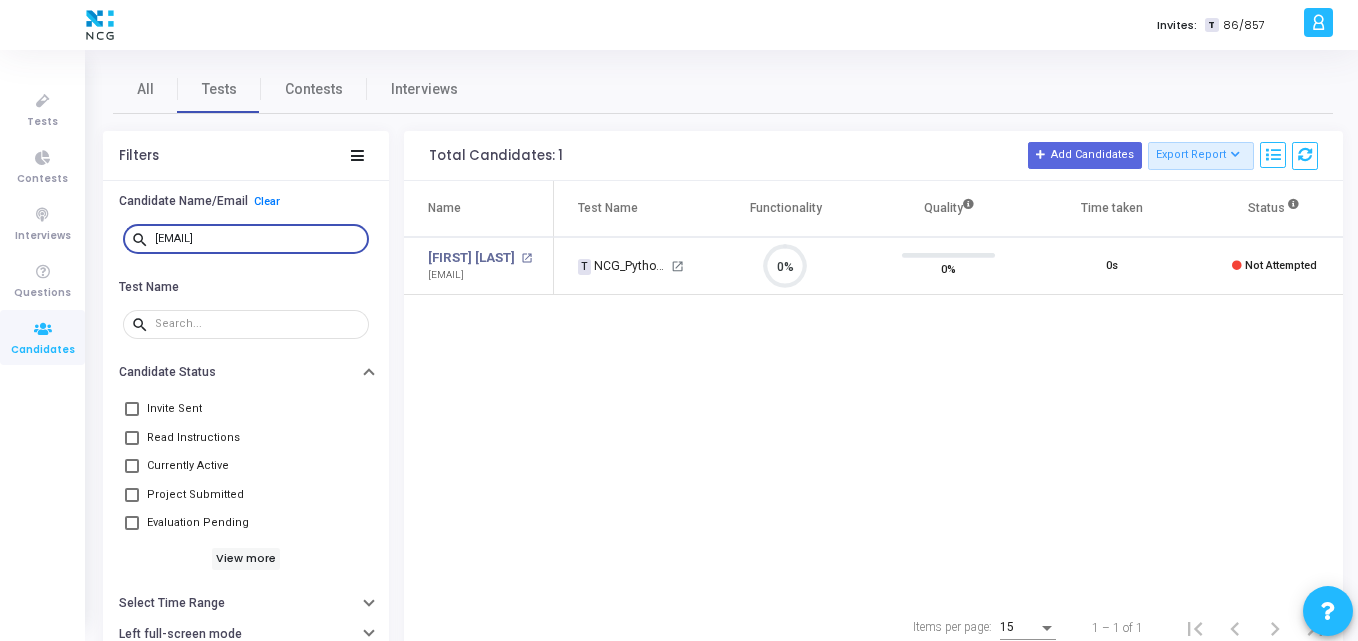 scroll, scrollTop: 9, scrollLeft: 9, axis: both 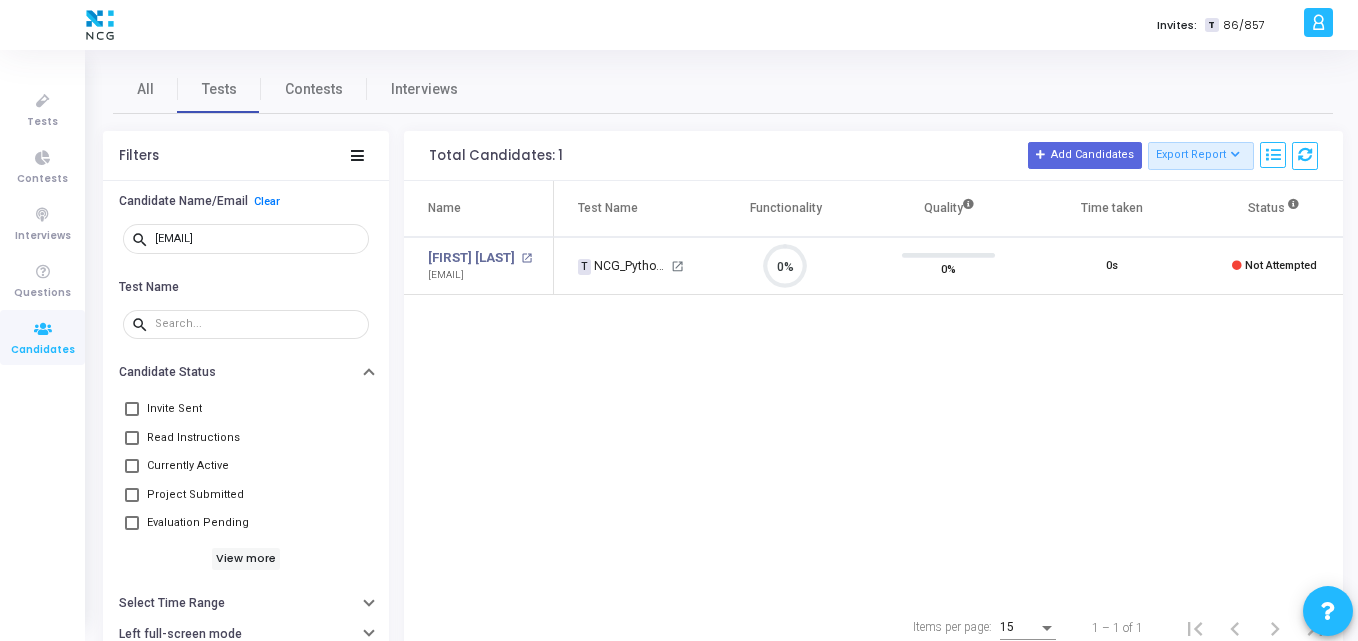 click on "Name  Test Name   Functionality   Quality  Time taken  Status   Actions   [FIRST] [LAST] open_in_new  [EMAIL]   T   NCG_Python FS_Developer   open_in_new 0%  0%   -   Read Instructions   Email  archive  Archive  drafts  Cancel Invite  content_copy  Copy Test Invite Link  cached  Resend Test  close  Disable Camera Proctor  close  Disable Screen Sharing" 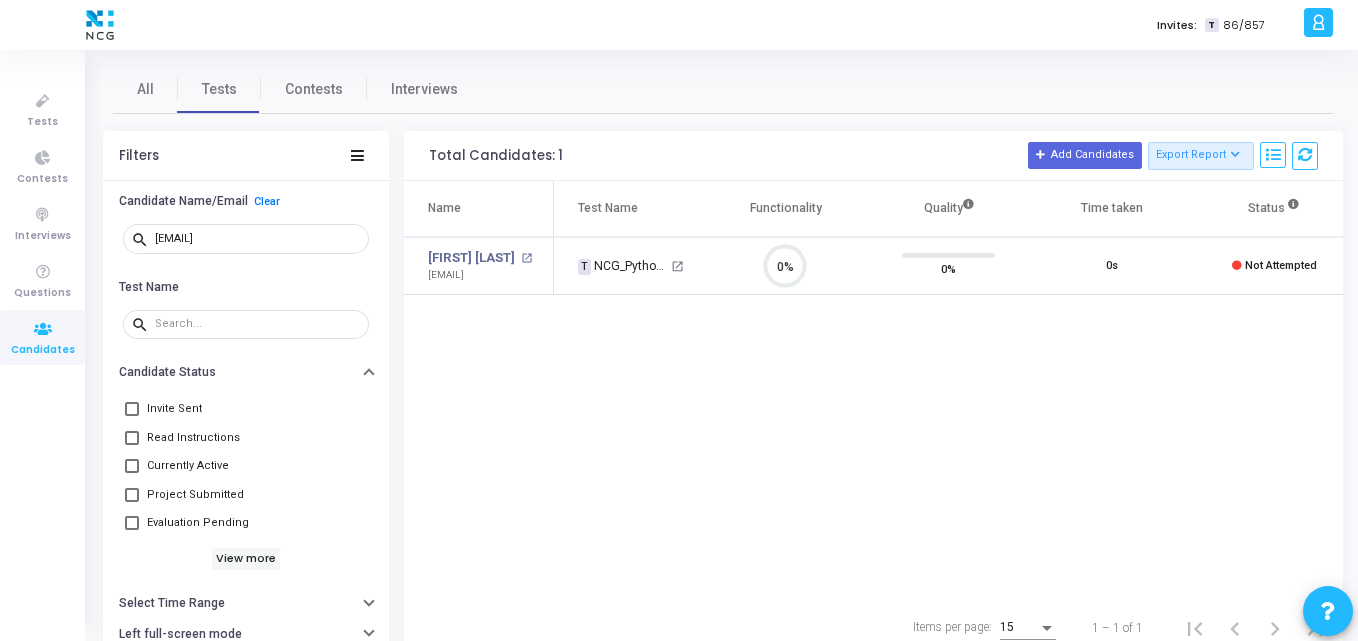 click on "Name  Test Name   Functionality   Quality  Time taken  Status   Actions   [FIRST] [LAST] open_in_new  [EMAIL]   T   NCG_Python FS_Developer   open_in_new 0%  0%   -   Read Instructions   Email  archive  Archive  drafts  Cancel Invite  content_copy  Copy Test Invite Link  cached  Resend Test  close  Disable Camera Proctor  close  Disable Screen Sharing" 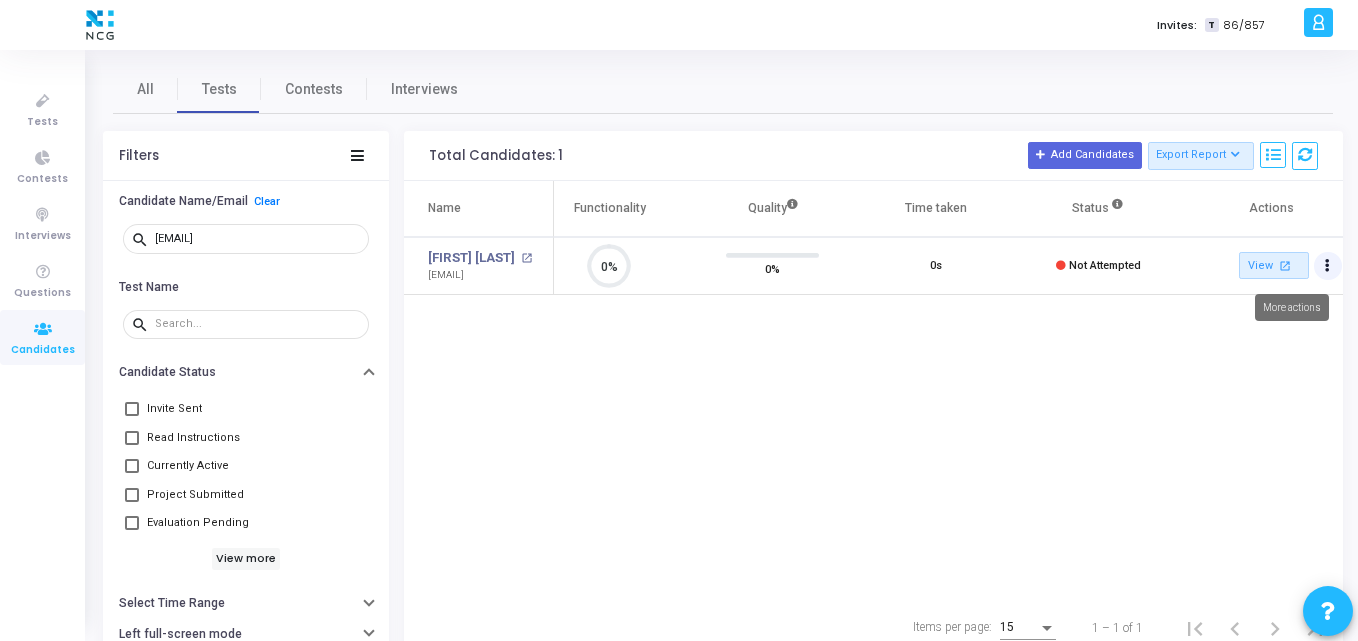 click at bounding box center [1328, 266] 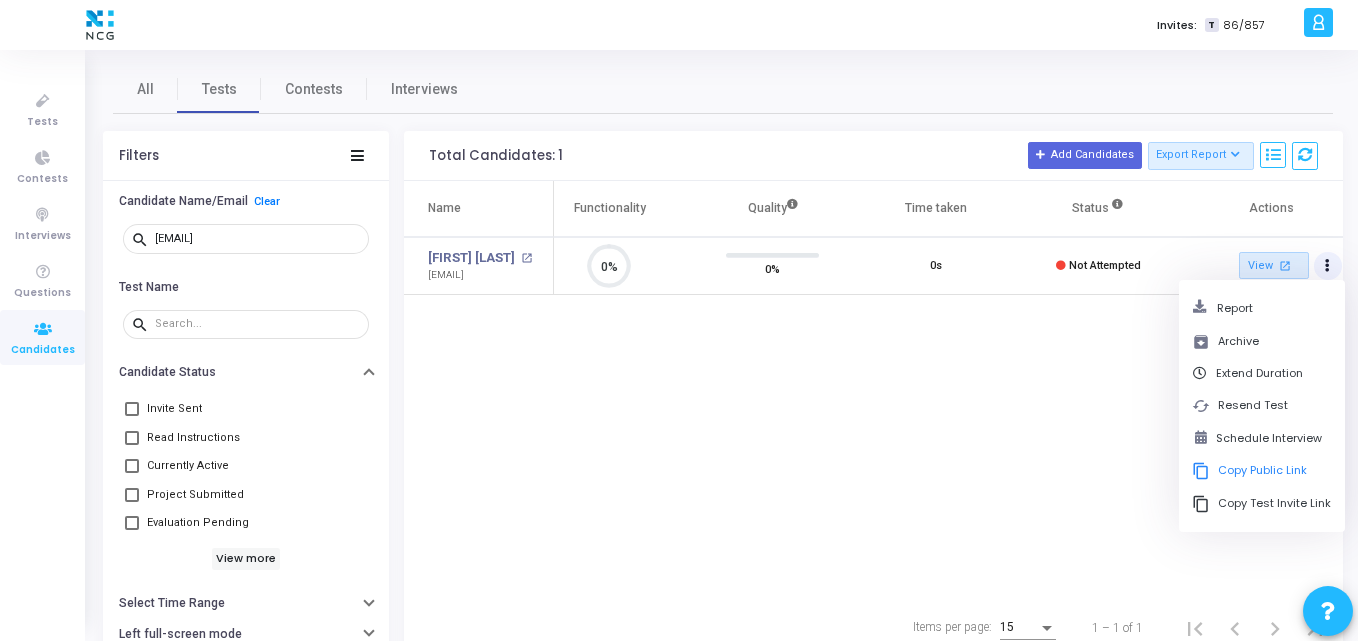 click on "Name  Test Name   Functionality   Quality  Time taken  Status   Actions   [FIRST] [LAST] open_in_new  [EMAIL]   T   NCG_Python FS_Developer   open_in_new 0%  0%   0s   Not Attempted   View  open_in_new" 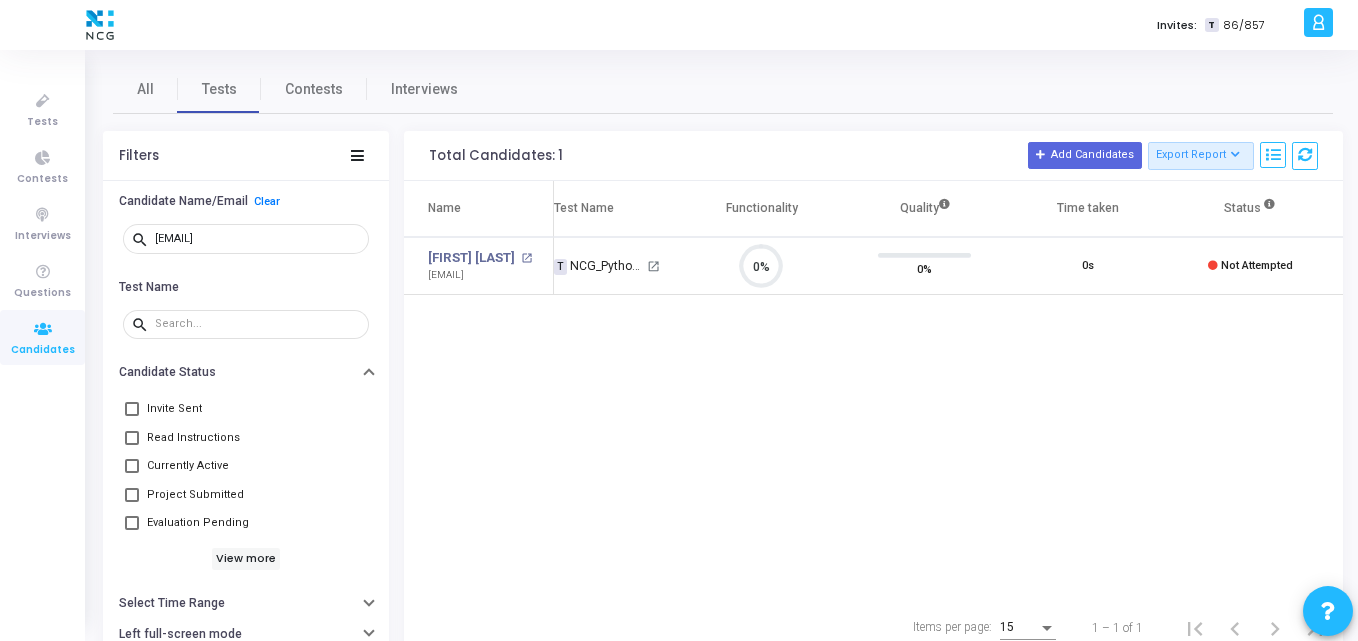 scroll, scrollTop: 0, scrollLeft: 0, axis: both 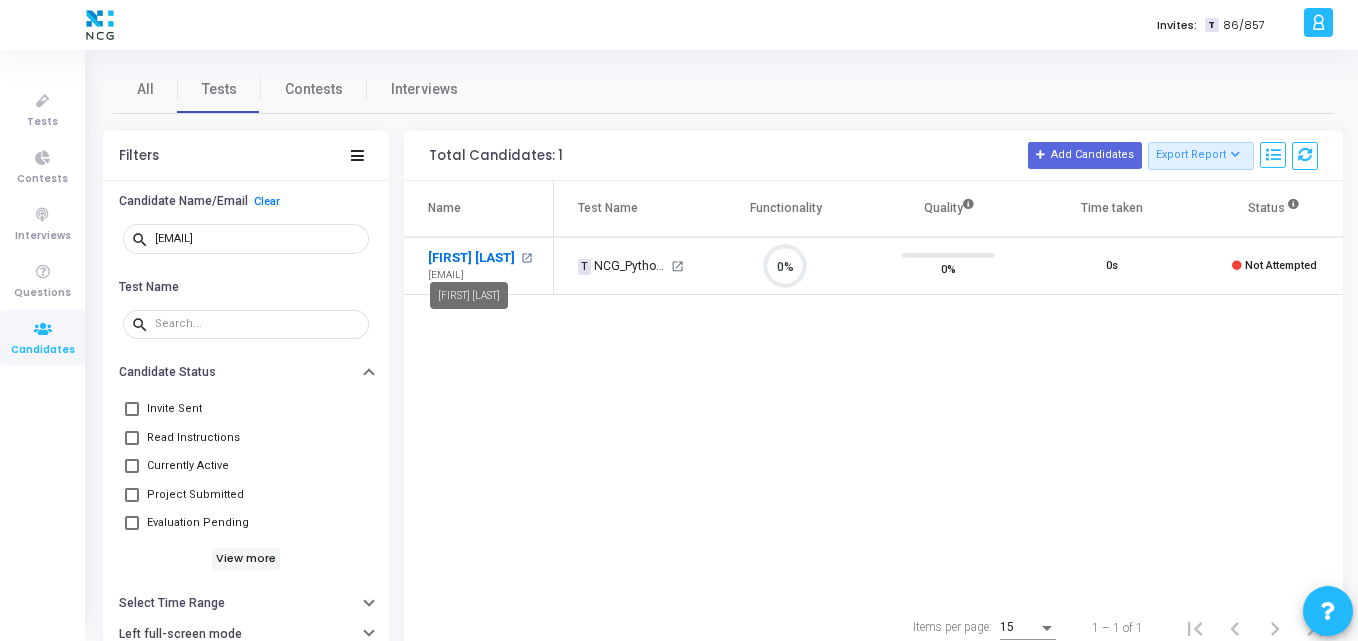 click on "[FIRST] [LAST]" at bounding box center [471, 258] 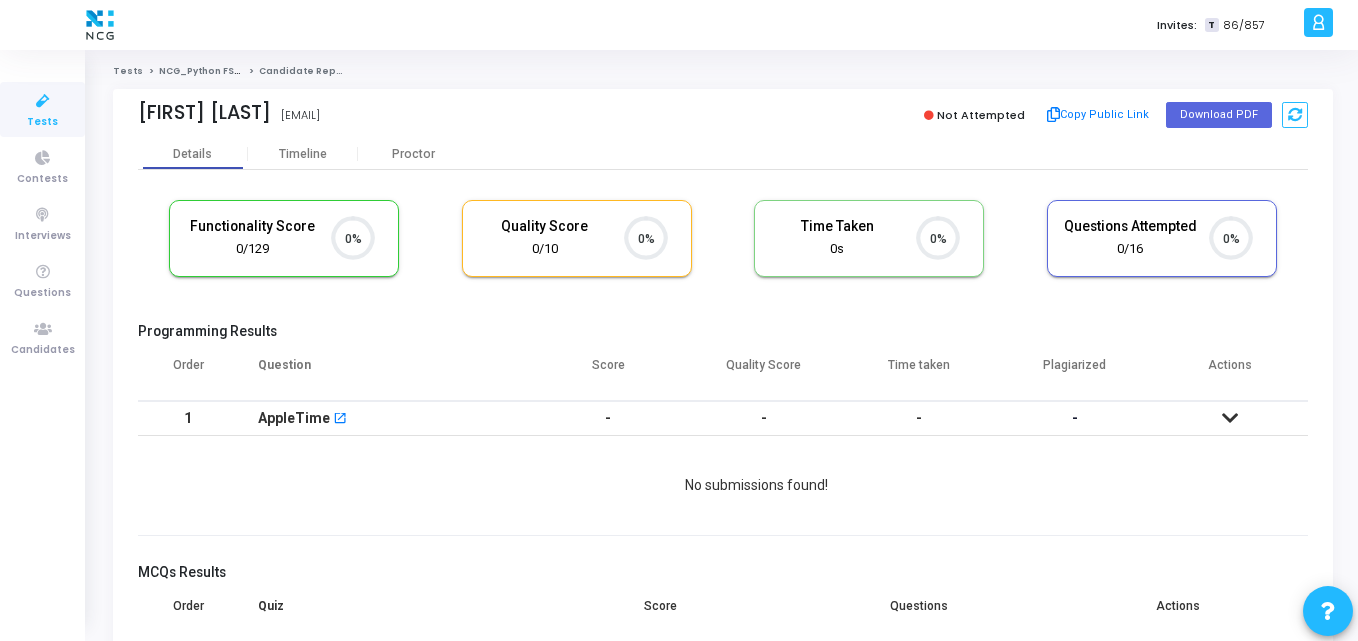 scroll, scrollTop: 9, scrollLeft: 9, axis: both 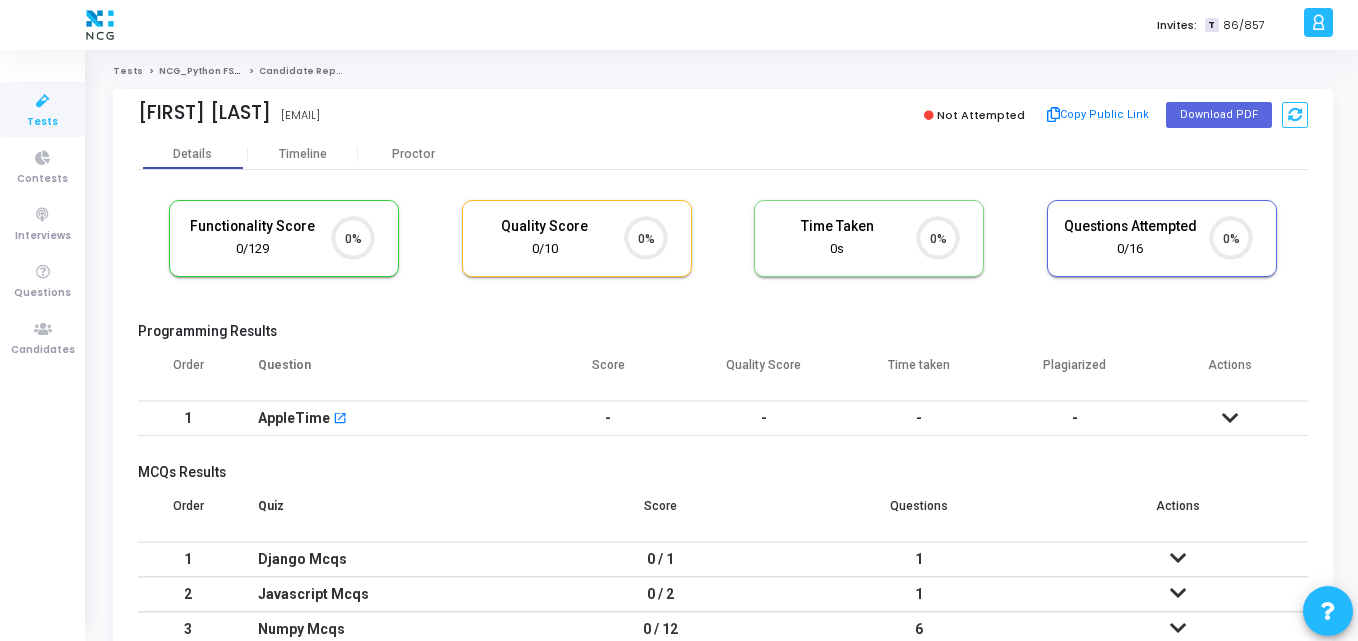 click on "Question" at bounding box center [384, 373] 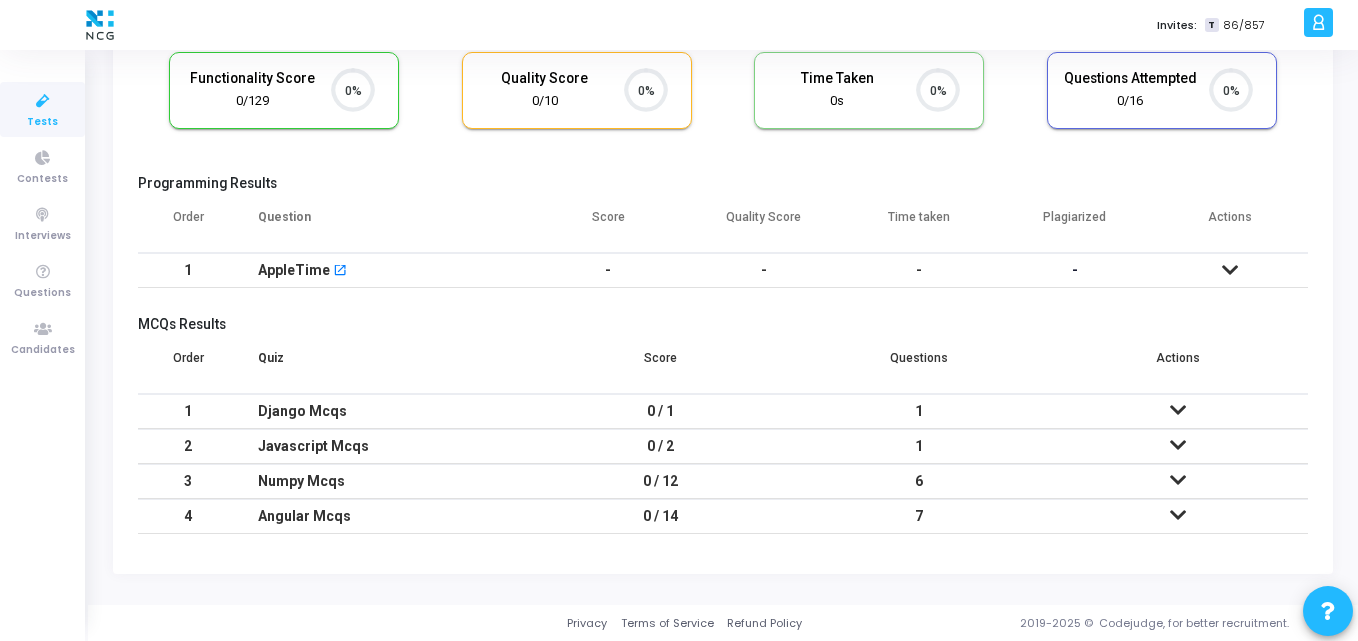 scroll, scrollTop: 0, scrollLeft: 0, axis: both 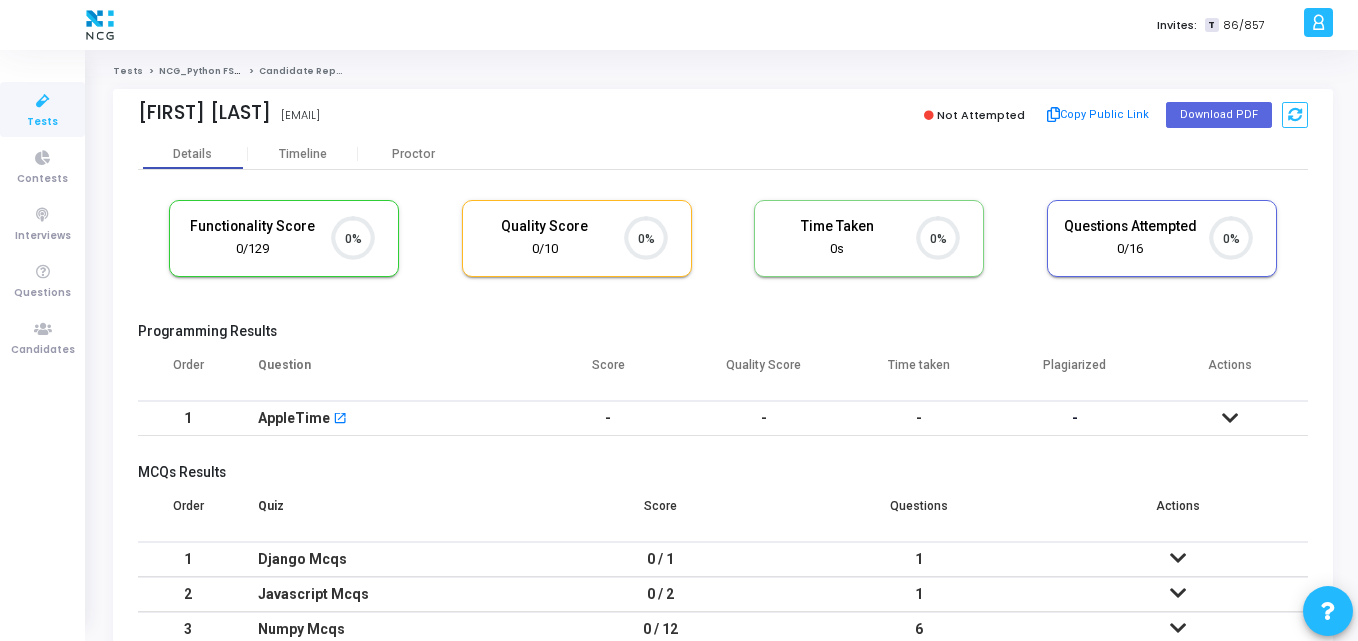 click at bounding box center (43, 101) 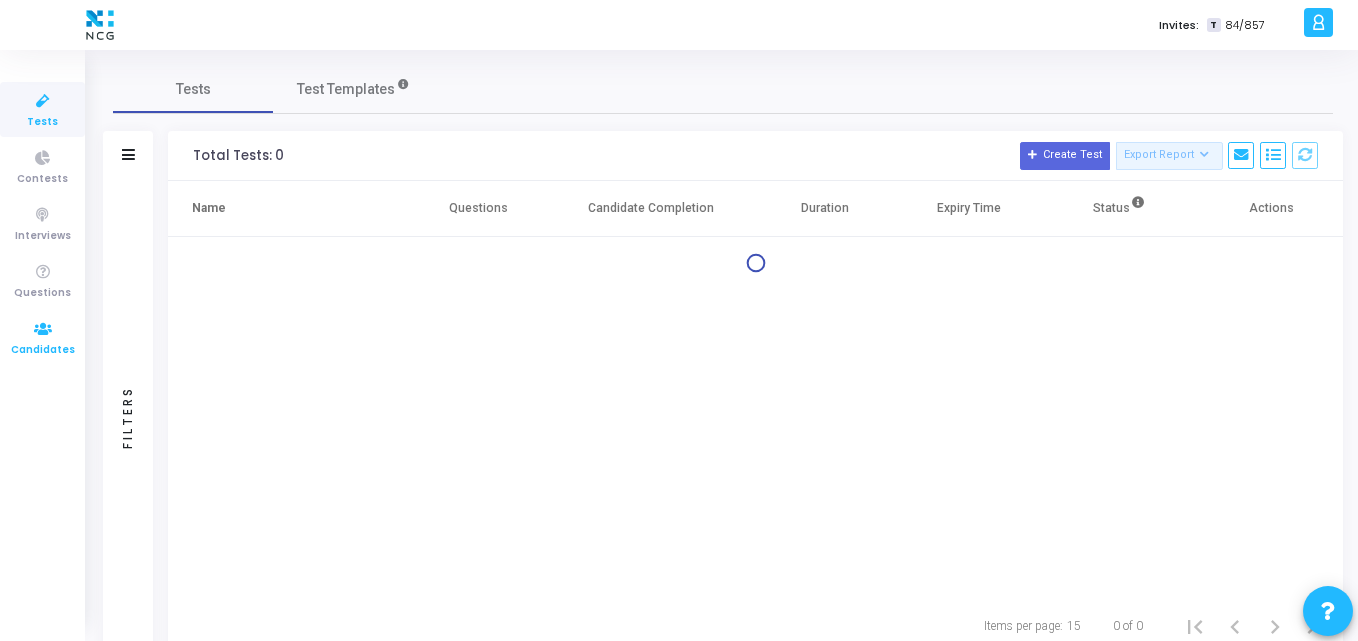 click on "Candidates" at bounding box center [43, 350] 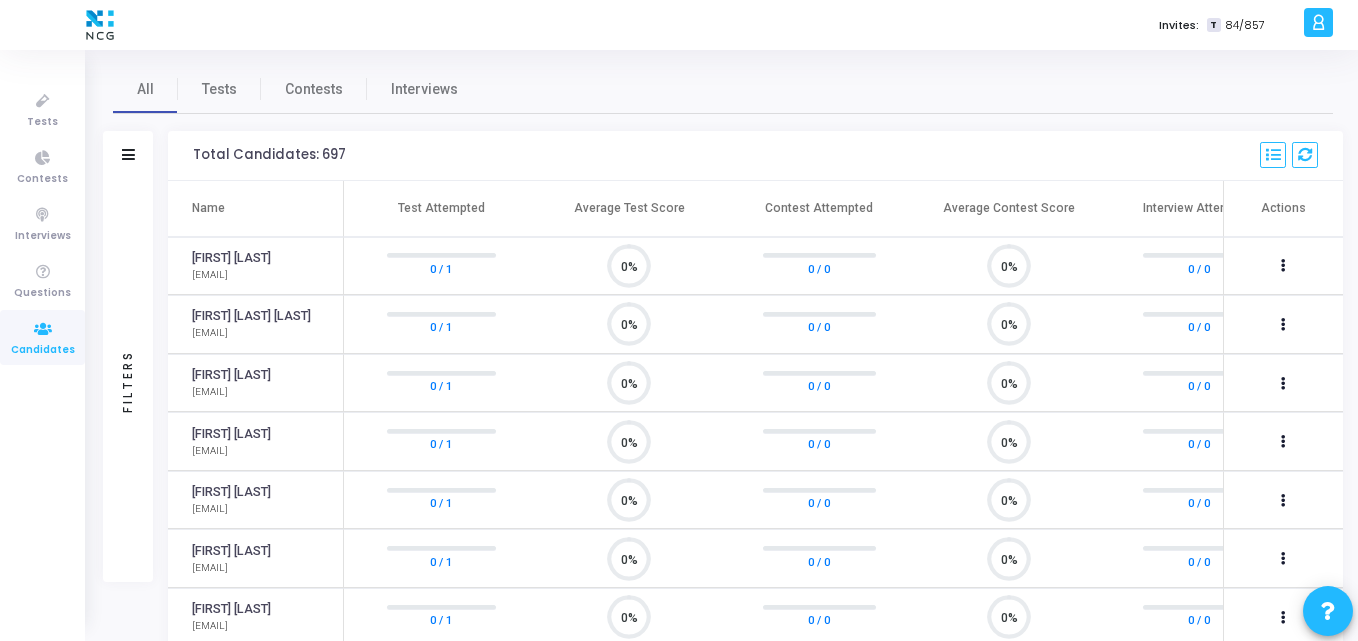 scroll, scrollTop: 9, scrollLeft: 9, axis: both 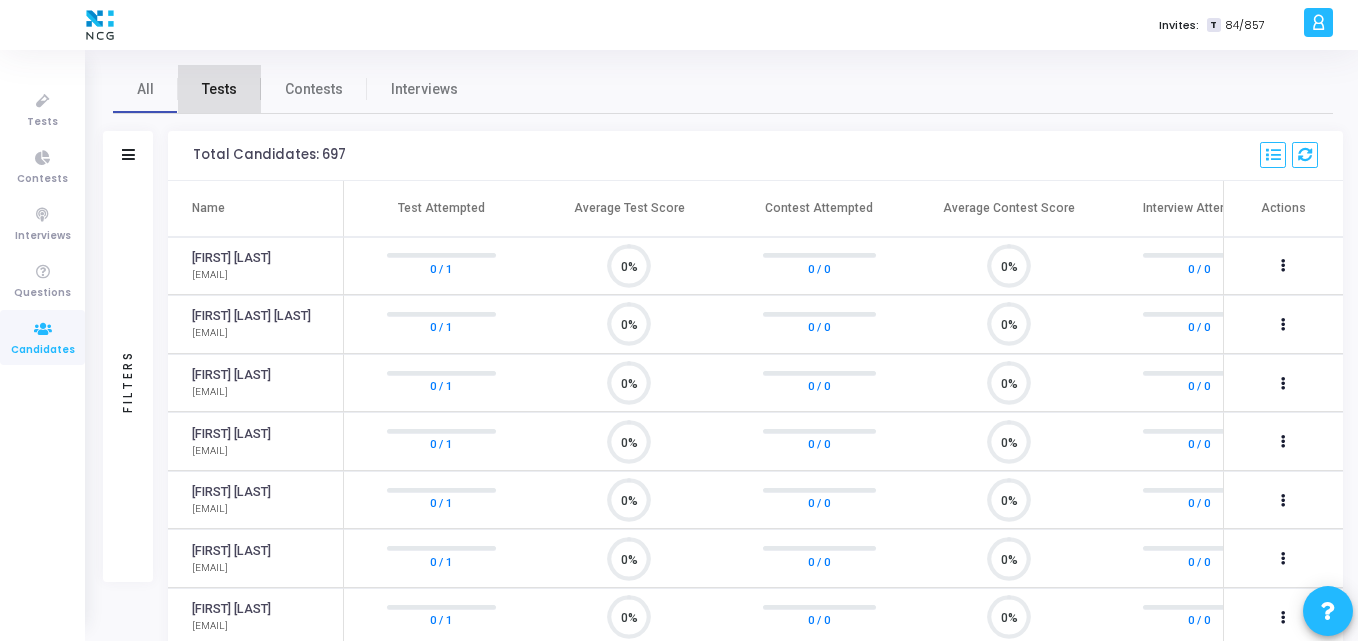 click on "Tests" at bounding box center (219, 89) 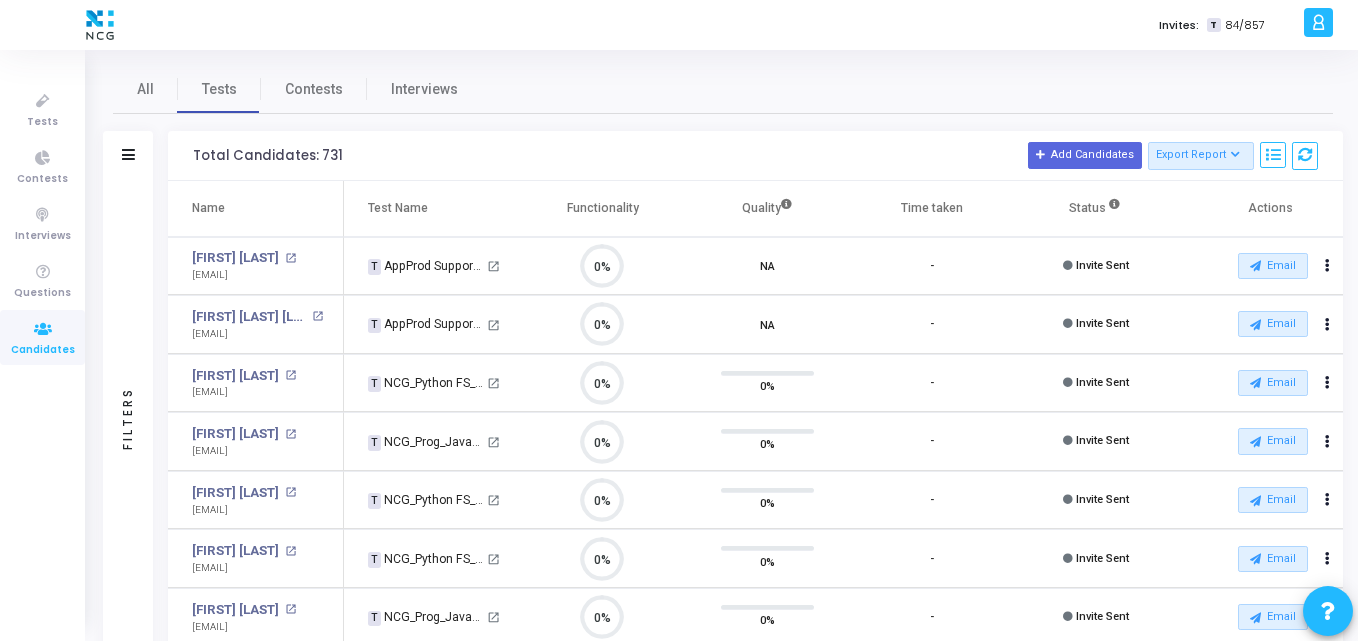 click on "Filters" 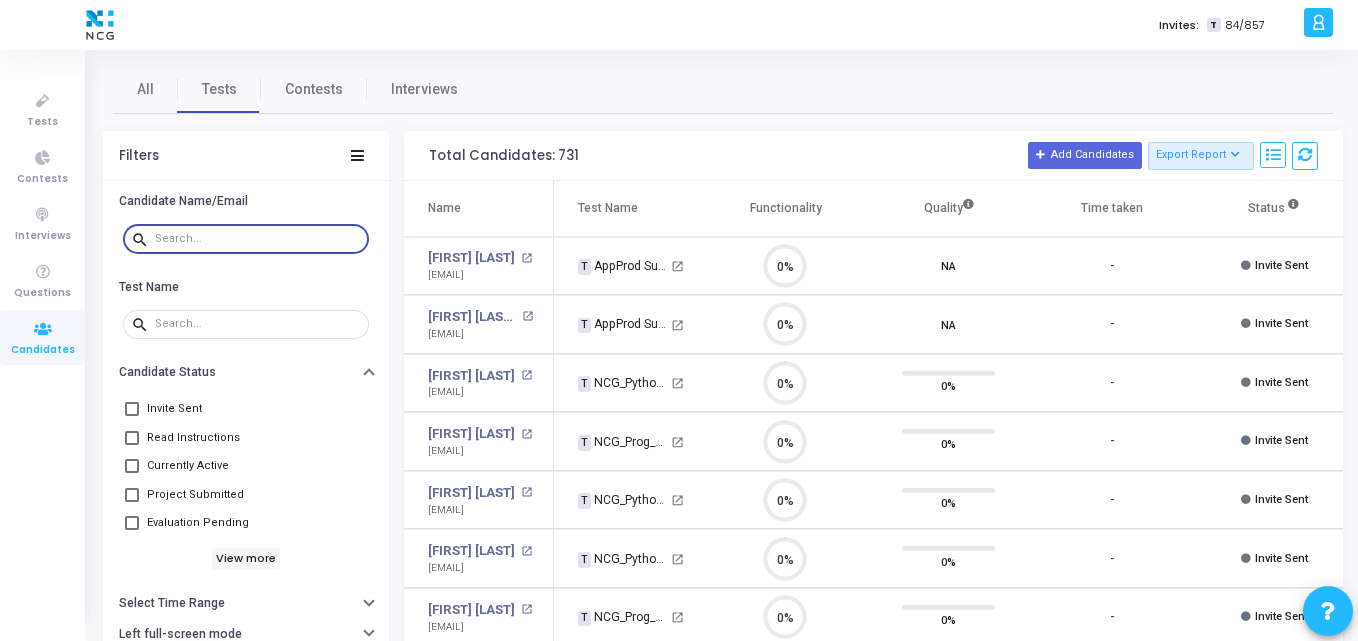 click at bounding box center (258, 239) 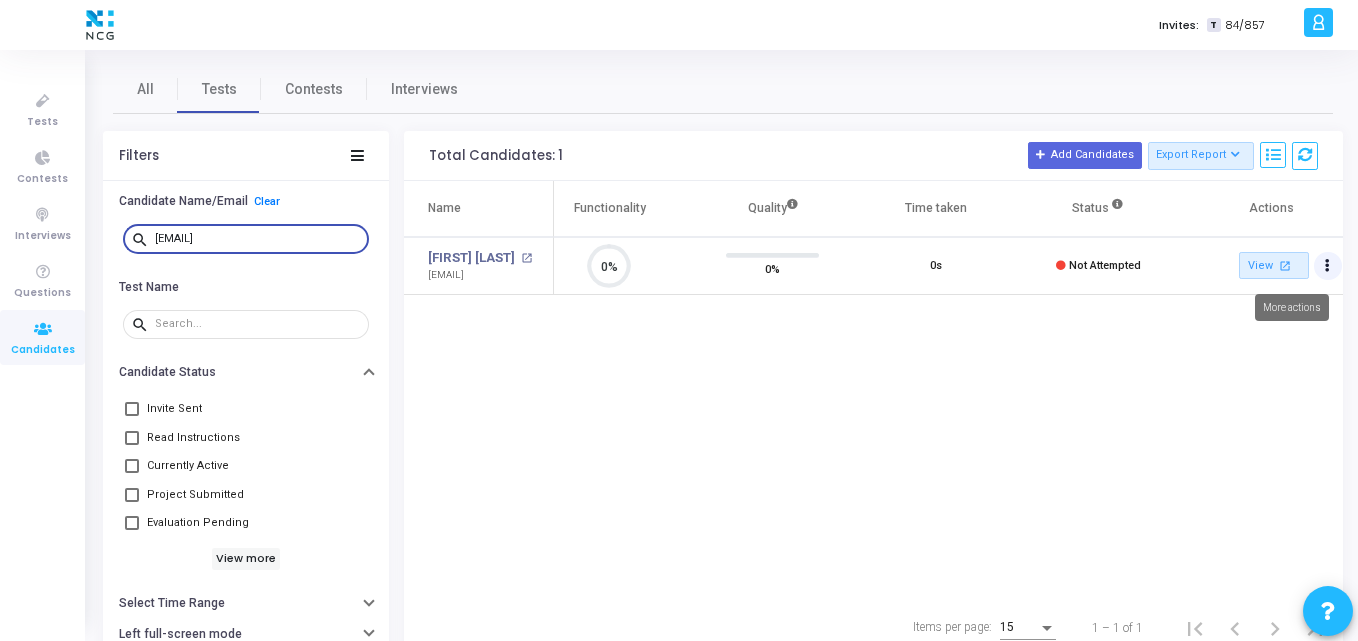 click at bounding box center [1327, 266] 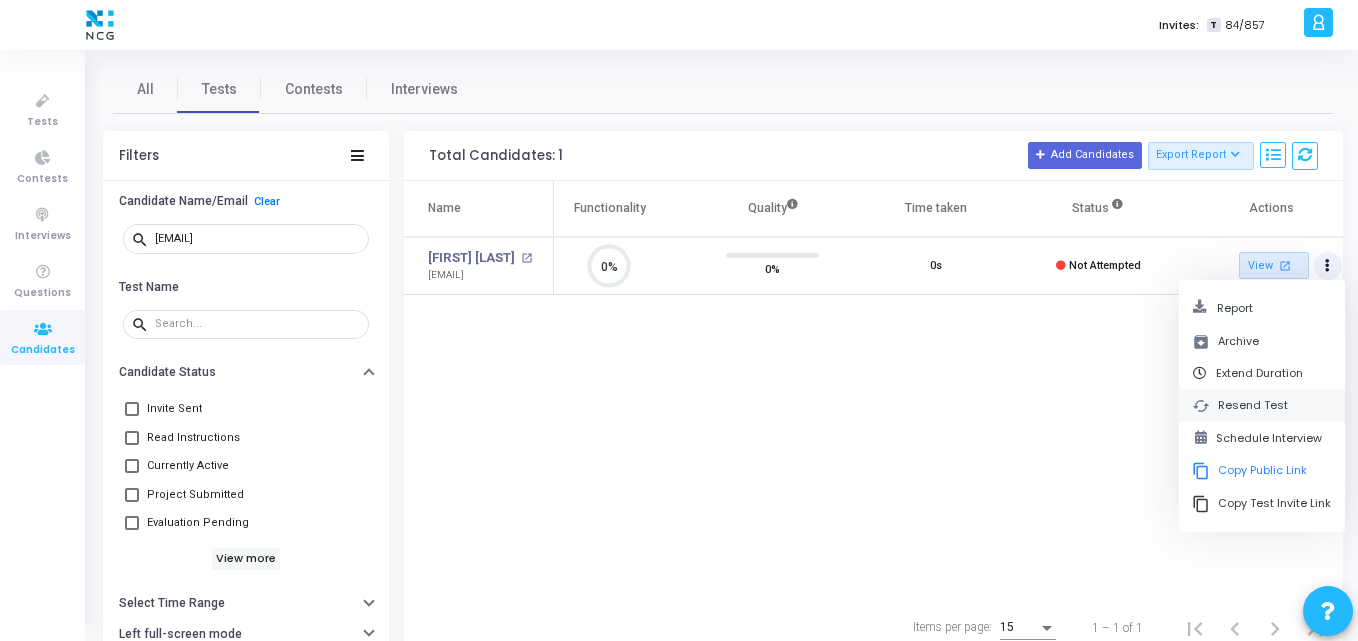 click on "cached  Resend Test" at bounding box center [1262, 405] 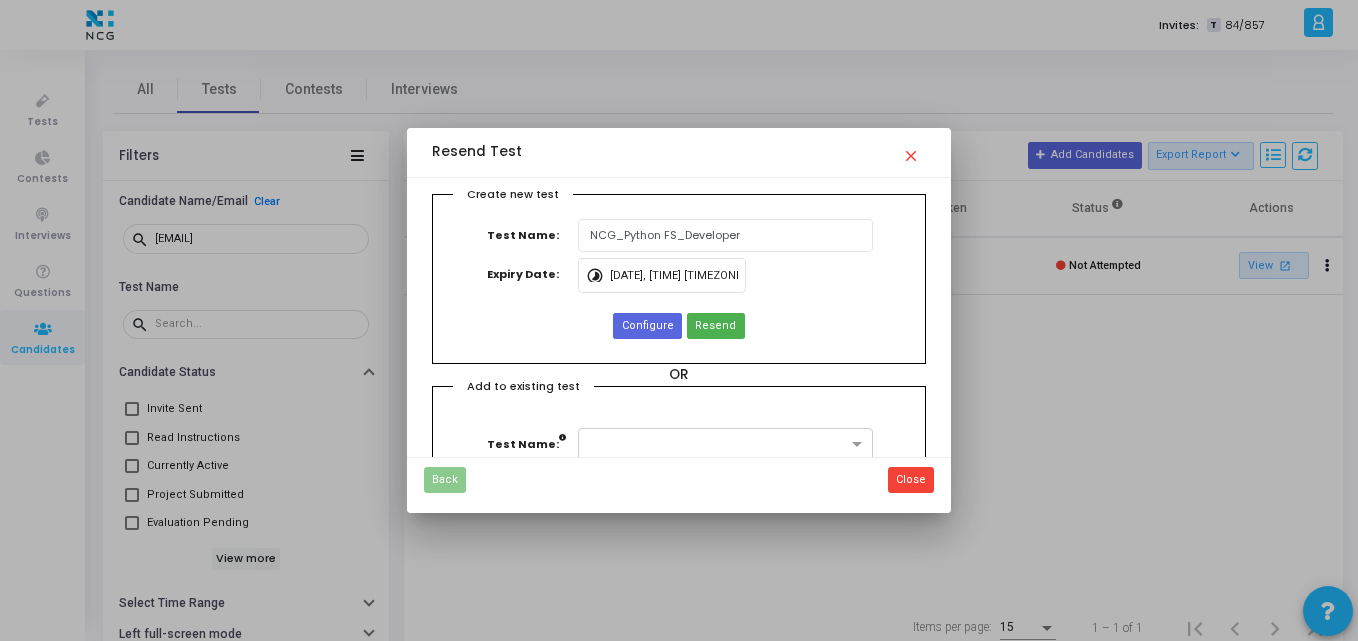 click on "close" at bounding box center (914, 150) 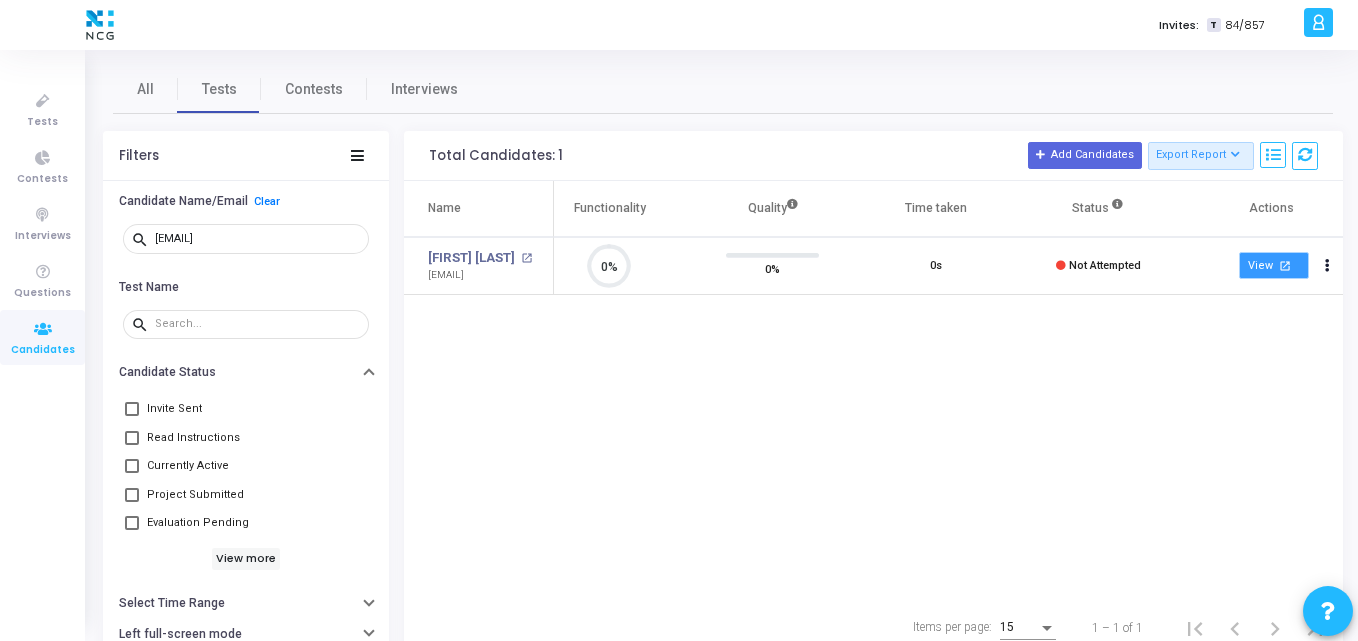 click on "open_in_new" at bounding box center [1284, 265] 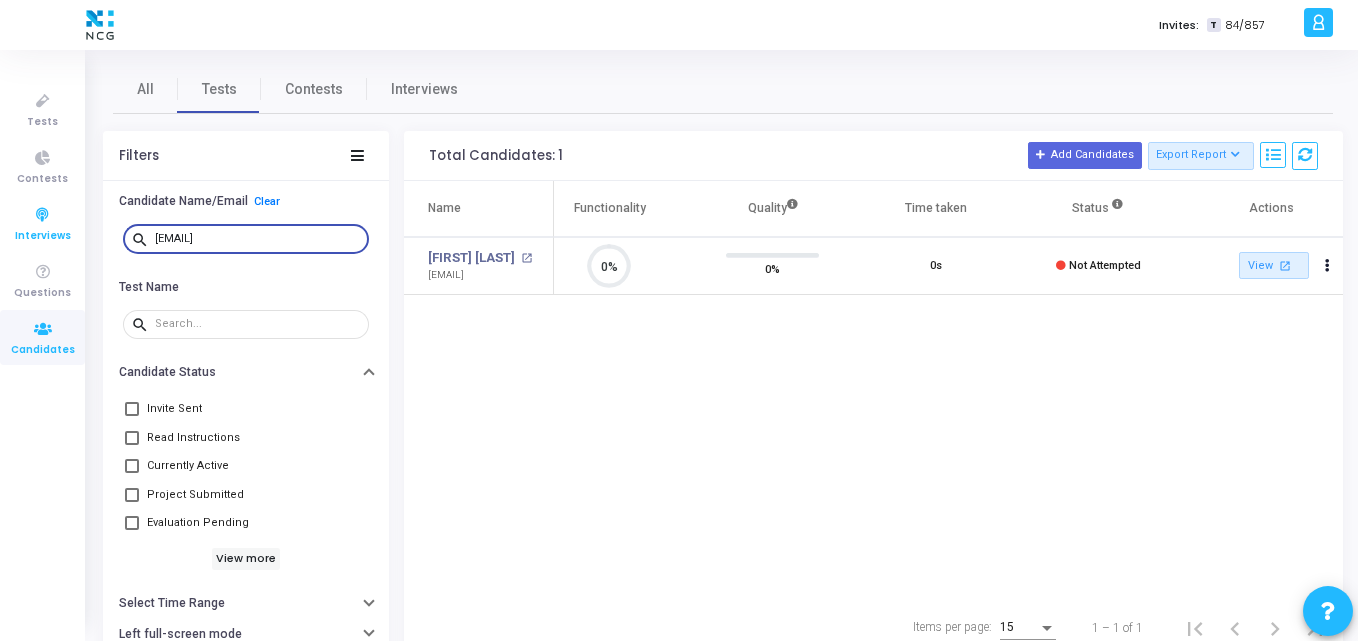 drag, startPoint x: 286, startPoint y: 233, endPoint x: 62, endPoint y: 242, distance: 224.18073 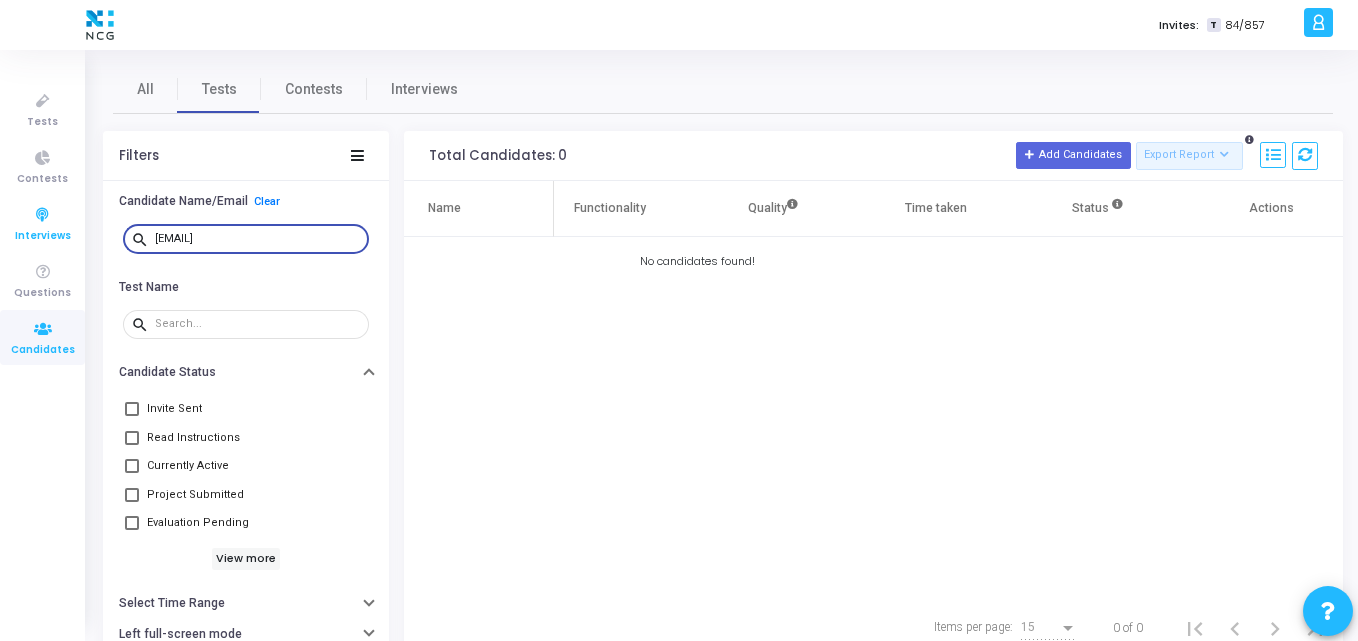 drag, startPoint x: 340, startPoint y: 240, endPoint x: 26, endPoint y: 221, distance: 314.5743 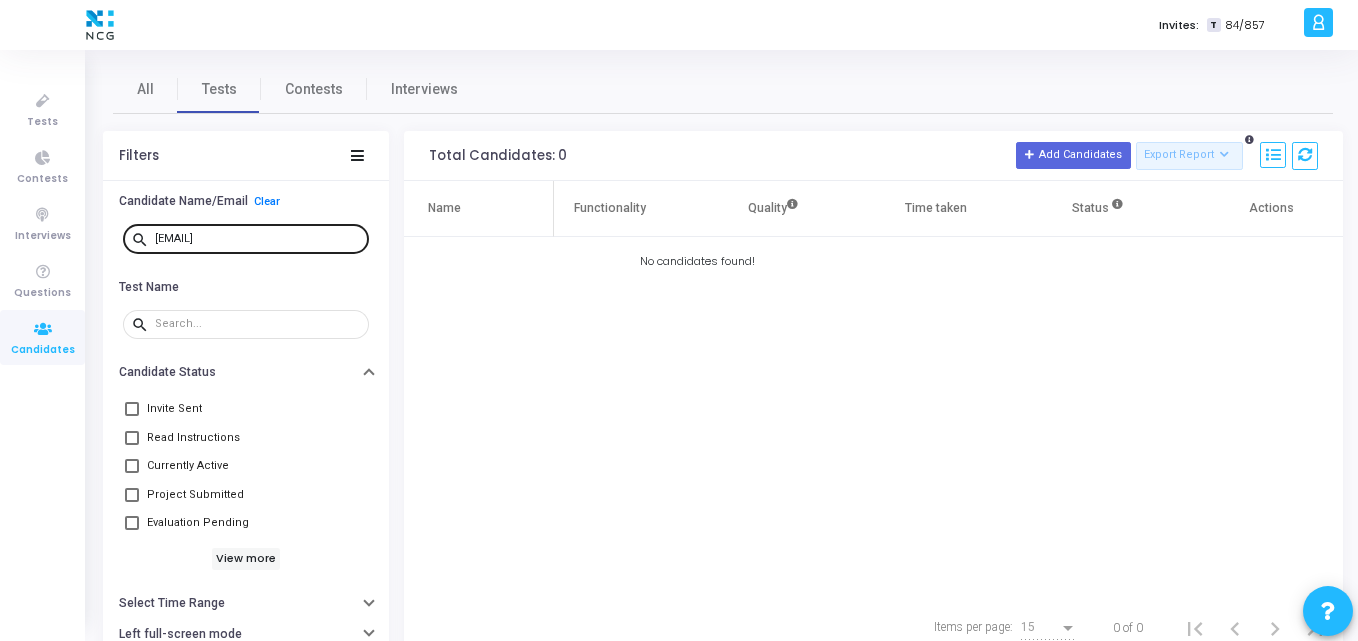 drag, startPoint x: 328, startPoint y: 229, endPoint x: 304, endPoint y: 244, distance: 28.301943 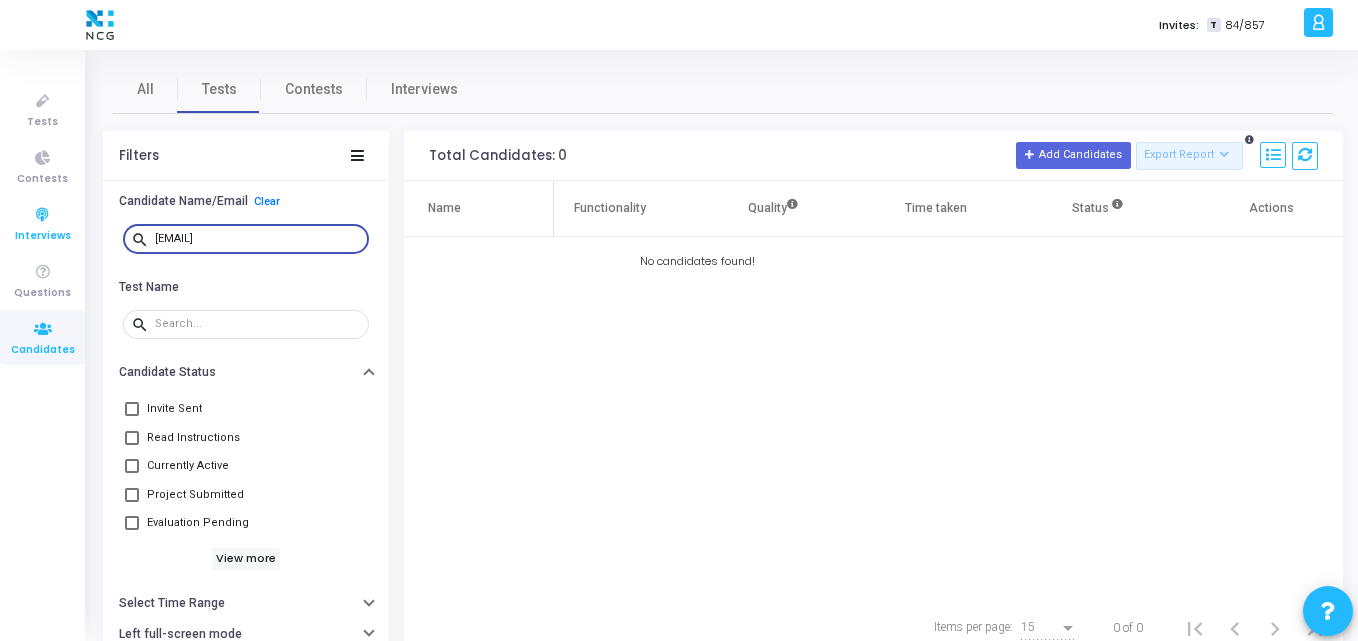 drag, startPoint x: 304, startPoint y: 244, endPoint x: 41, endPoint y: 247, distance: 263.01712 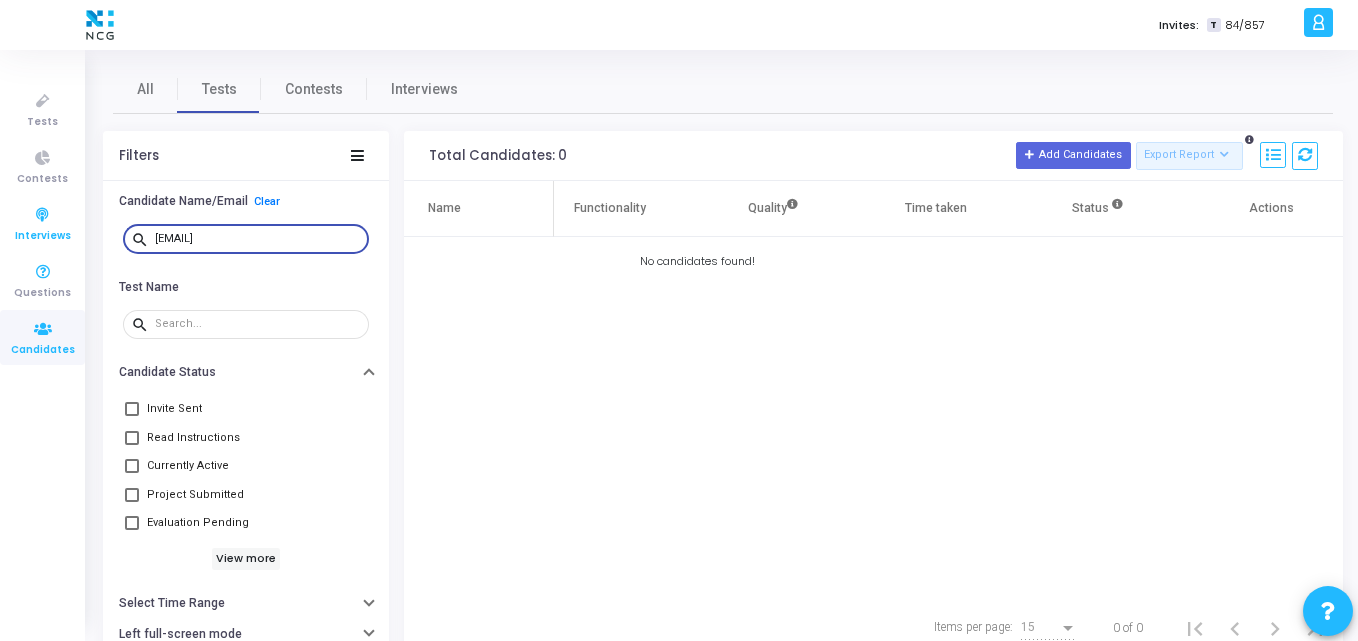paste on "[EMAIL_USERNAME]" 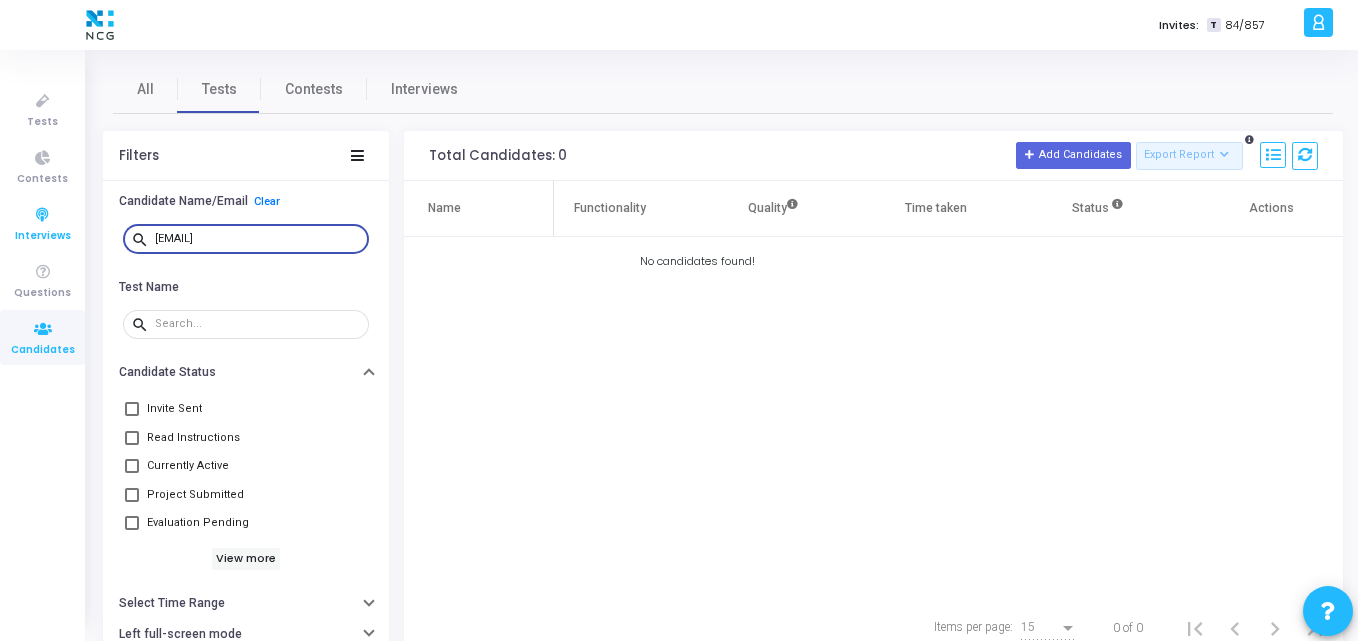 drag, startPoint x: 332, startPoint y: 235, endPoint x: 56, endPoint y: 237, distance: 276.00723 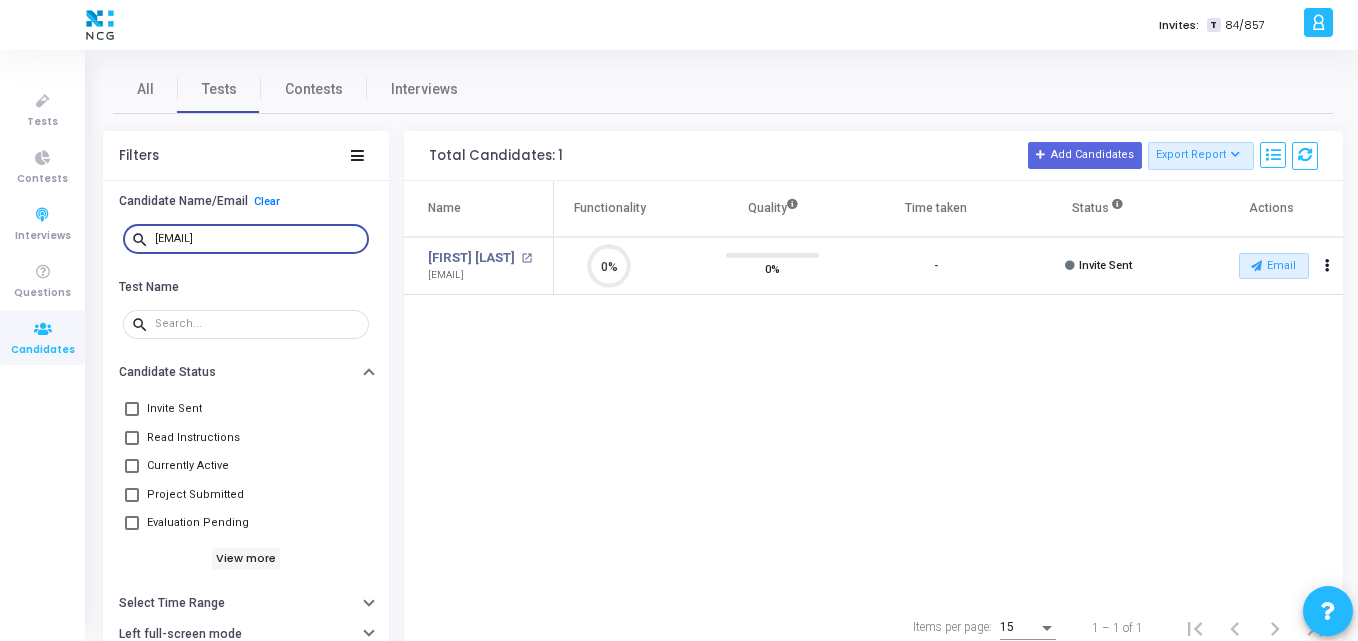 scroll, scrollTop: 9, scrollLeft: 9, axis: both 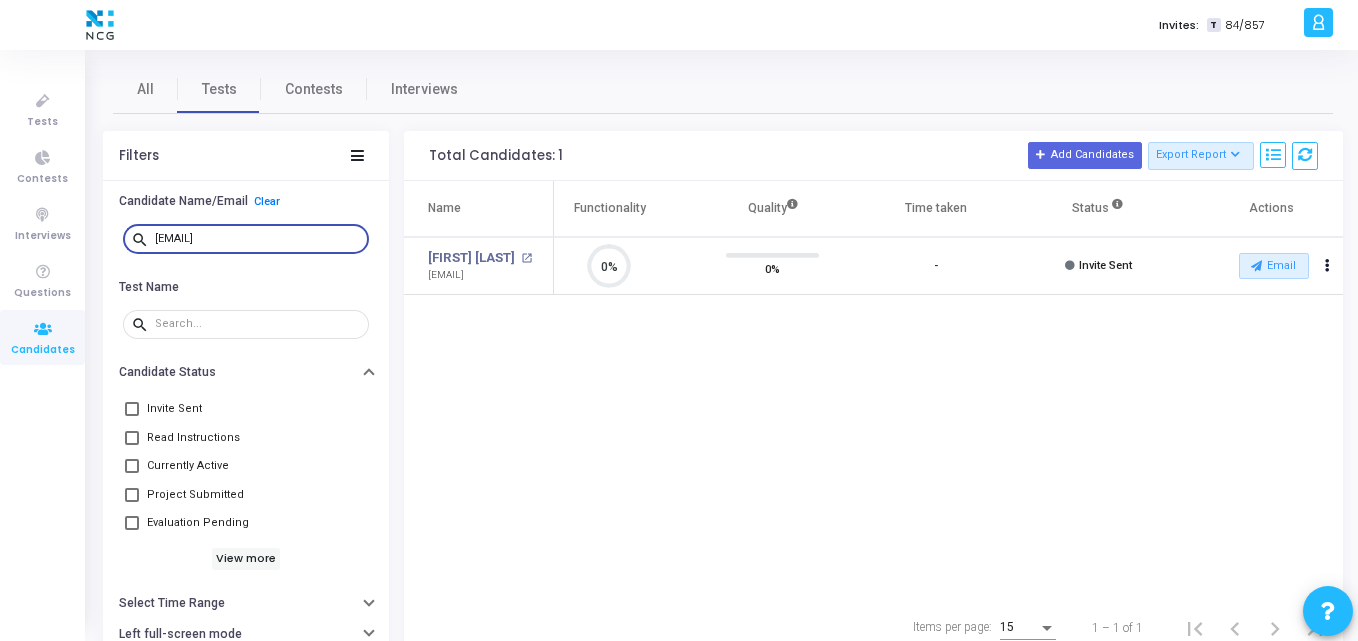 type on "[EMAIL]" 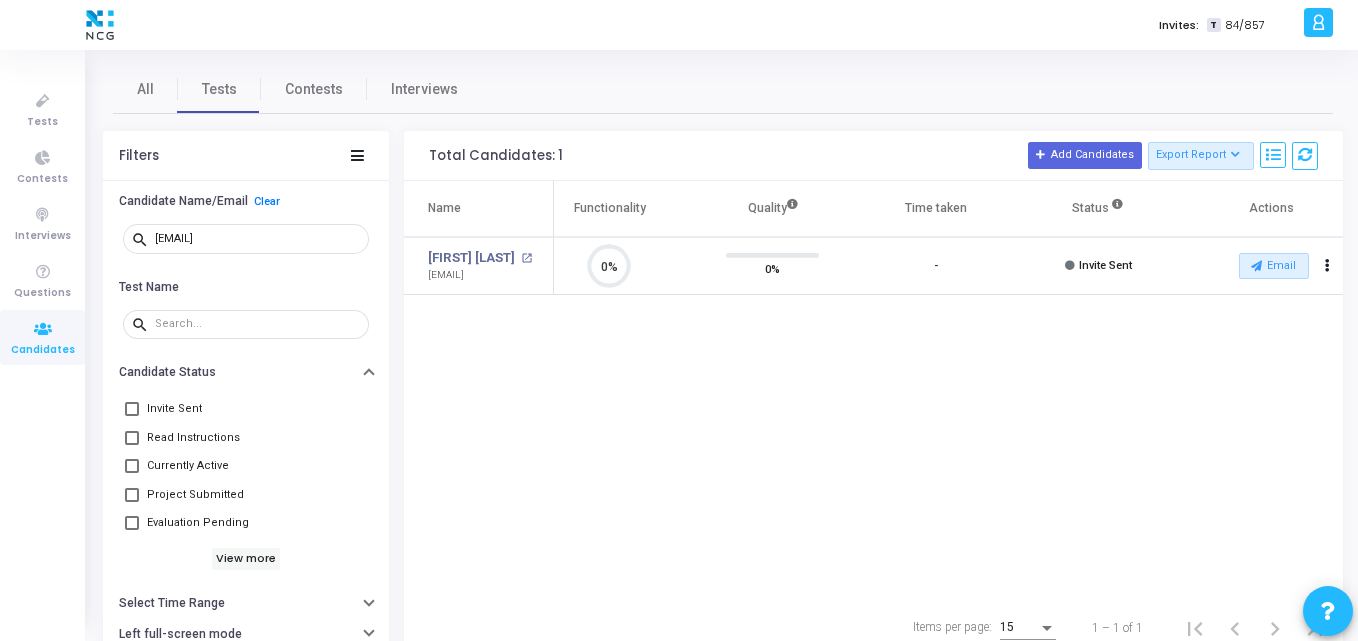 click on "Name  Test Name   Functionality   Quality  Time taken  Status   Actions   [FIRST] [LAST] open_in_new  [EMAIL]   T   NCG_Prog_JavaFS_2025_Test   open_in_new 0%  0%   -   Invite Sent   Email  archive  Archive  drafts  Cancel Invite  content_copy  Copy Test Invite Link  cached  Resend Test  close  Disable Camera Proctor  close  Disable Screen Sharing" 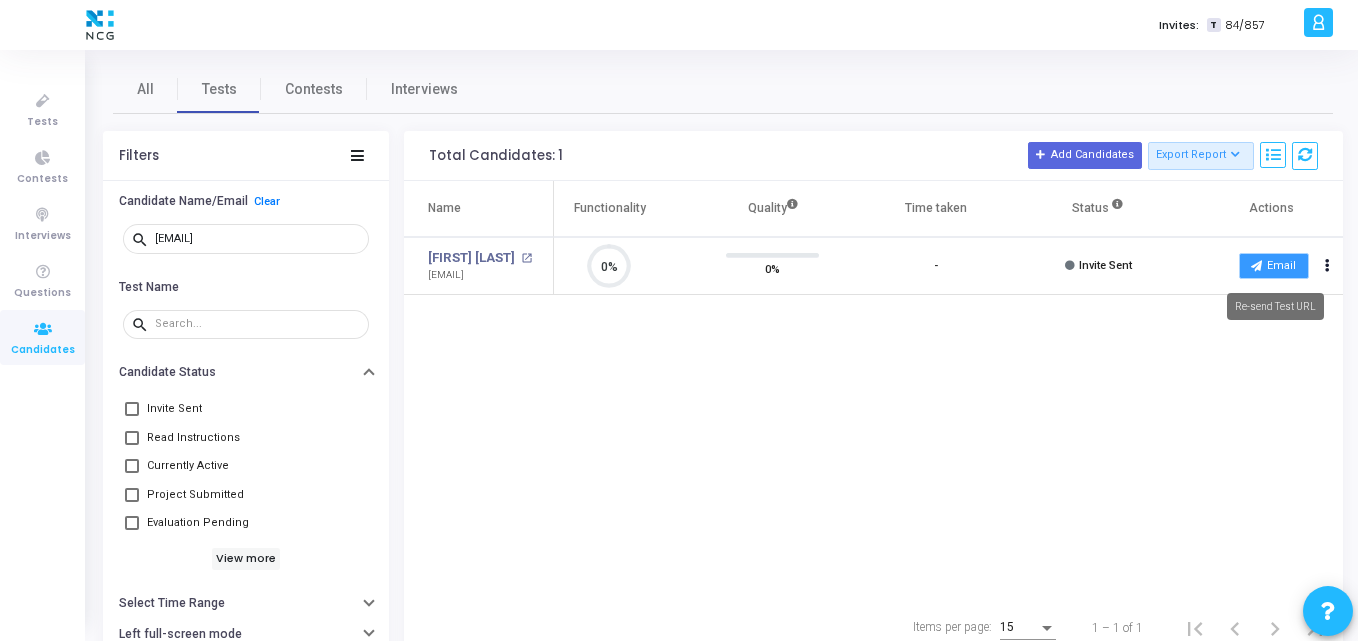 click on "Email" at bounding box center (1274, 266) 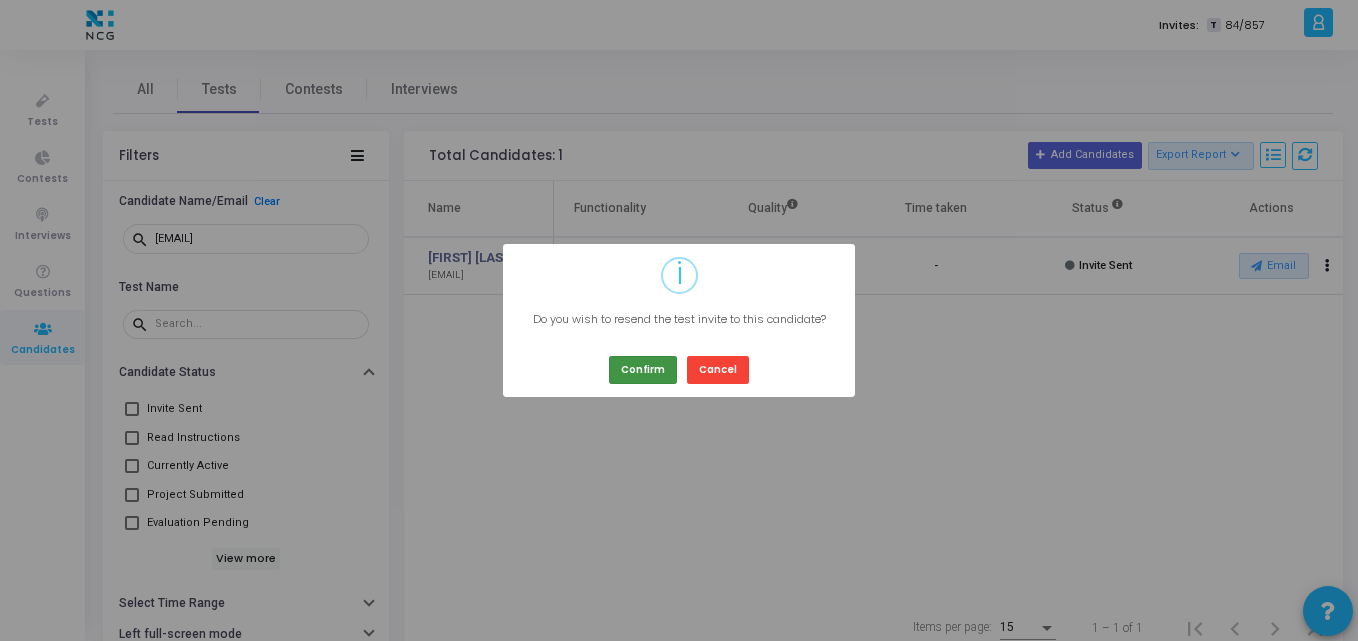 click on "Confirm" at bounding box center (643, 369) 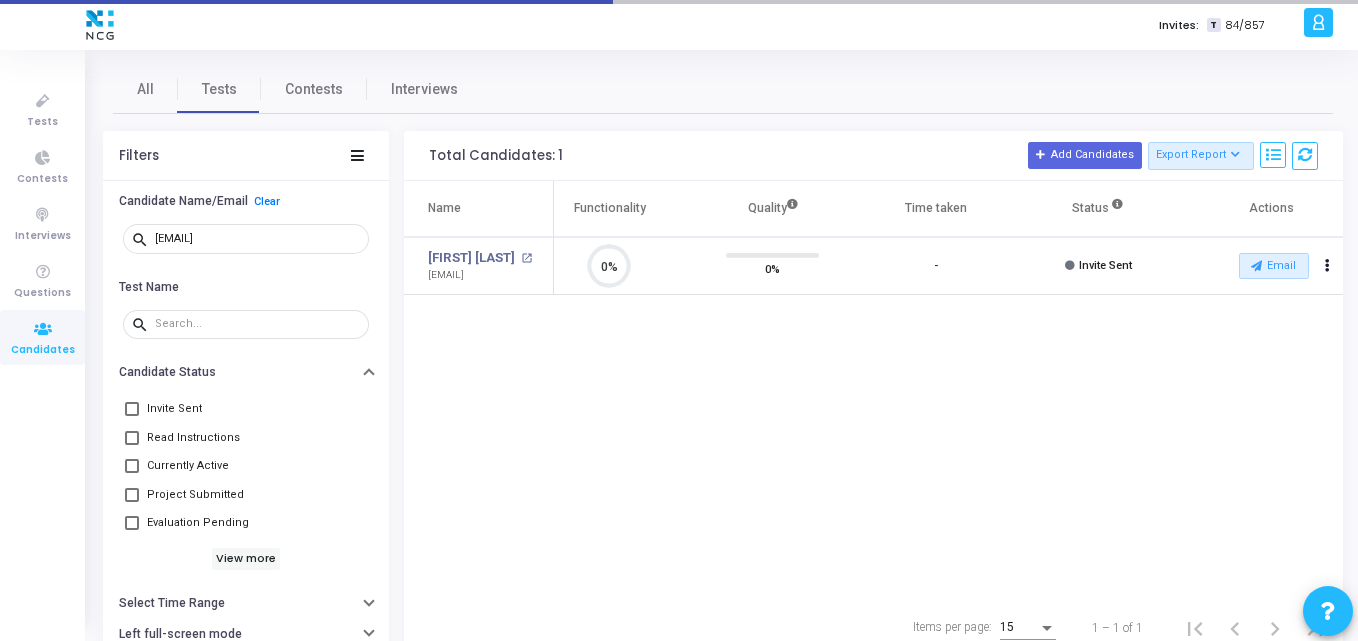 type 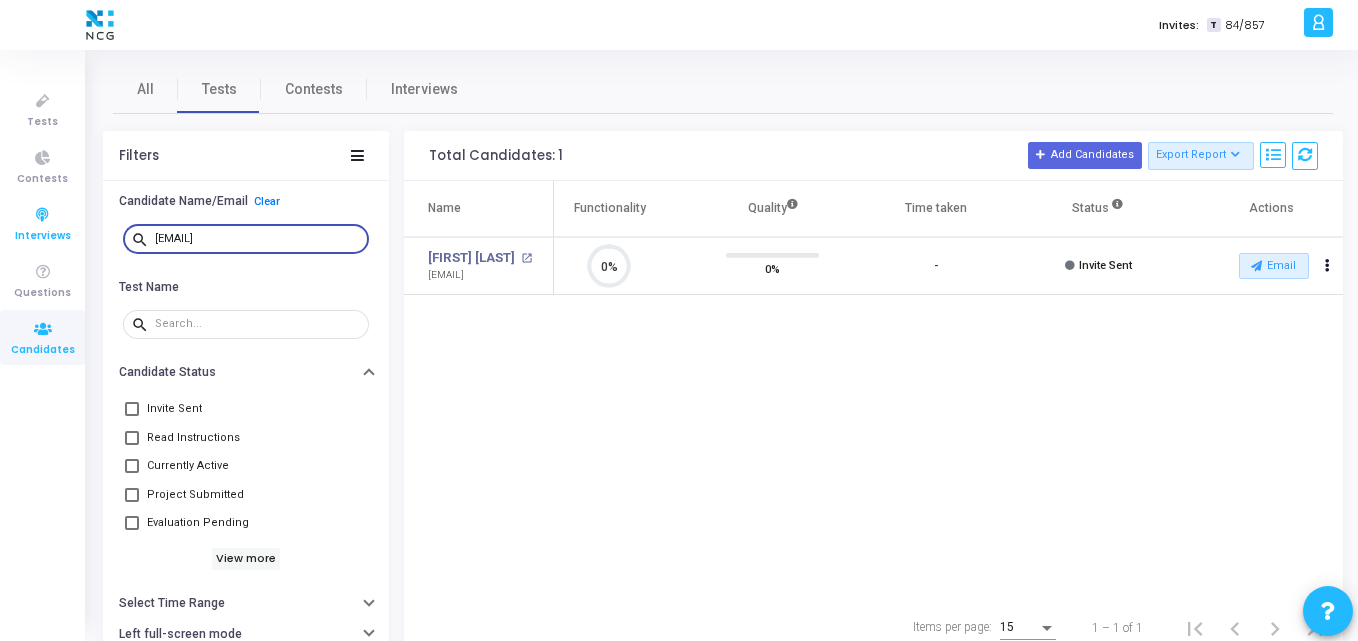 drag, startPoint x: 302, startPoint y: 233, endPoint x: 43, endPoint y: 216, distance: 259.5573 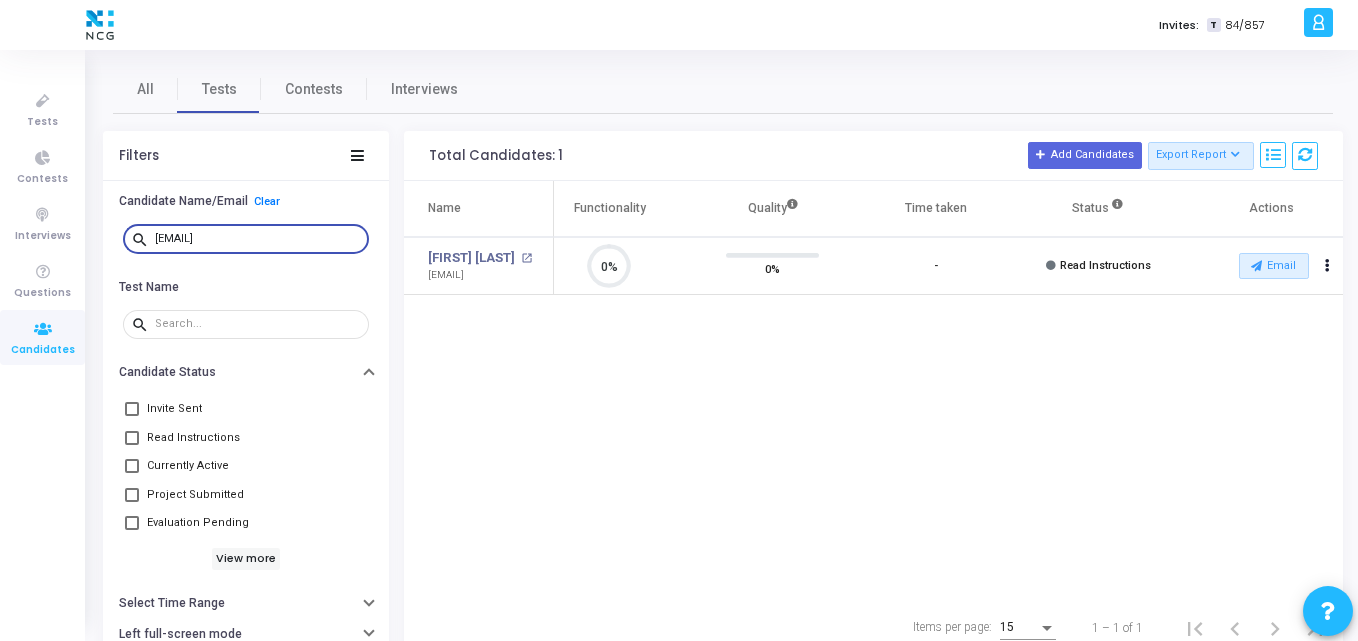 scroll, scrollTop: 9, scrollLeft: 9, axis: both 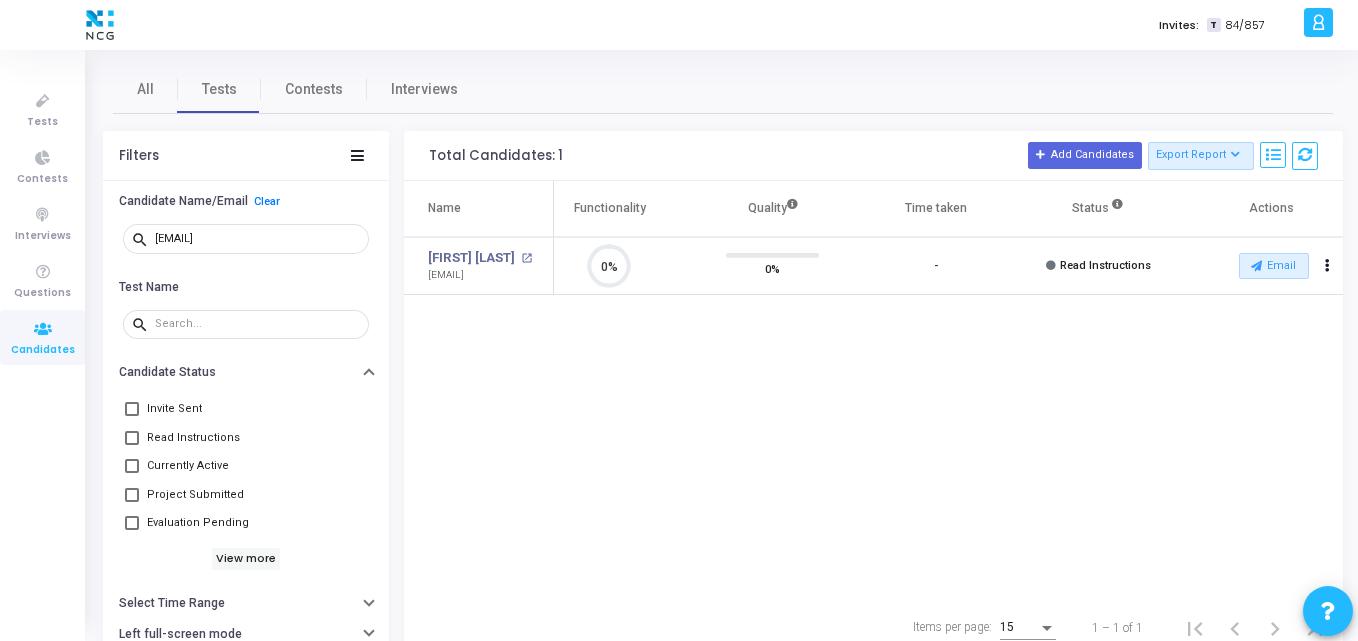 click on "Name  Test Name   Functionality   Quality  Time taken  Status   Actions   [FIRST] [LAST] open_in_new  [EMAIL]   T   NCG_Prog_JavaFS_2025_Test   open_in_new 0%  0%   -   Read Instructions   Email  archive  Archive  drafts  Cancel Invite  content_copy  Copy Test Invite Link  cached  Resend Test  close  Disable Camera Proctor  close  Disable Screen Sharing" 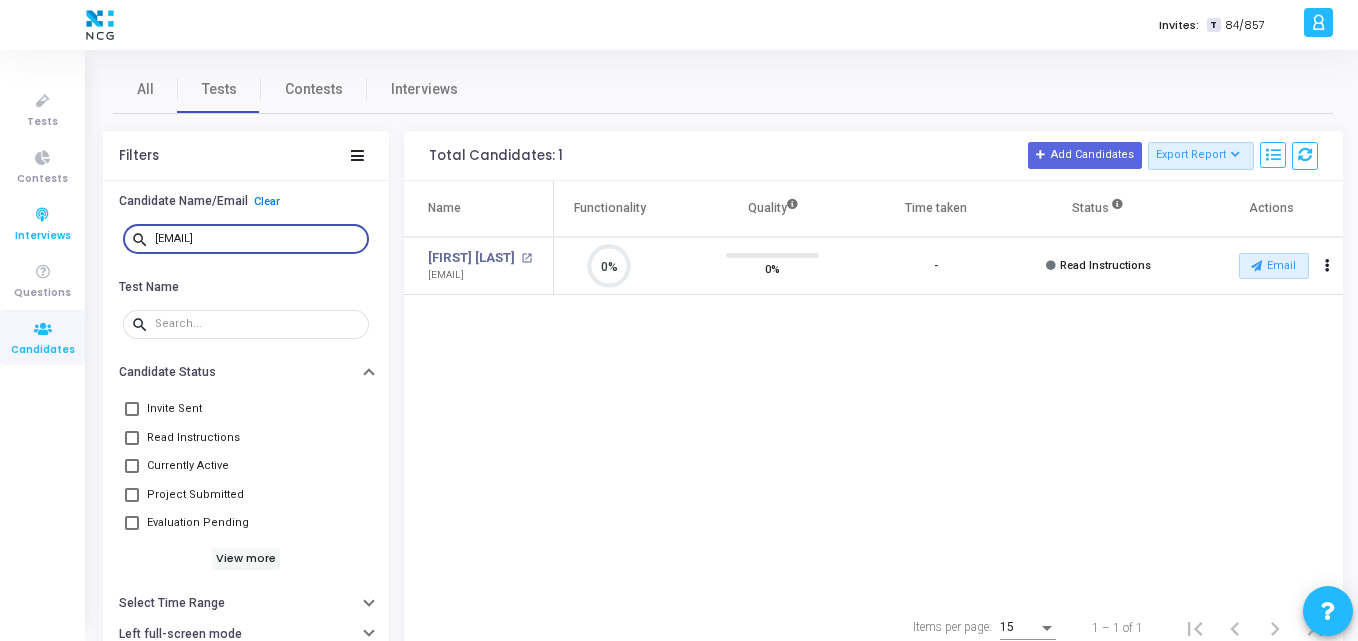 drag, startPoint x: 315, startPoint y: 236, endPoint x: 74, endPoint y: 232, distance: 241.03319 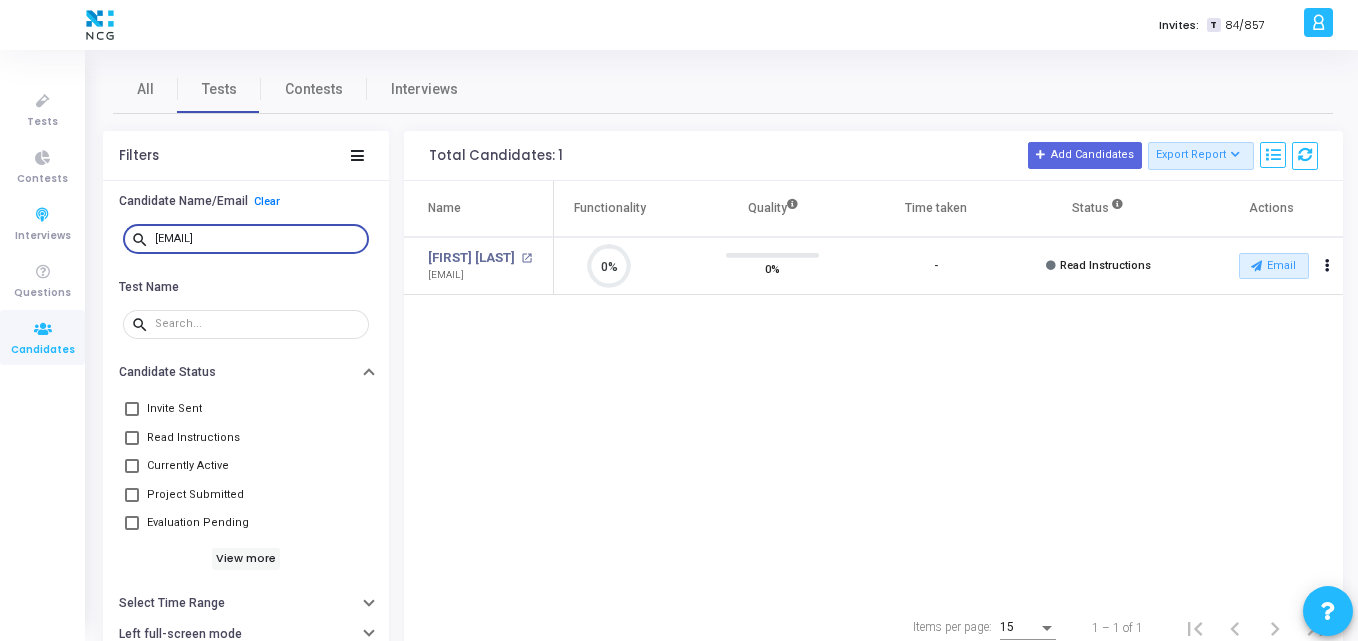 scroll, scrollTop: 9, scrollLeft: 9, axis: both 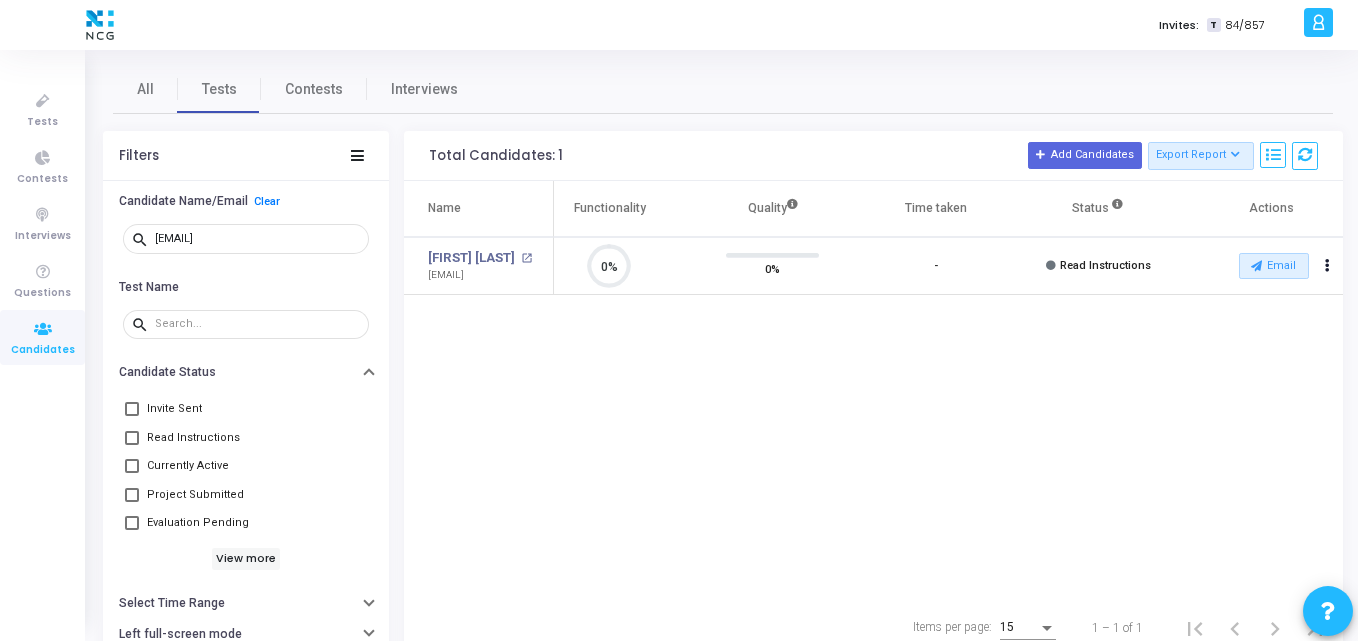 click on "Name  Test Name   Functionality   Quality  Time taken  Status   Actions   [FIRST] [LAST] open_in_new  [EMAIL]   T   NCG_Prog_JavaFS_2025_Test   open_in_new 0%  0%   -   Read Instructions   Email  archive  Archive  drafts  Cancel Invite  content_copy  Copy Test Invite Link  cached  Resend Test  close  Disable Camera Proctor  close  Disable Screen Sharing" 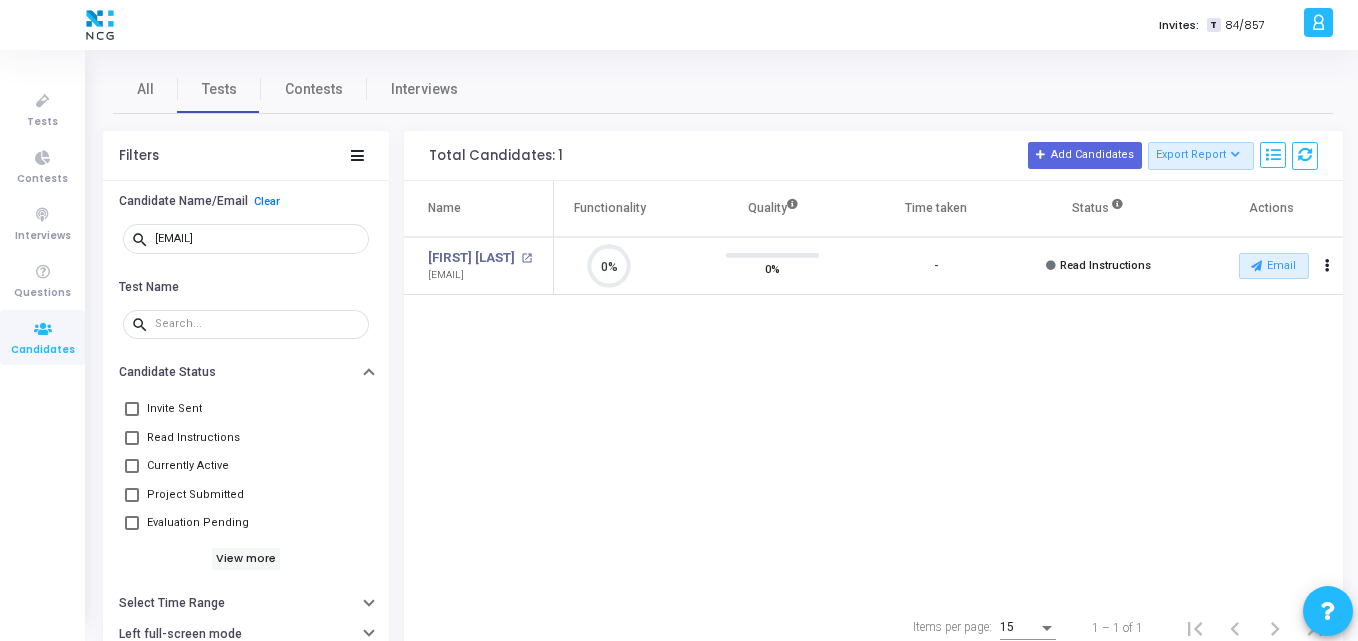 click on "Name  Test Name   Functionality   Quality  Time taken  Status   Actions   [FIRST] [LAST] open_in_new  [EMAIL]   T   NCG_Prog_JavaFS_2025_Test   open_in_new 0%  0%   -   Read Instructions   Email  archive  Archive  drafts  Cancel Invite  content_copy  Copy Test Invite Link  cached  Resend Test  close  Disable Camera Proctor  close  Disable Screen Sharing" 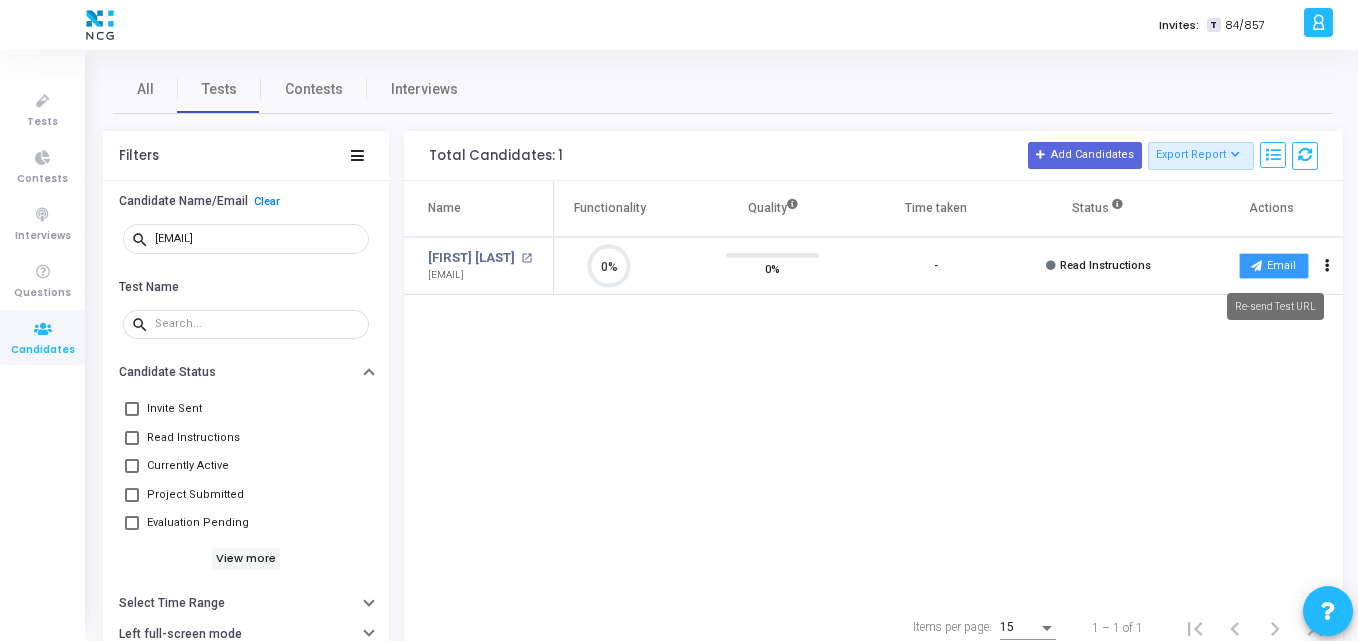 click on "Email" at bounding box center (1274, 266) 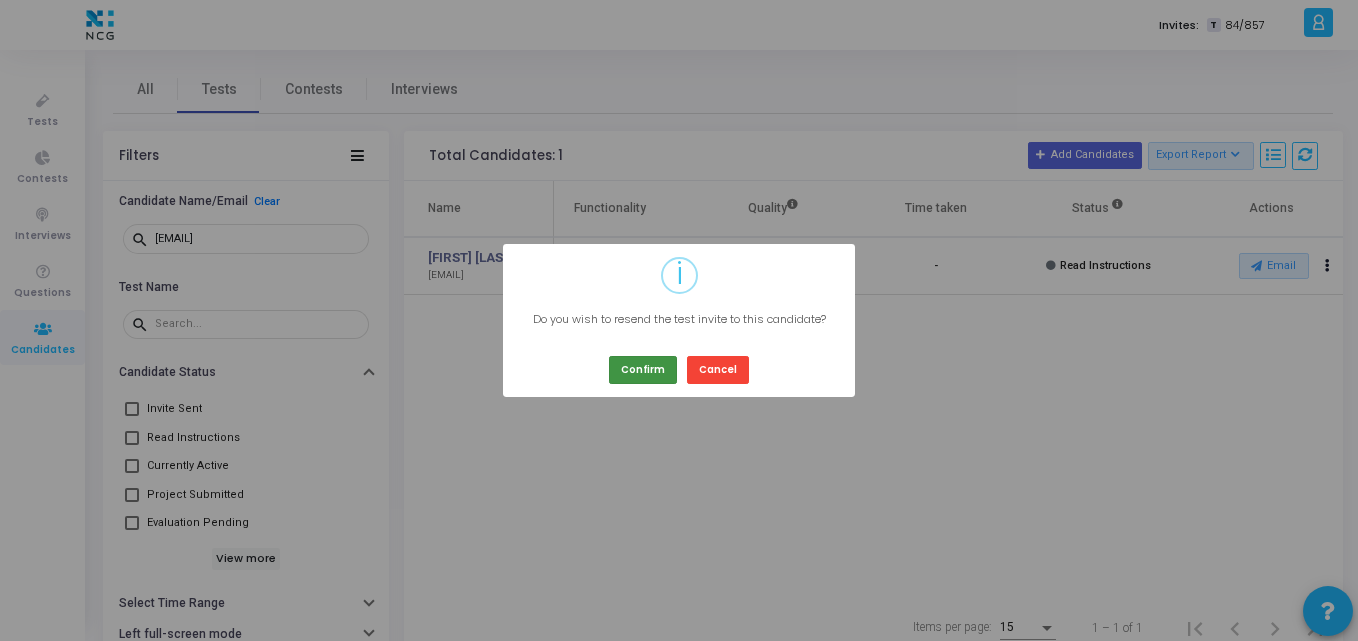 click on "Confirm" at bounding box center [643, 369] 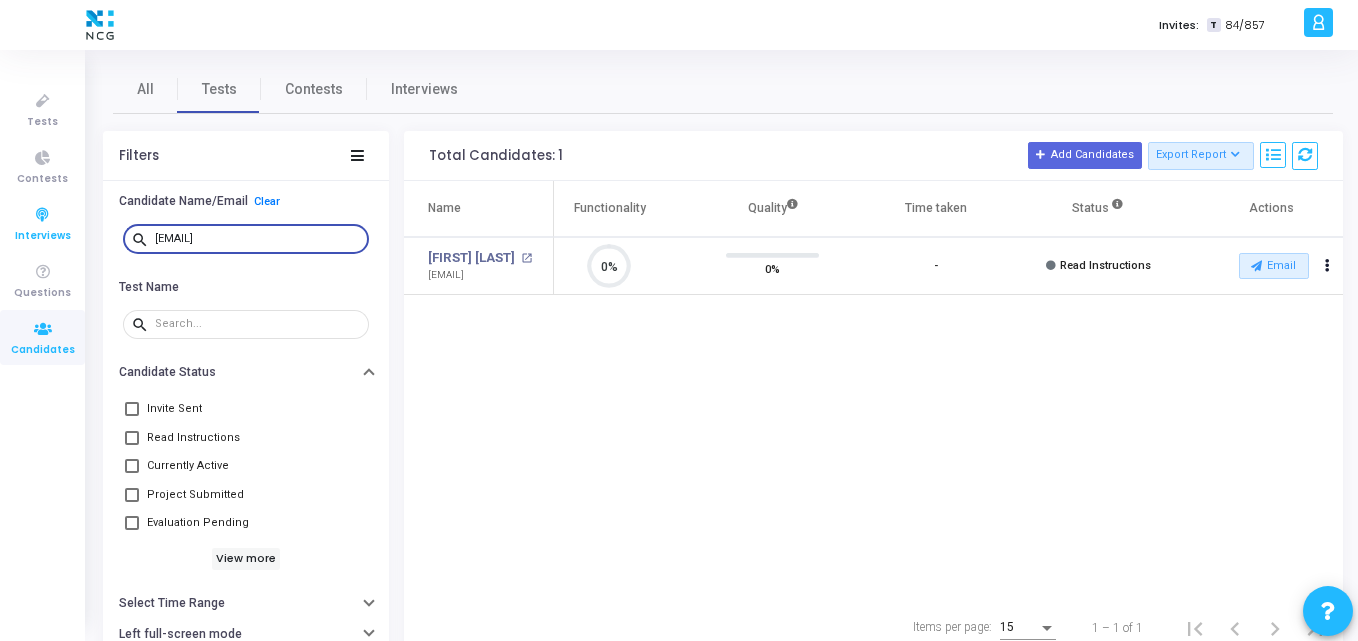 drag, startPoint x: 324, startPoint y: 243, endPoint x: 68, endPoint y: 235, distance: 256.12497 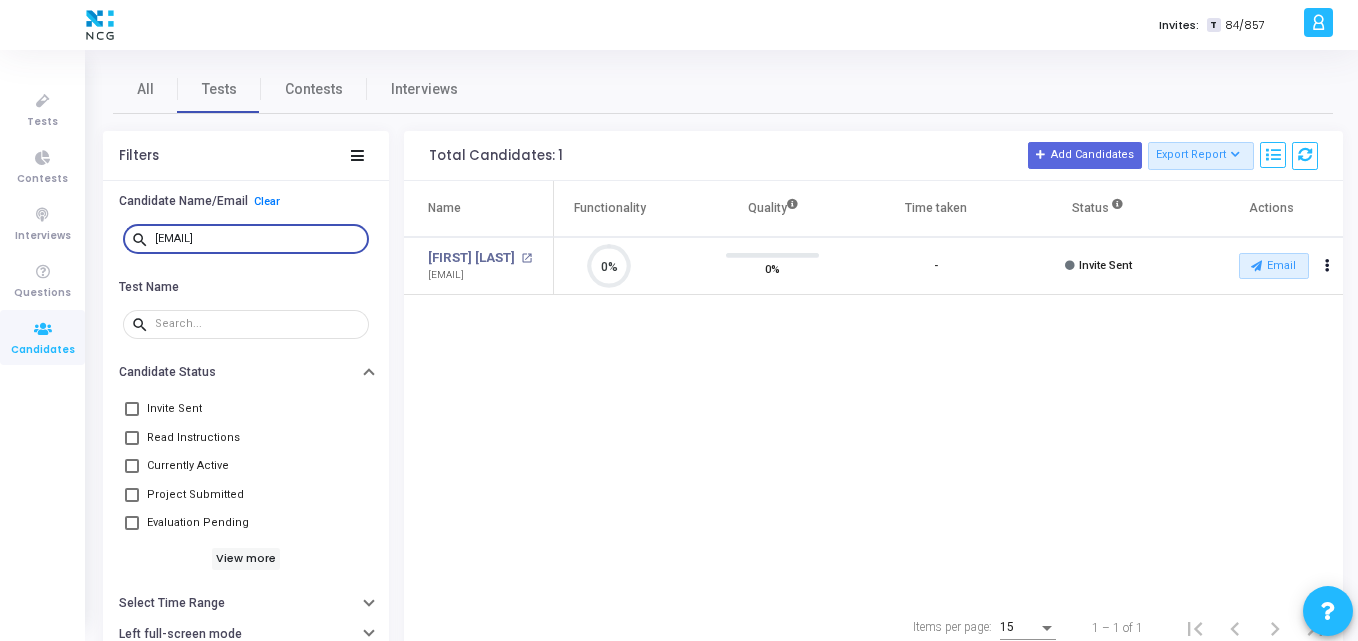 scroll, scrollTop: 9, scrollLeft: 9, axis: both 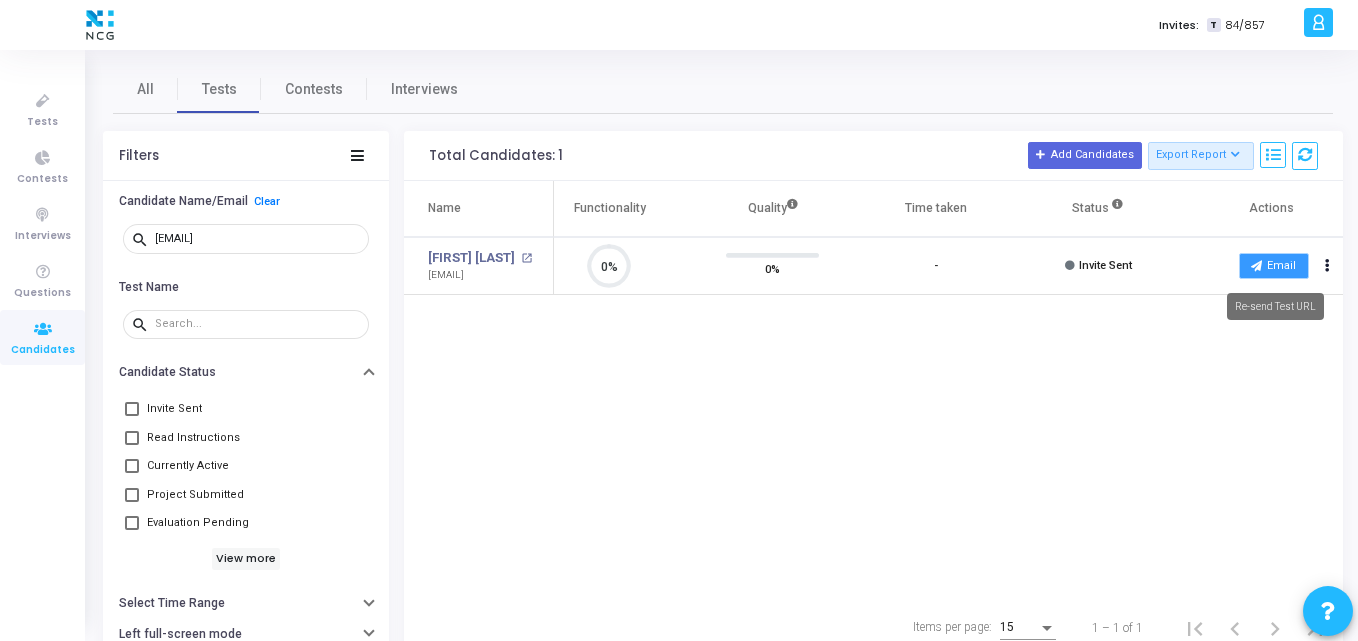 click on "Email" at bounding box center [1274, 266] 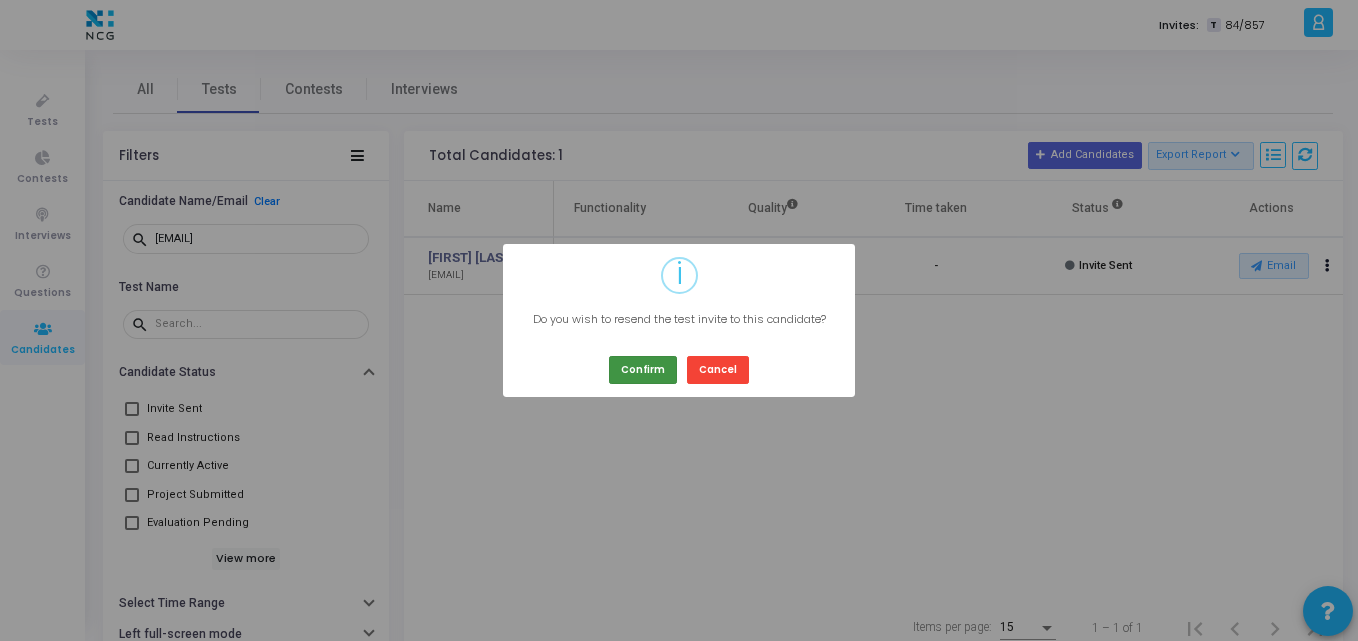 click on "Confirm" at bounding box center [643, 369] 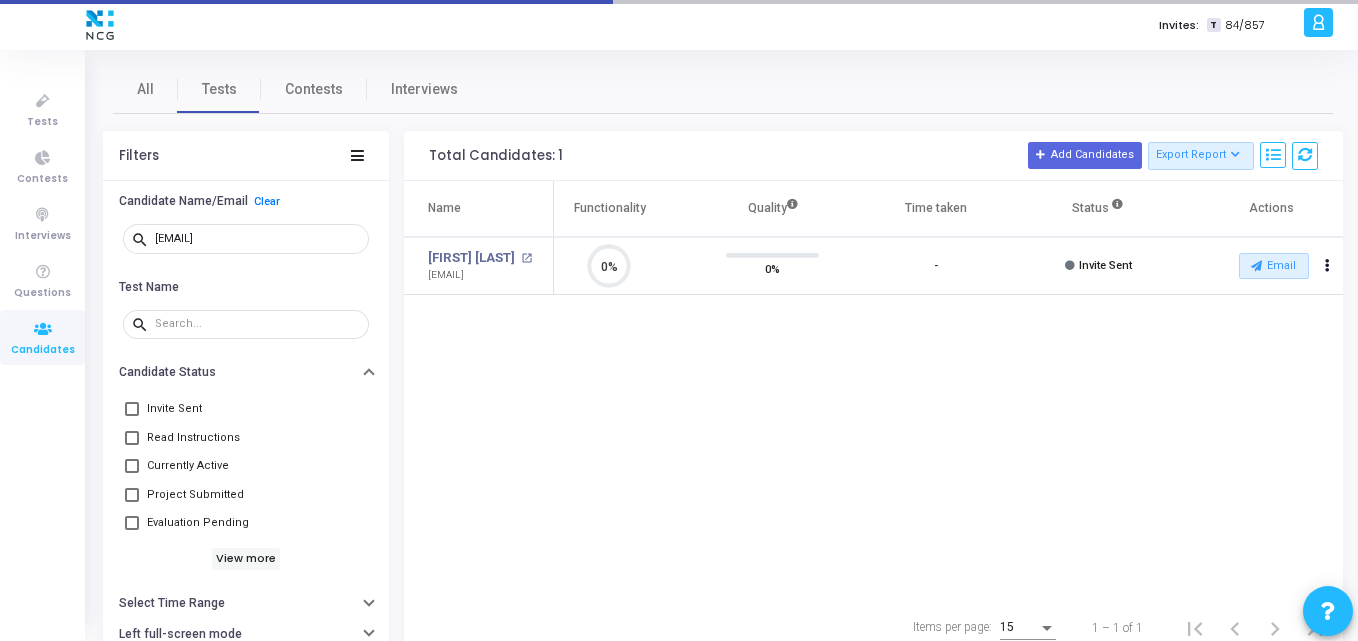 type 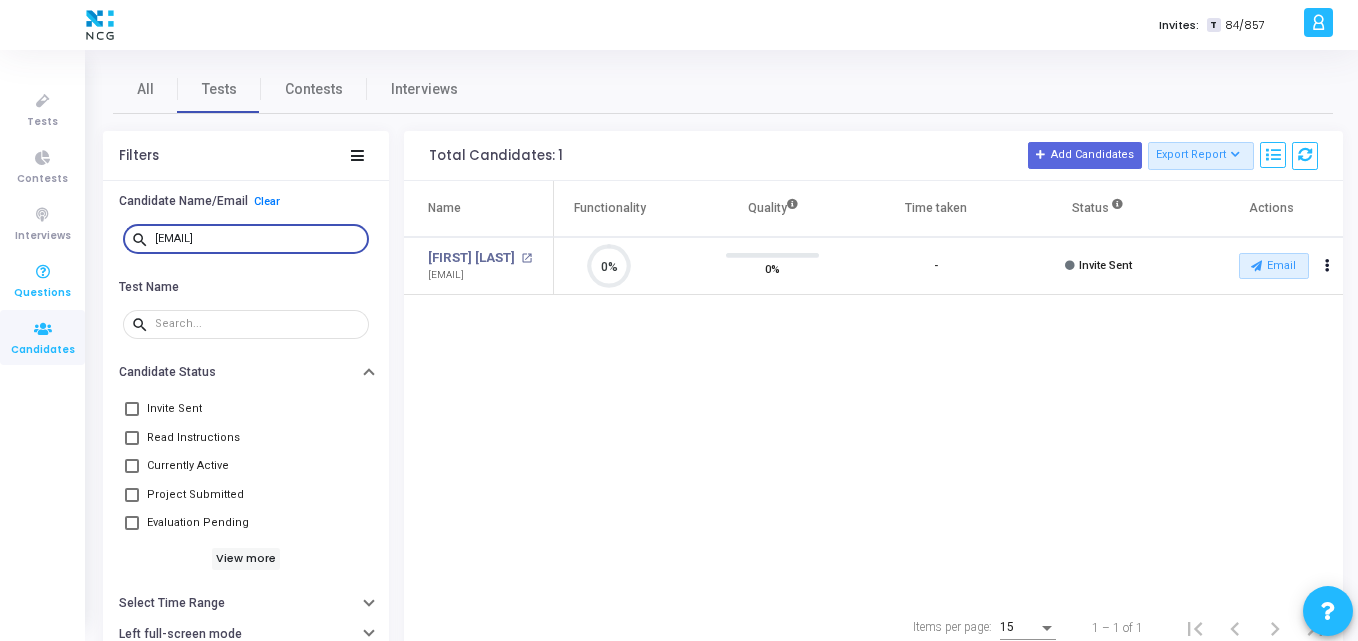 drag, startPoint x: 297, startPoint y: 234, endPoint x: 62, endPoint y: 258, distance: 236.22235 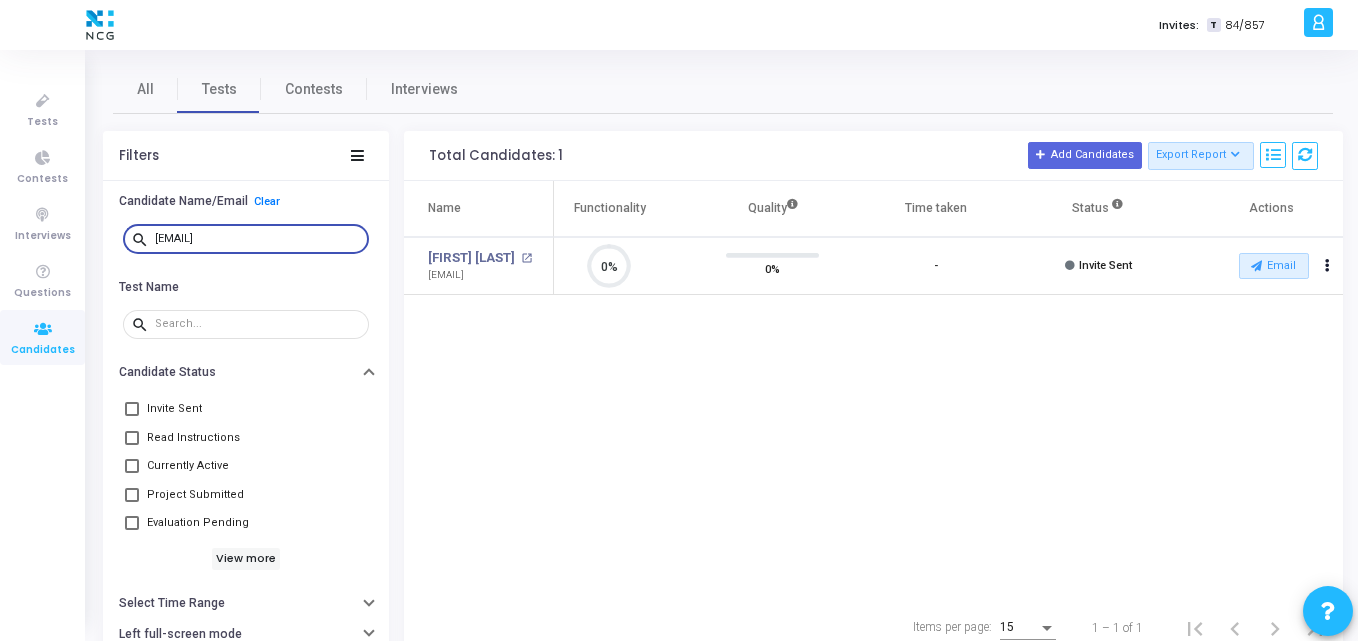 scroll, scrollTop: 9, scrollLeft: 9, axis: both 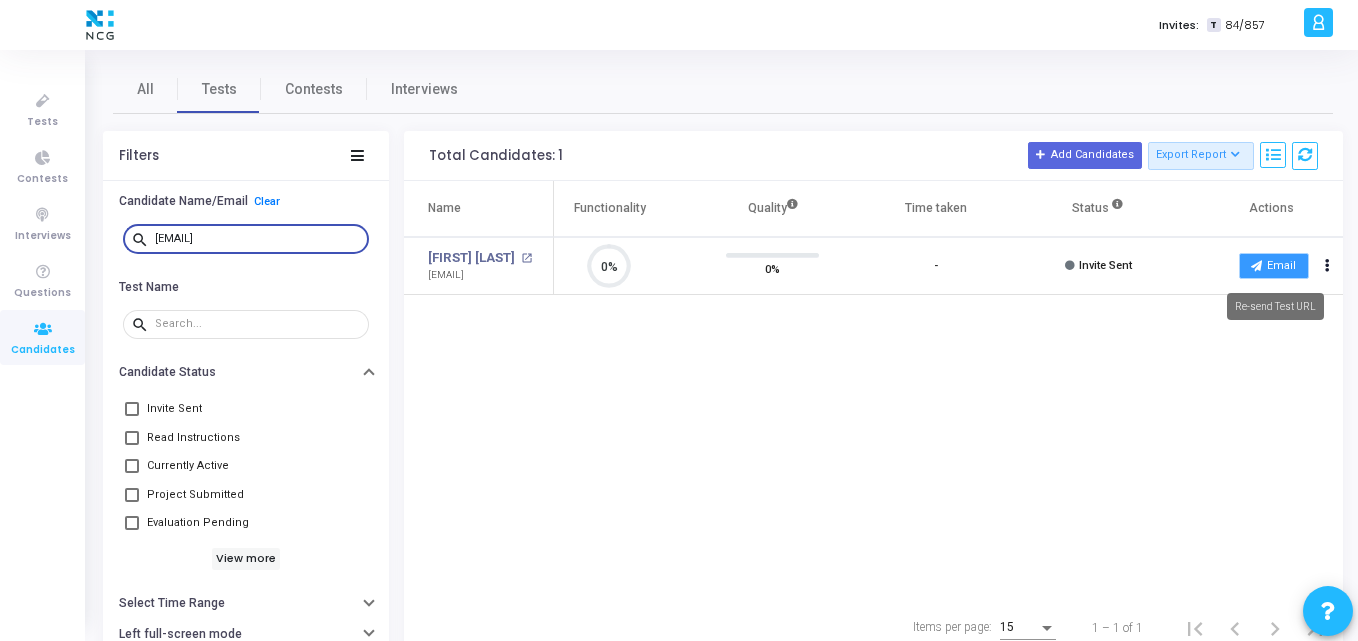 type on "[EMAIL]" 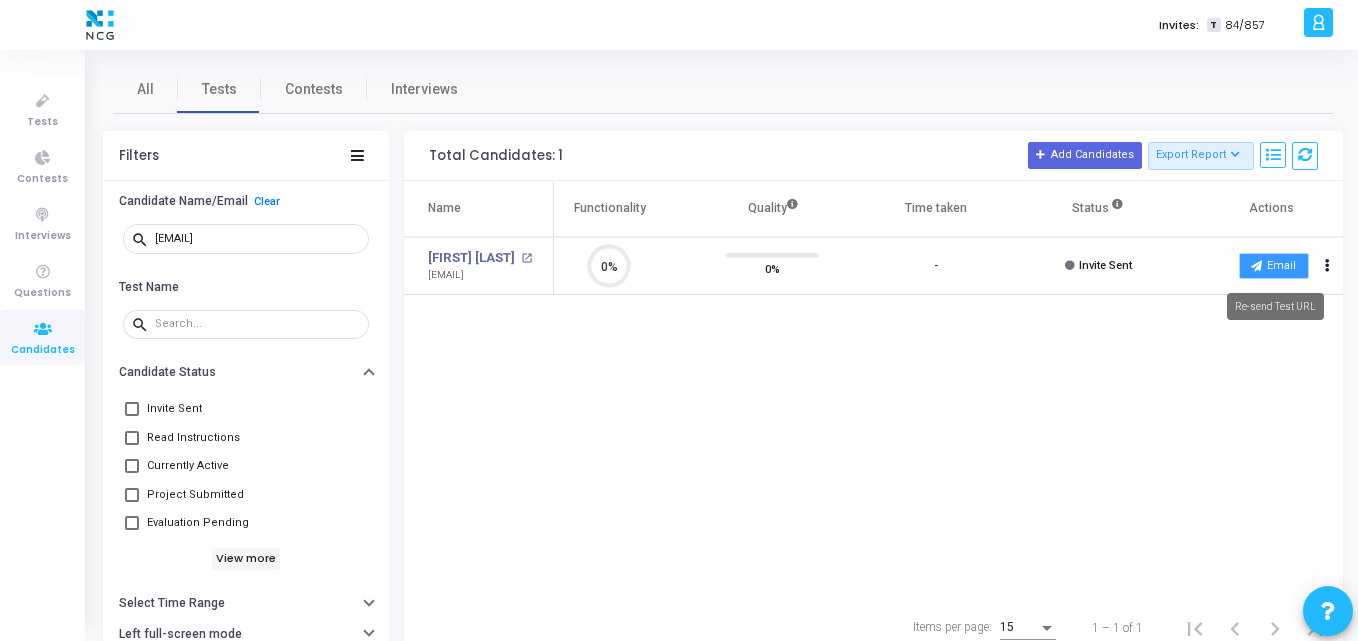 click on "Email" at bounding box center (1274, 266) 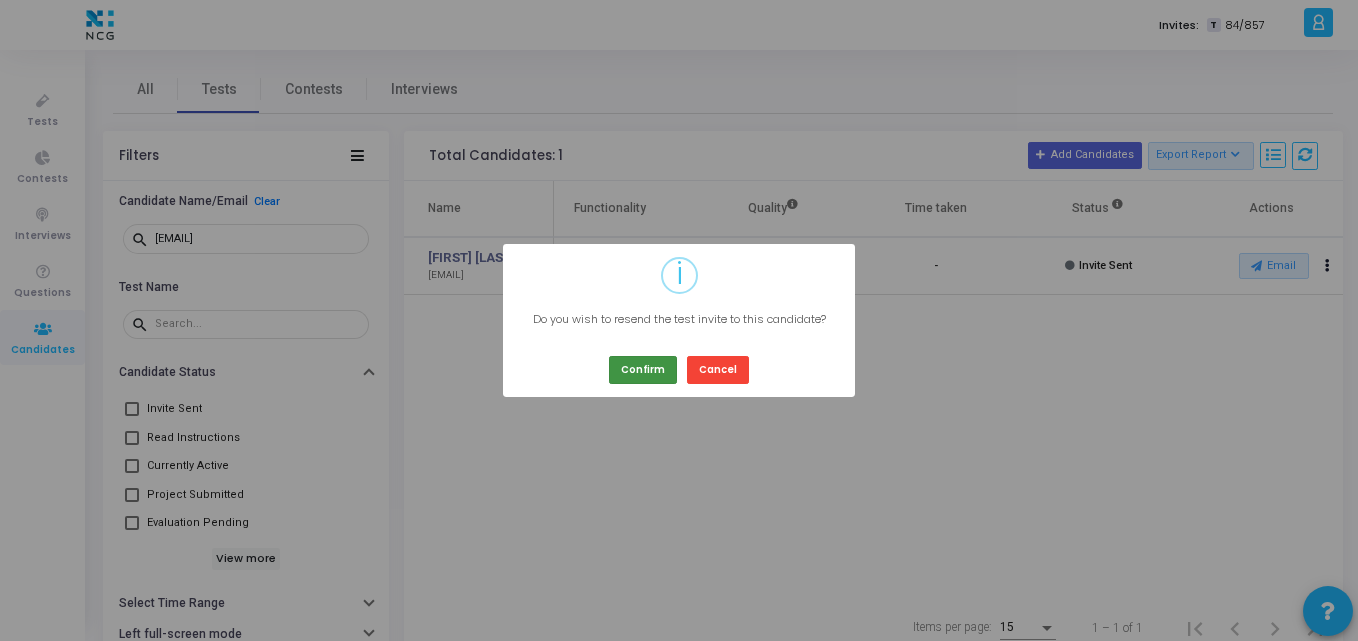 click on "Confirm" at bounding box center (643, 369) 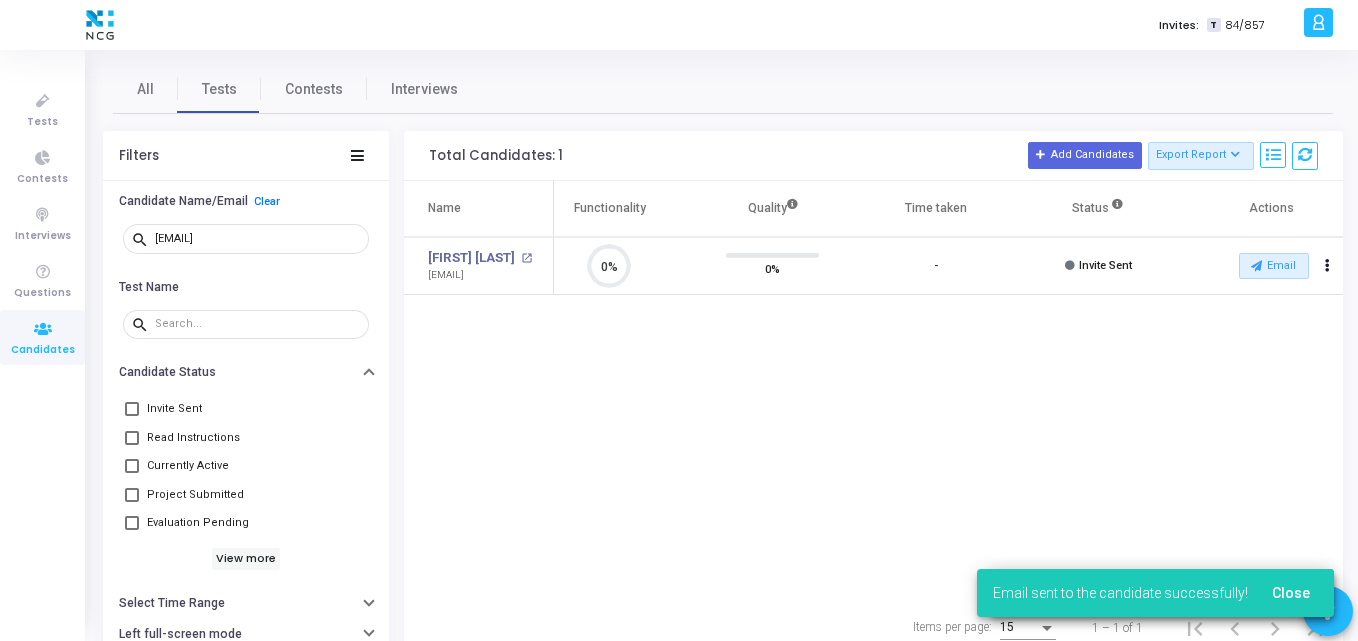 type 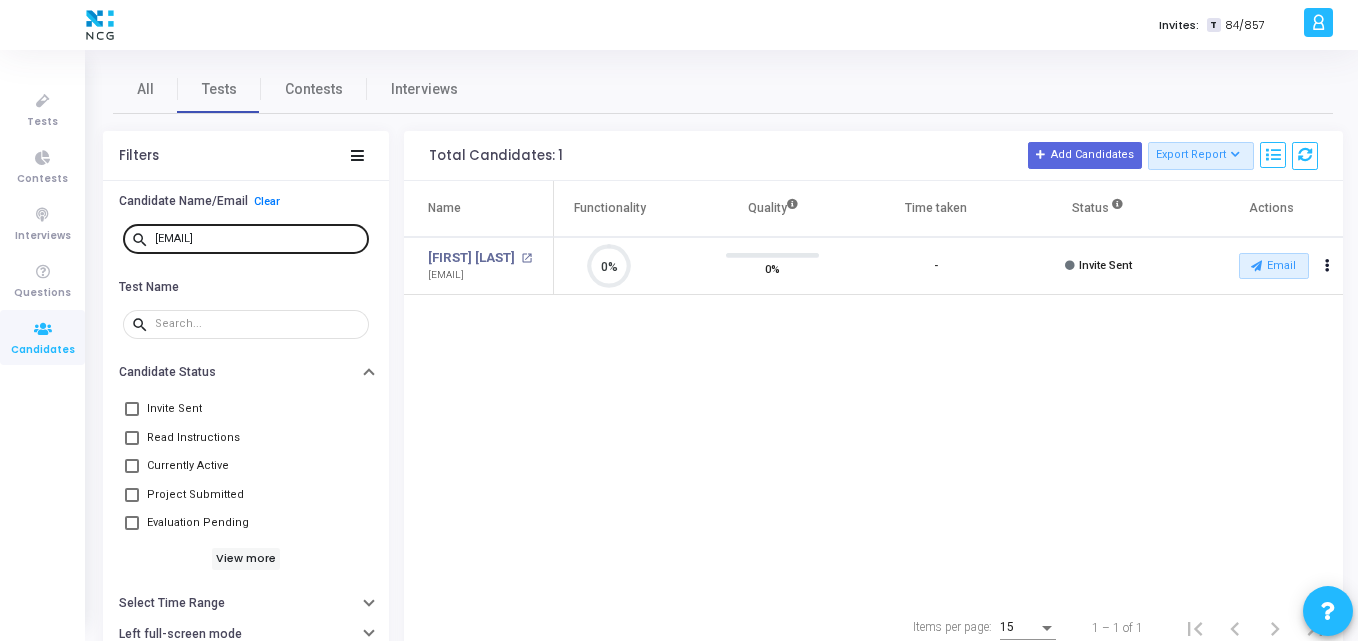 drag, startPoint x: 349, startPoint y: 248, endPoint x: 326, endPoint y: 241, distance: 24.04163 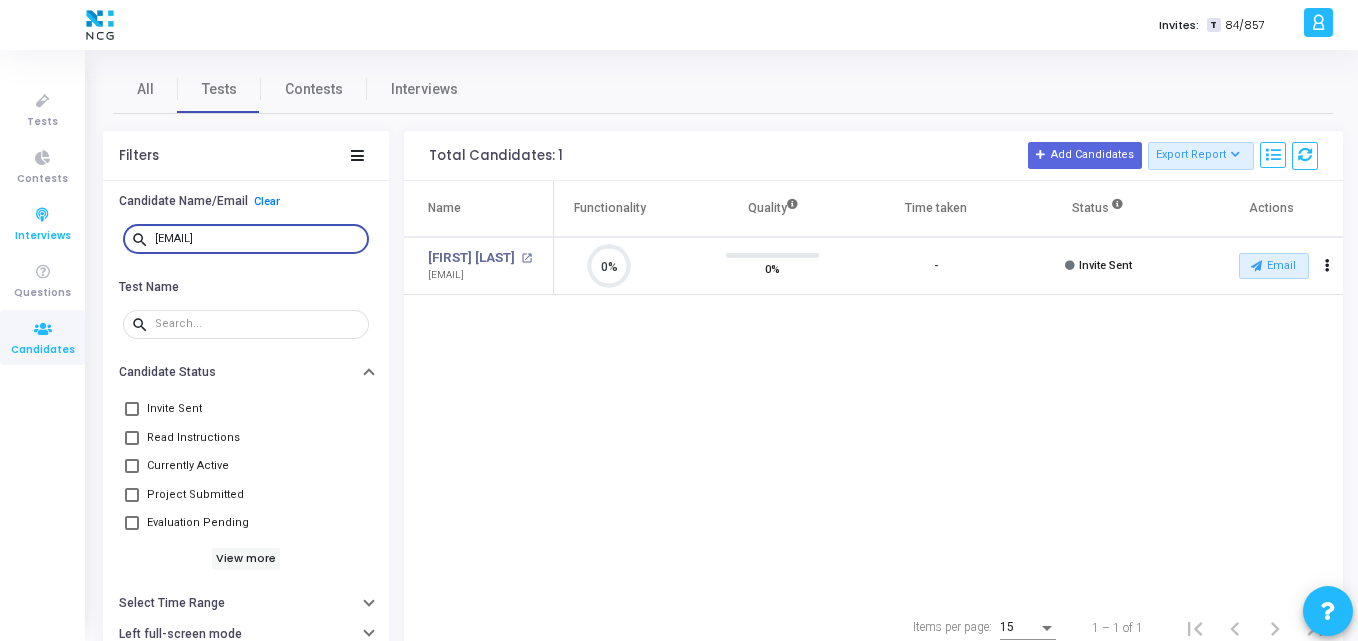 drag, startPoint x: 326, startPoint y: 241, endPoint x: 44, endPoint y: 243, distance: 282.00708 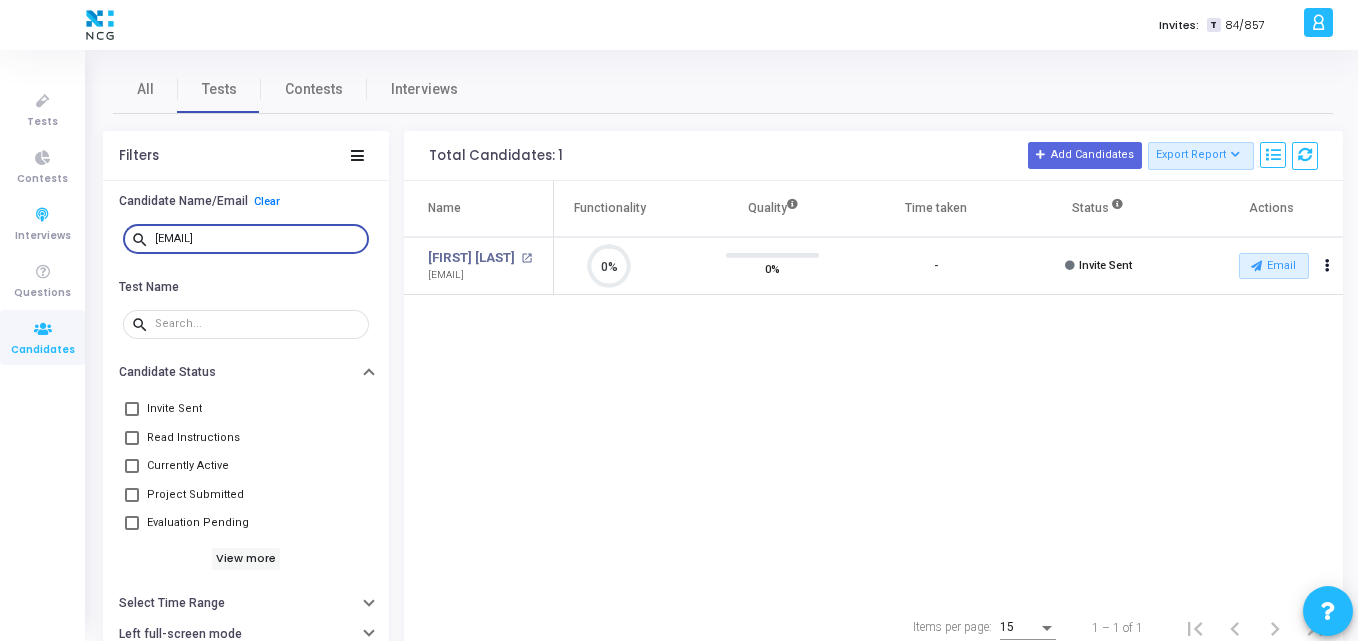 scroll, scrollTop: 9, scrollLeft: 9, axis: both 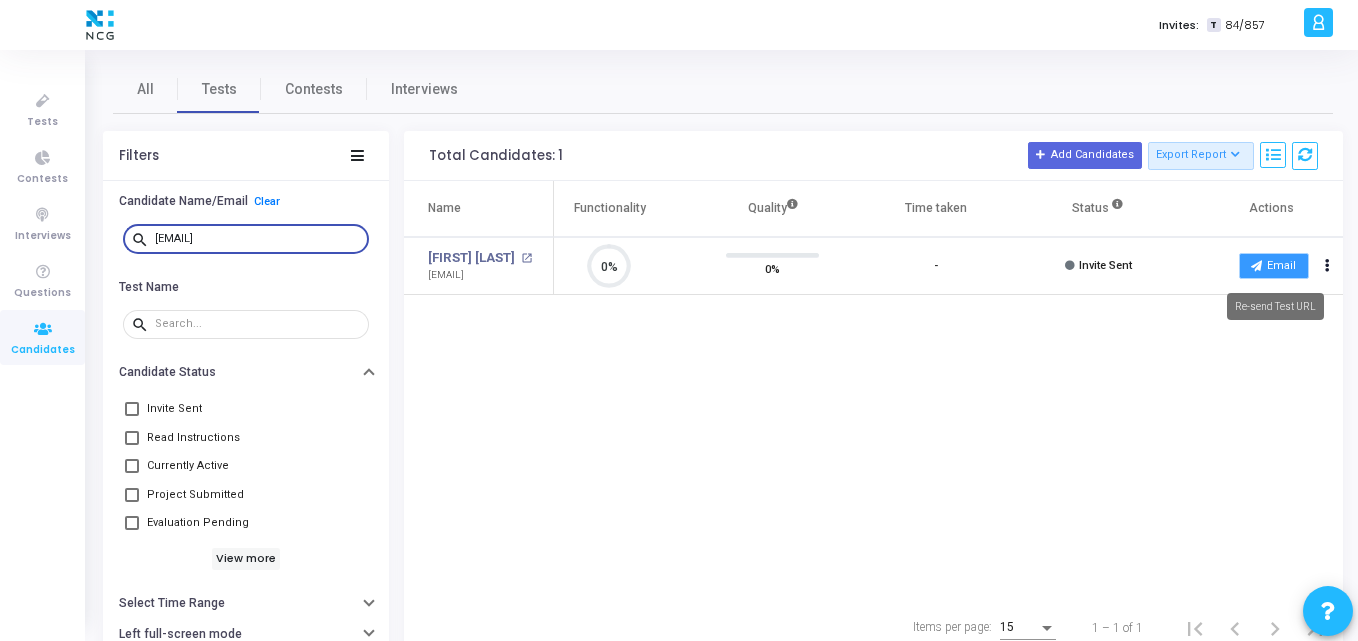 type on "[EMAIL]" 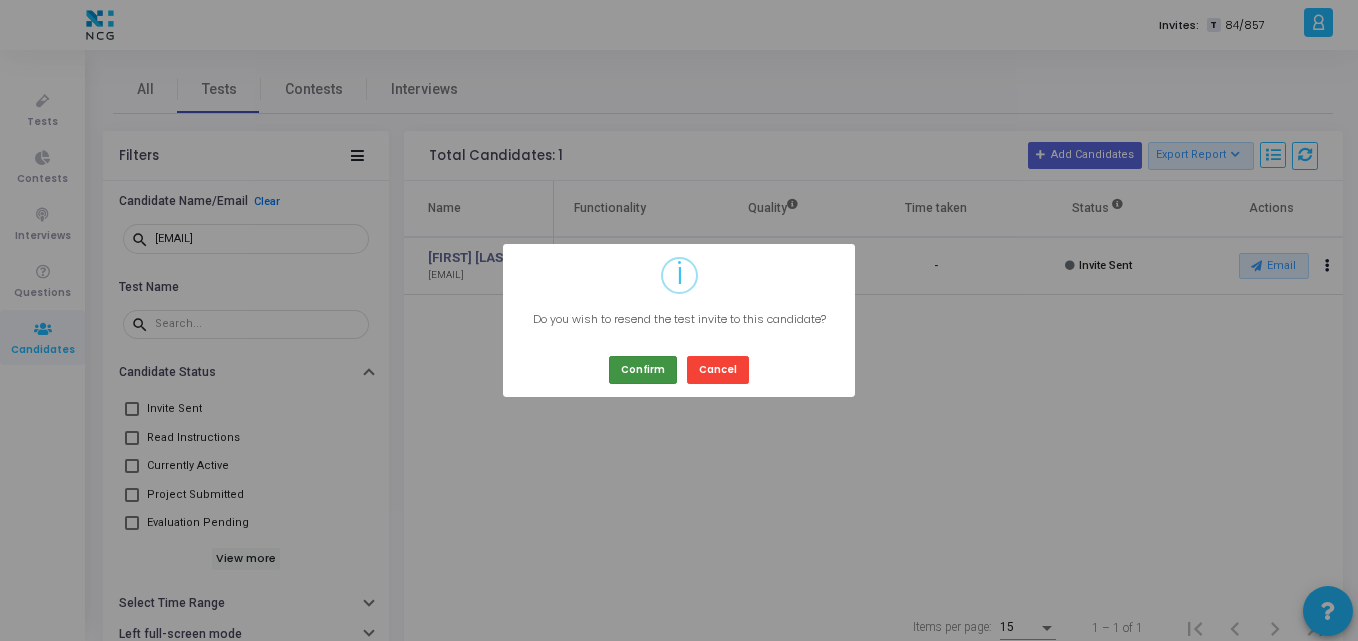 click on "Confirm" at bounding box center [643, 369] 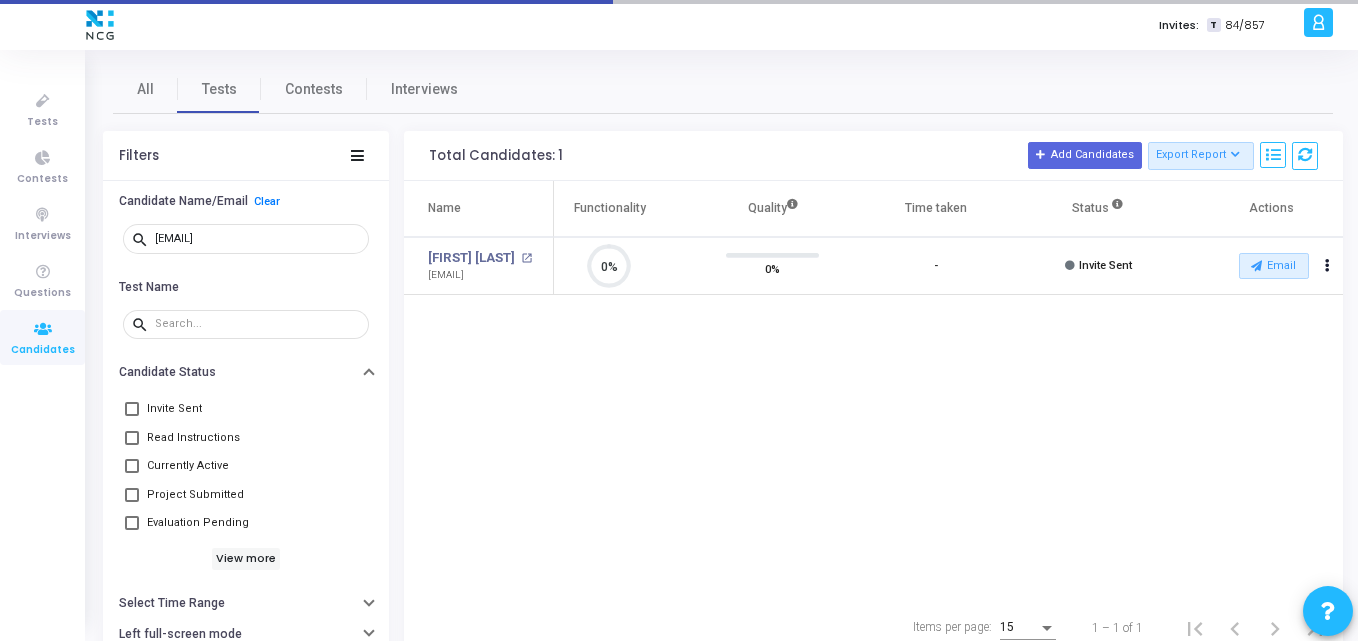 type 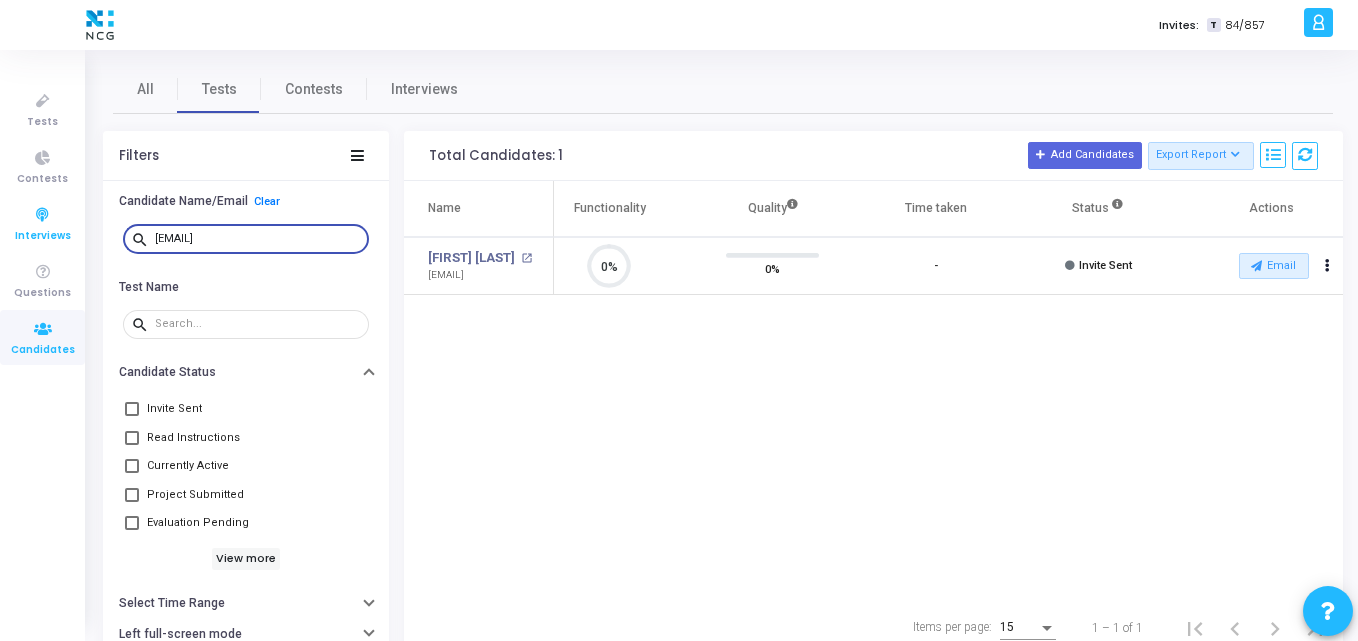 drag, startPoint x: 328, startPoint y: 244, endPoint x: 62, endPoint y: 226, distance: 266.60834 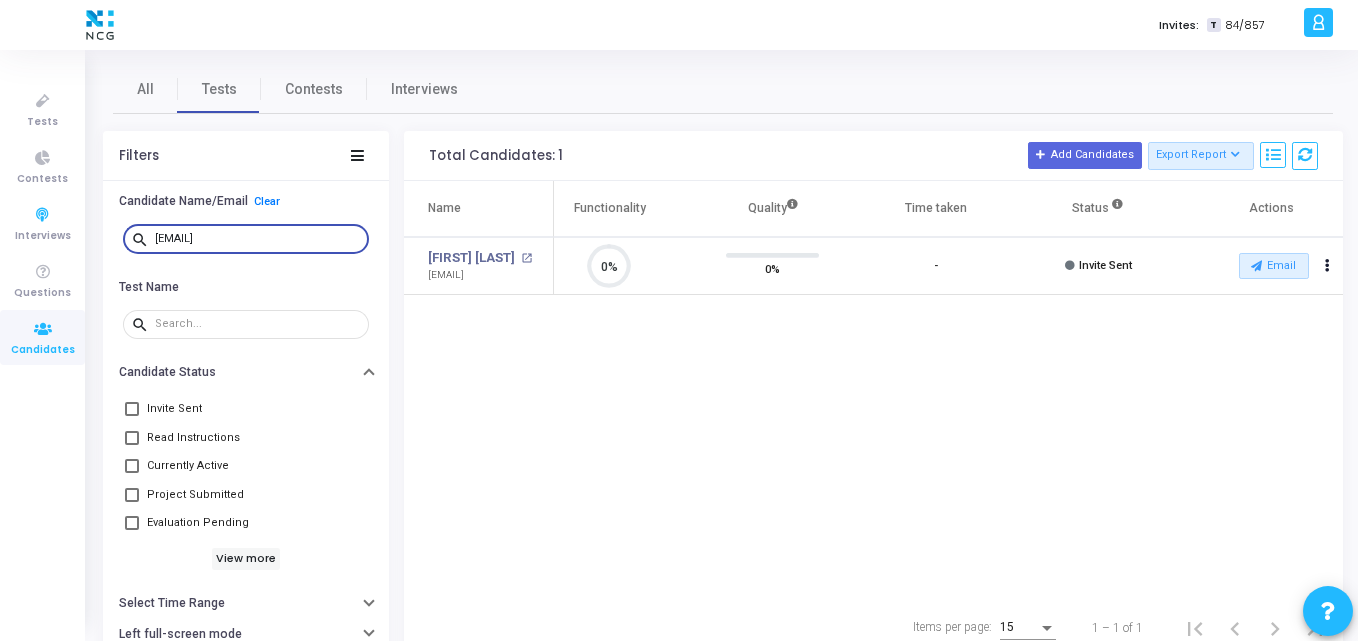 scroll, scrollTop: 9, scrollLeft: 9, axis: both 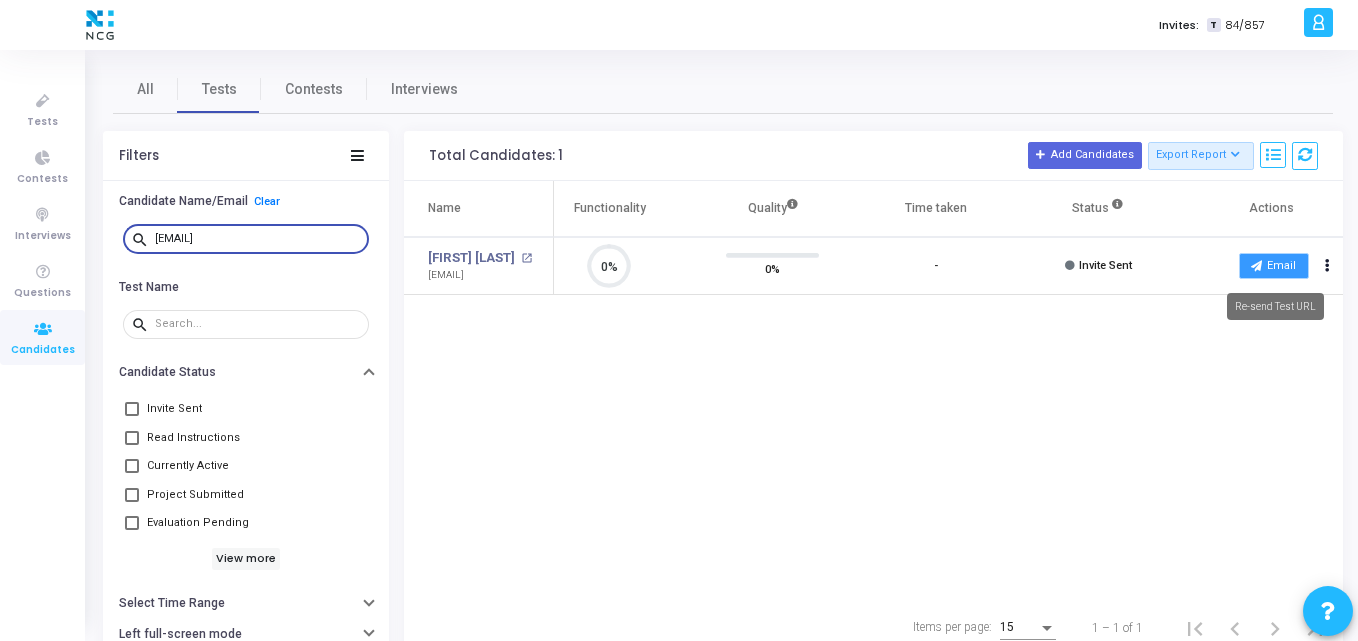 type on "[EMAIL]" 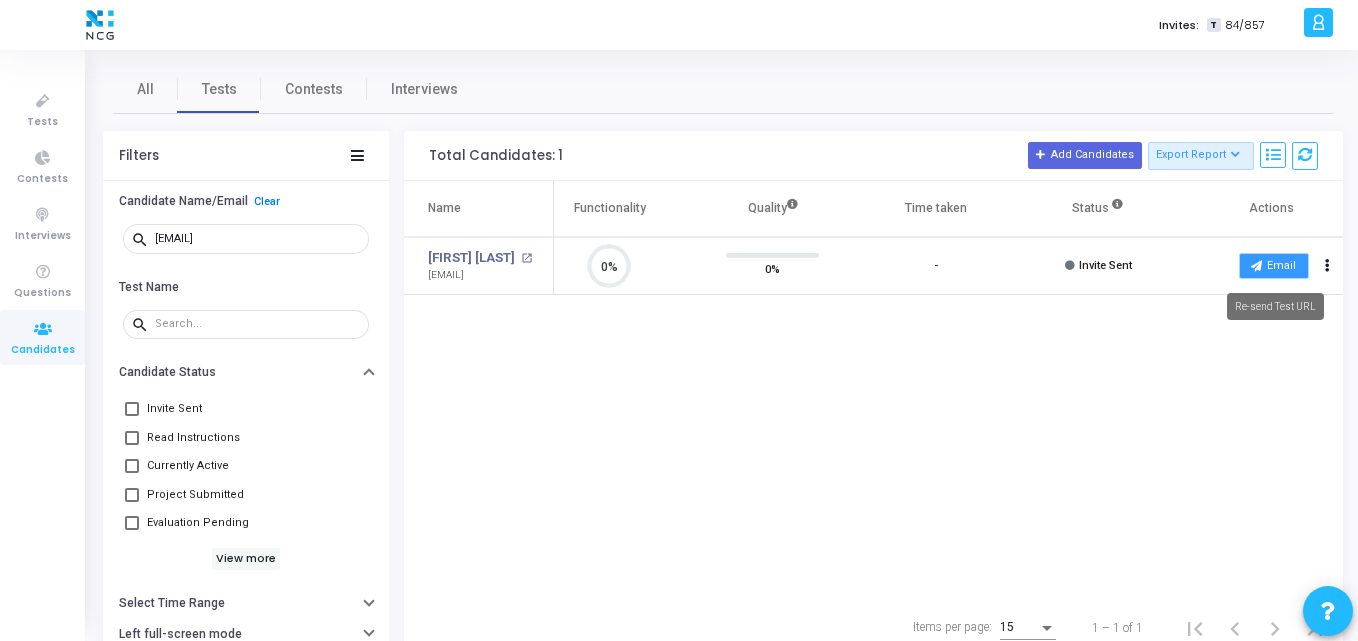click on "Email" at bounding box center [1274, 266] 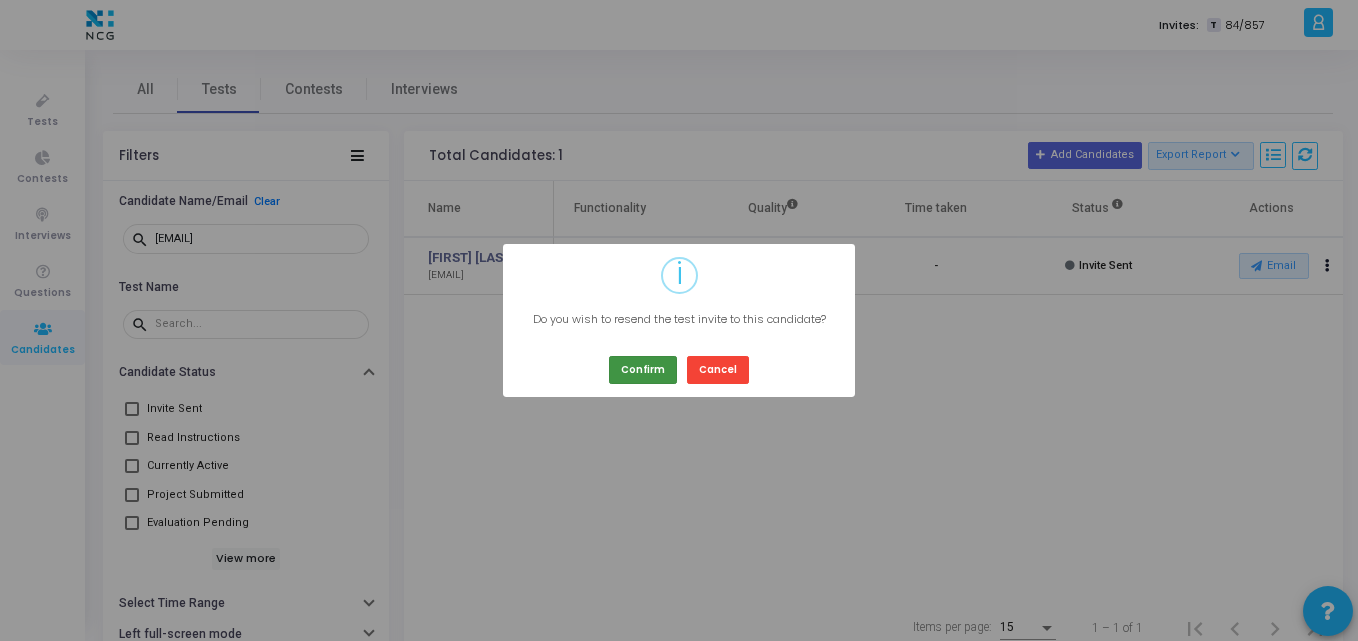 click on "Confirm" at bounding box center [643, 369] 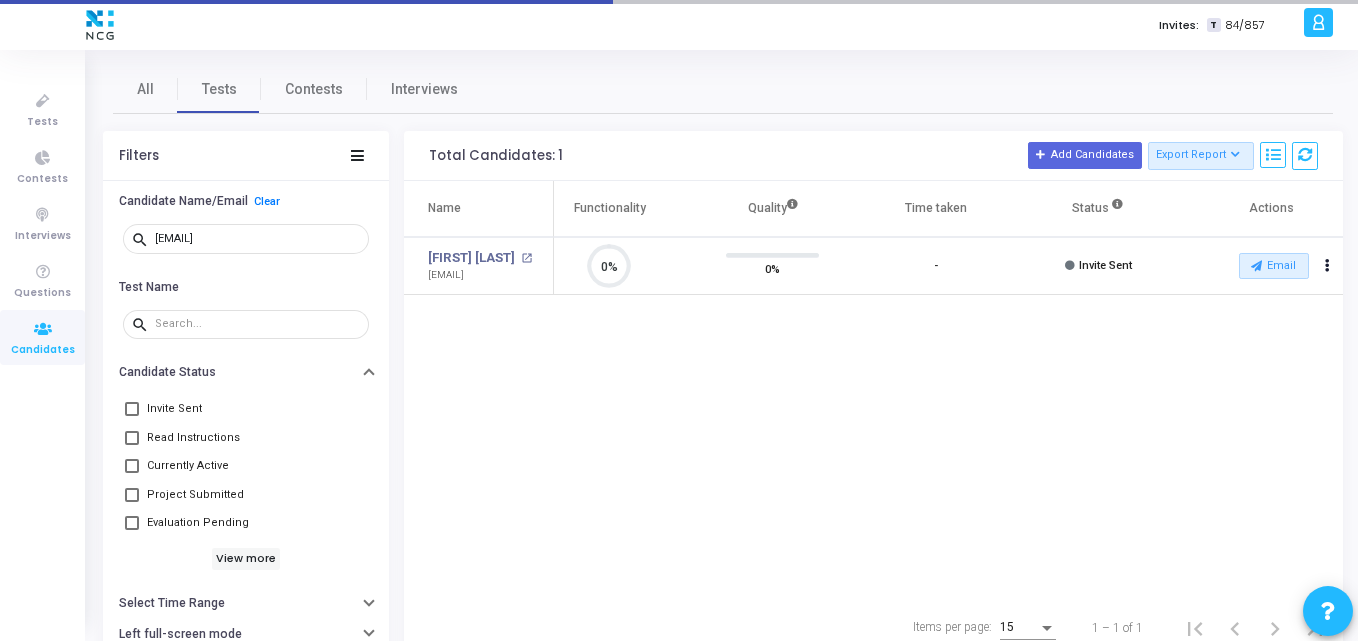 type 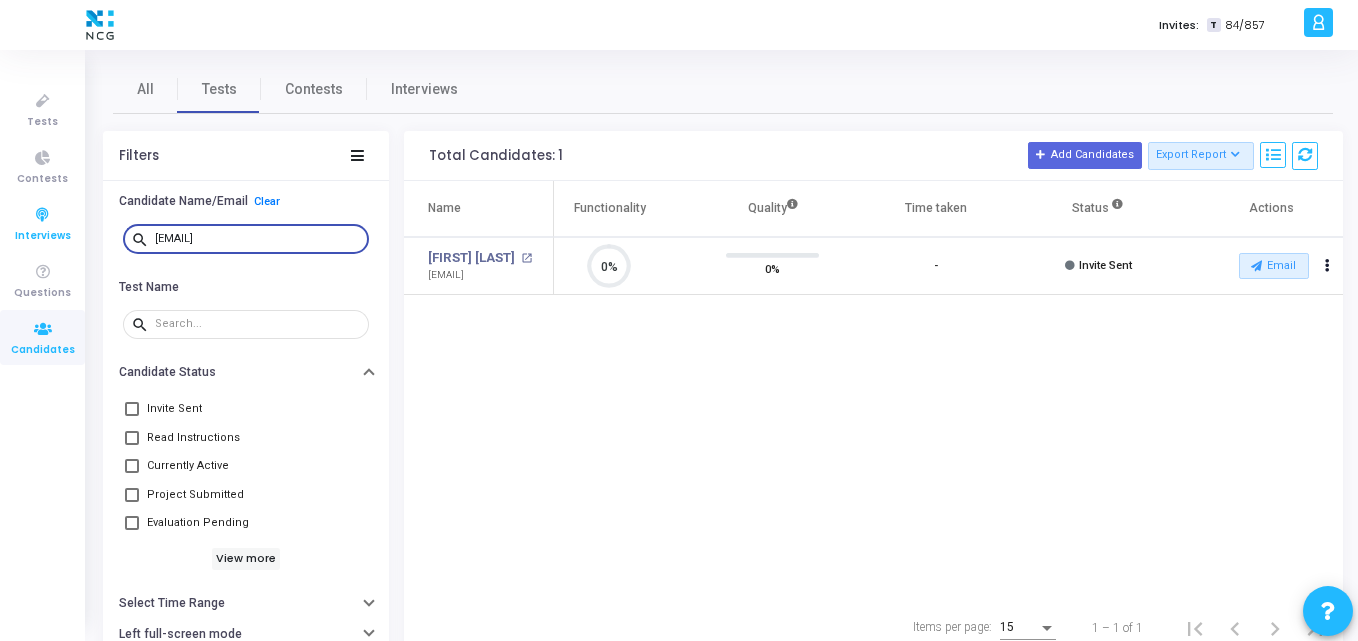drag, startPoint x: 341, startPoint y: 233, endPoint x: 44, endPoint y: 245, distance: 297.24234 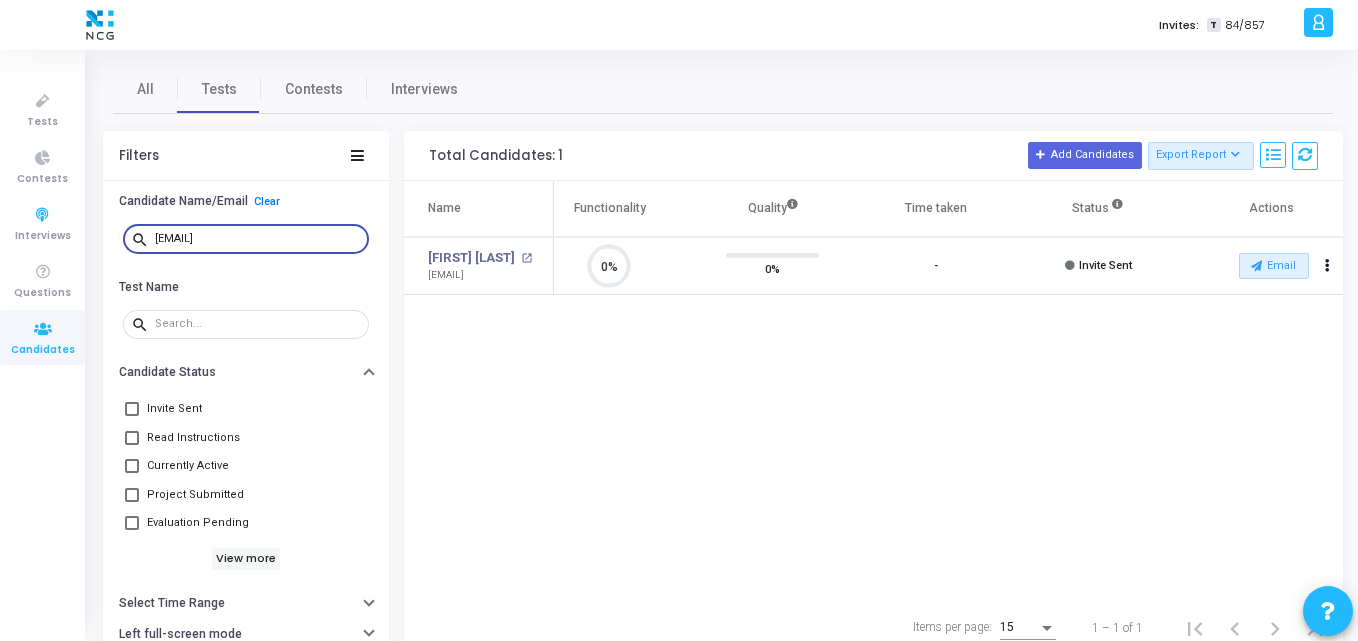 scroll, scrollTop: 9, scrollLeft: 9, axis: both 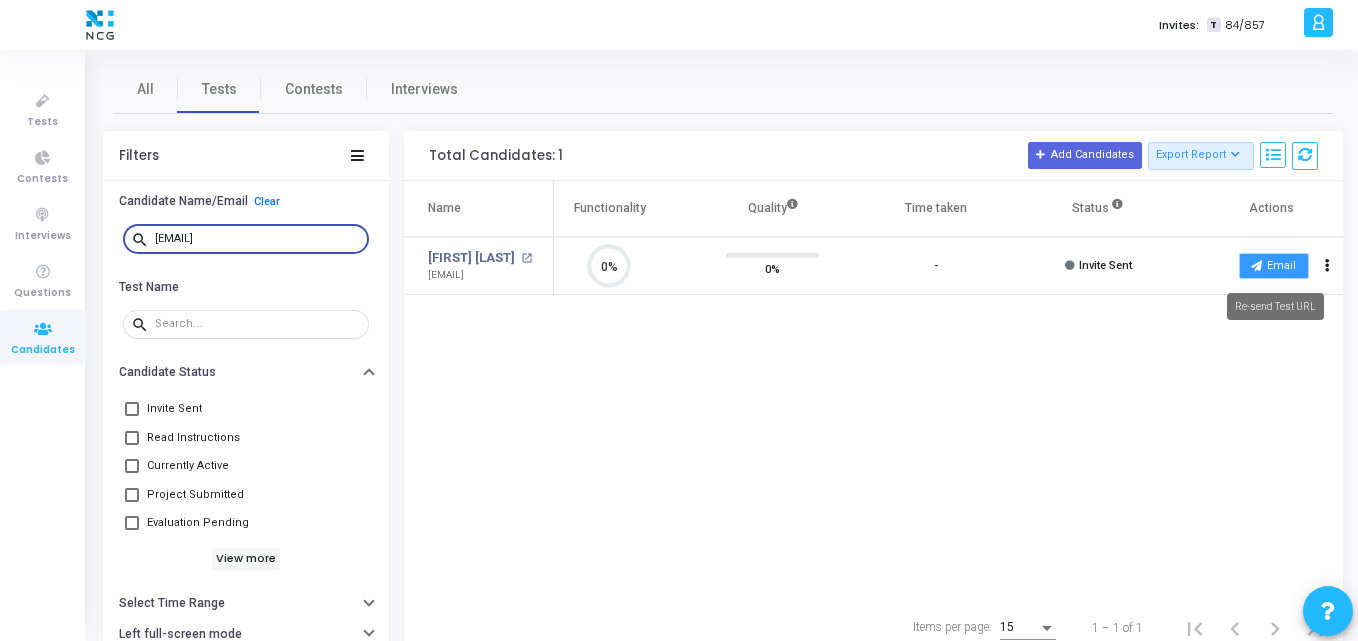 type on "[EMAIL]" 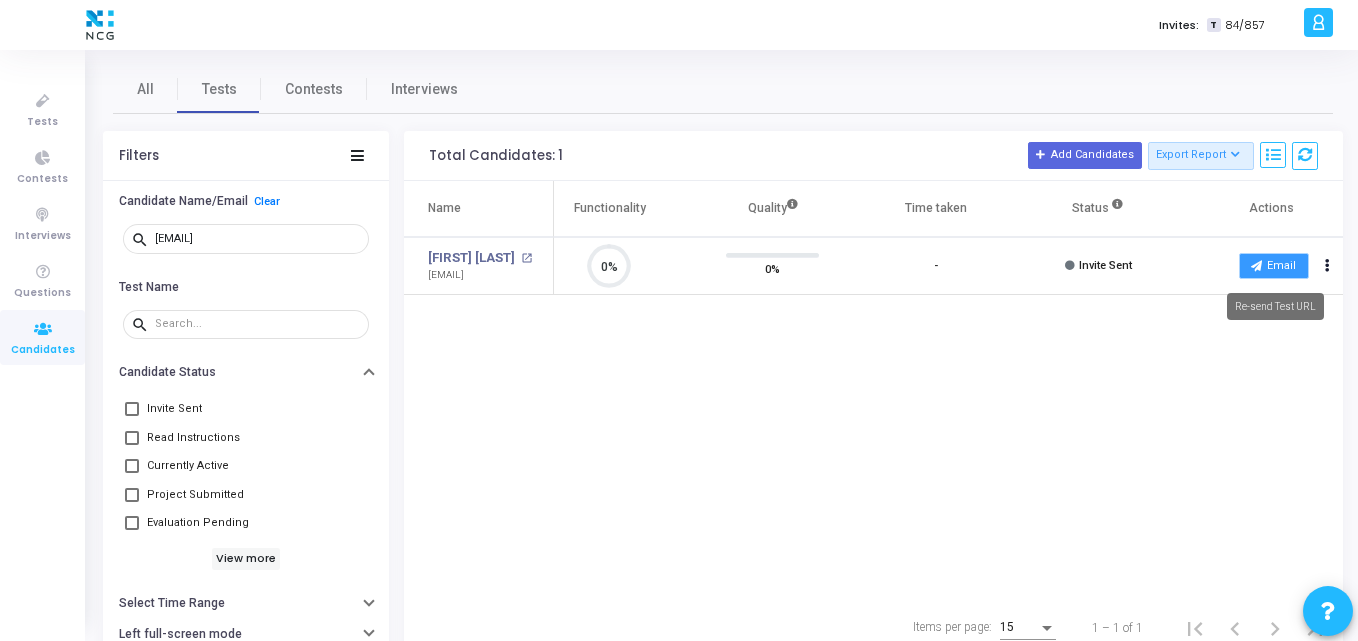 click on "Email" at bounding box center [1274, 266] 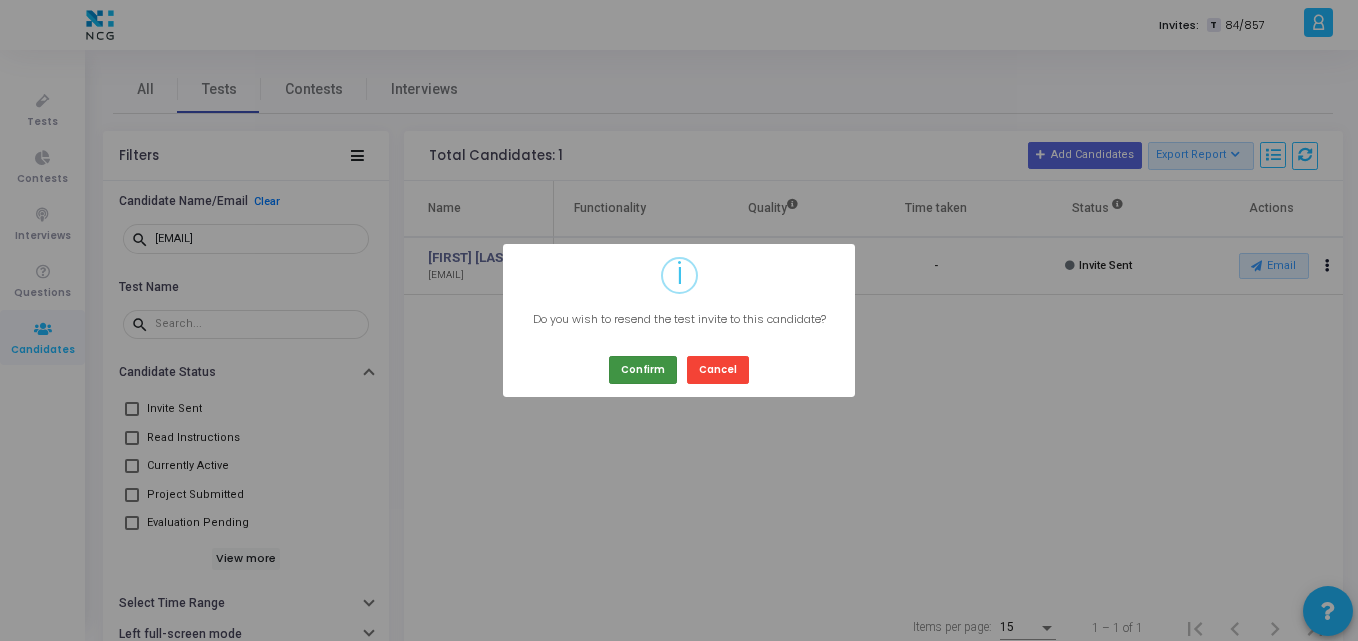 click on "Confirm" at bounding box center (643, 369) 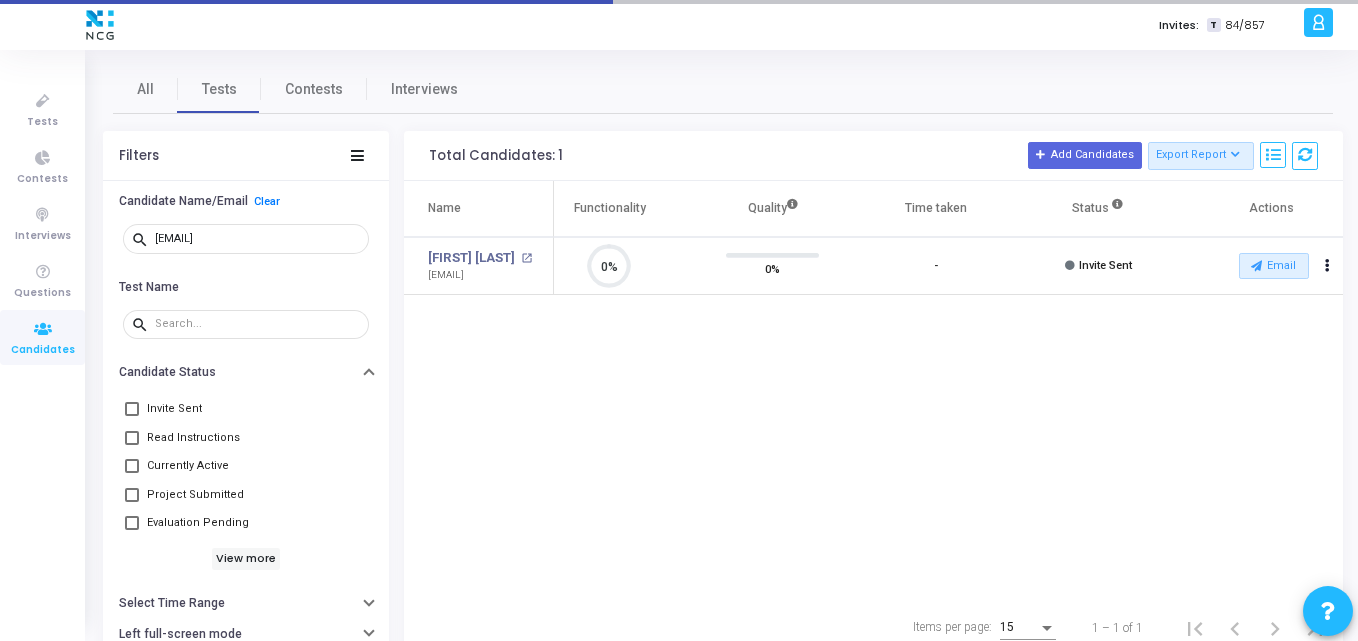 type 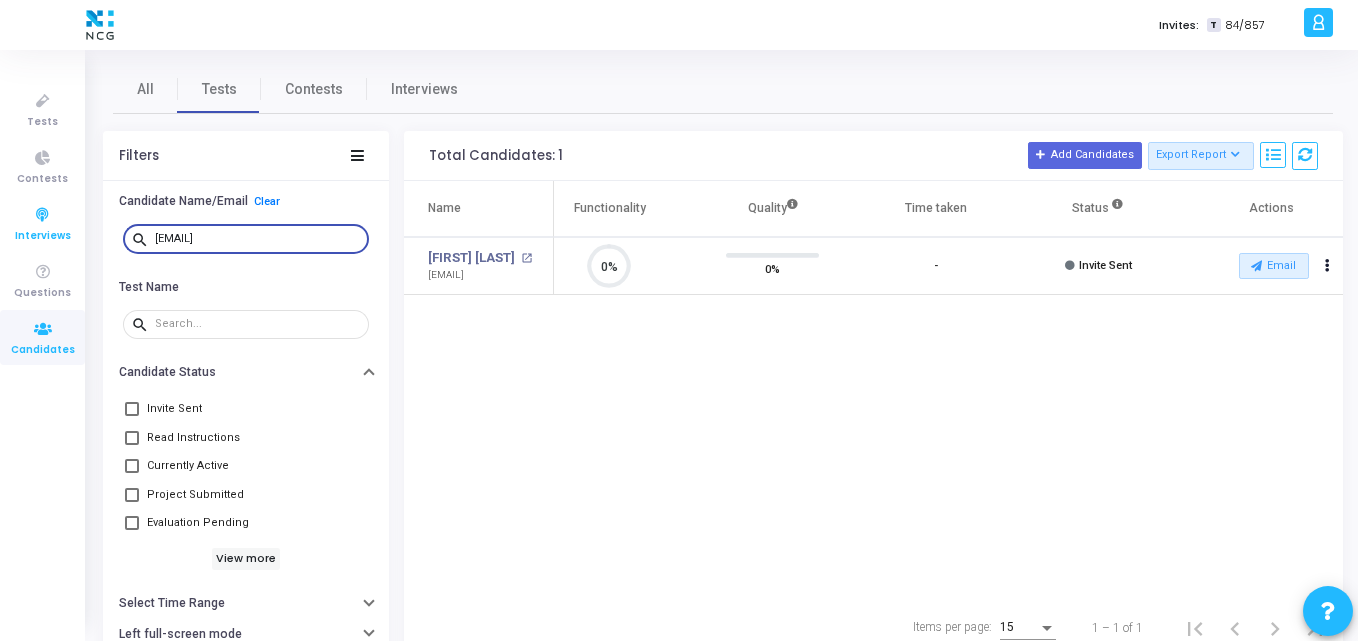 drag, startPoint x: 322, startPoint y: 233, endPoint x: 50, endPoint y: 245, distance: 272.2646 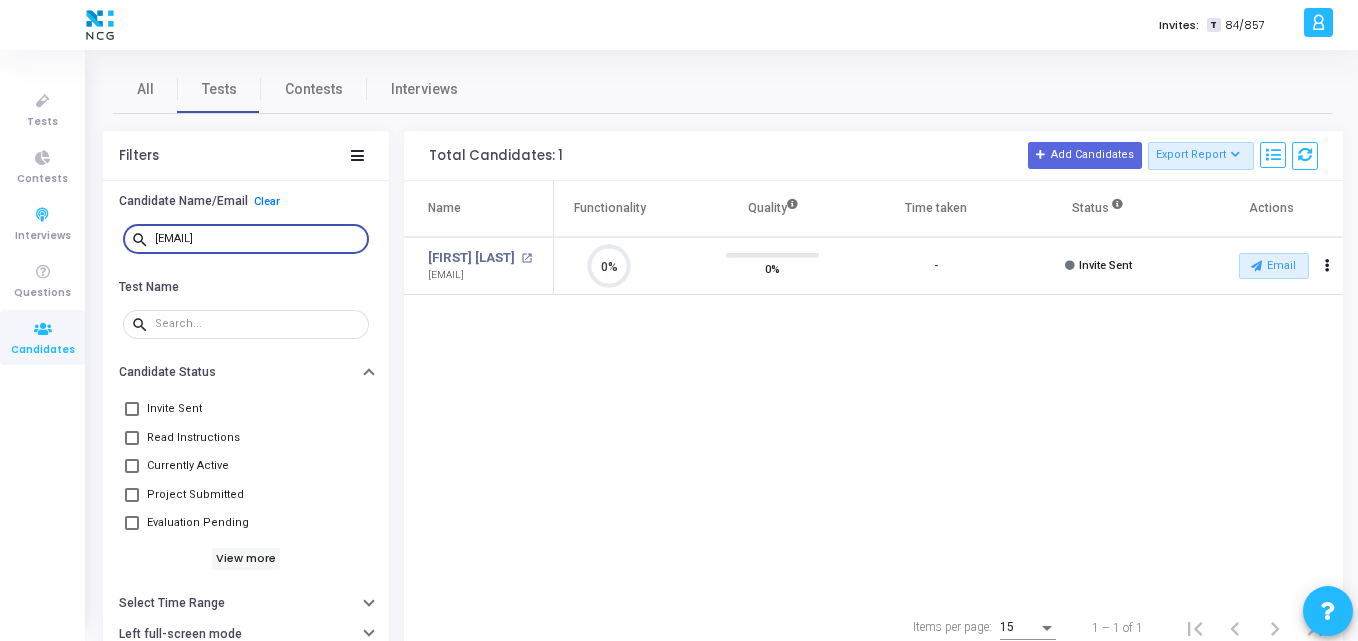 scroll, scrollTop: 9, scrollLeft: 9, axis: both 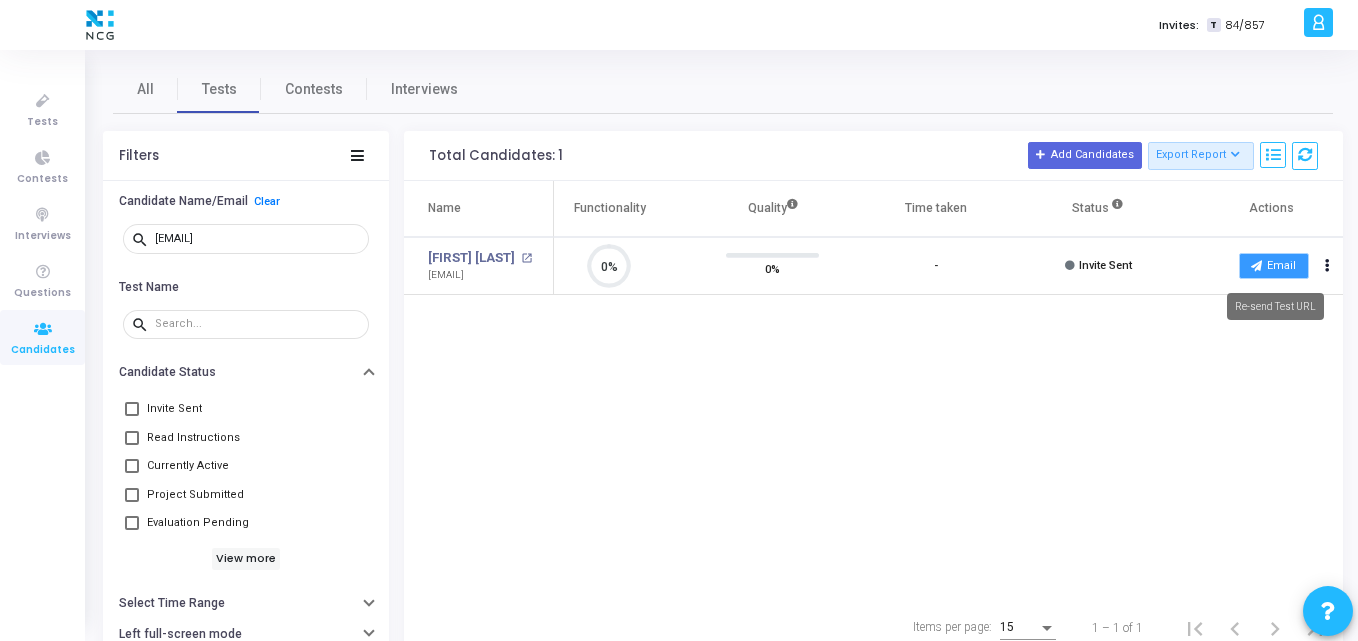 click on "Email" at bounding box center (1274, 266) 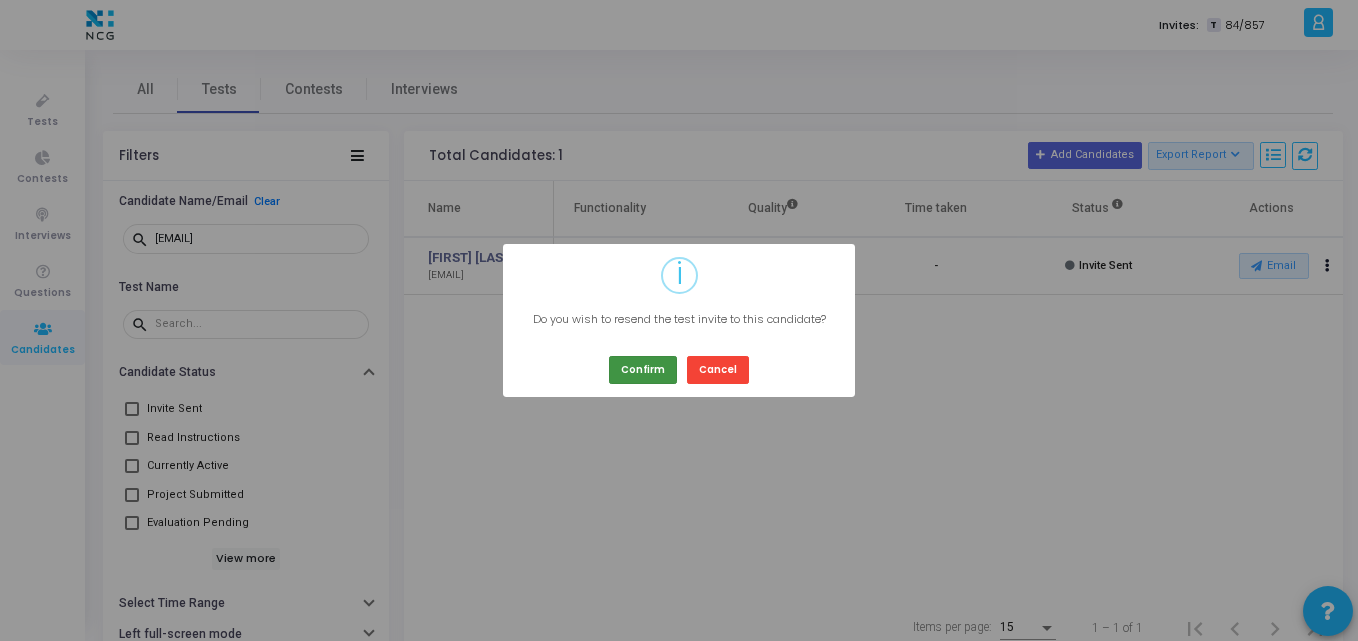 drag, startPoint x: 600, startPoint y: 388, endPoint x: 642, endPoint y: 369, distance: 46.09772 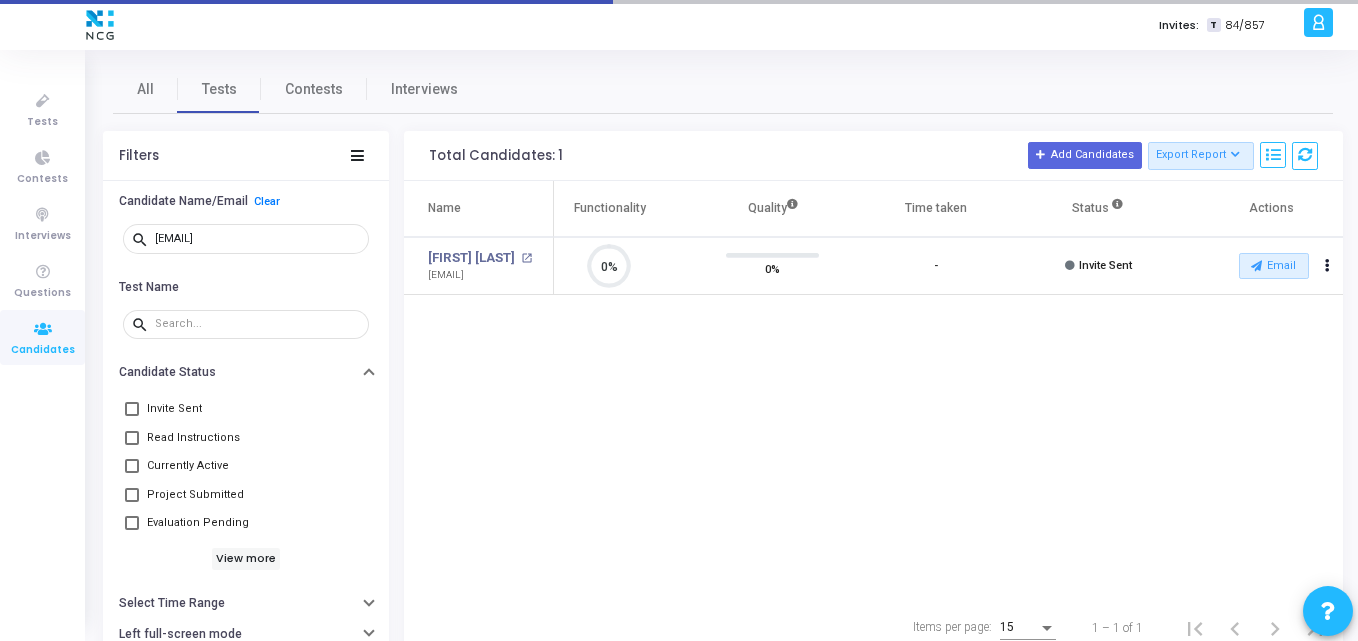 click on "Name  Test Name   Functionality   Quality  Time taken  Status   Actions   [FIRST] [LAST] open_in_new  [EMAIL]   T   NCG_Prog_JavaFS_2025_Test   open_in_new 0%  0%   -   Invite Sent   Email  archive  Archive  drafts  Cancel Invite  content_copy  Copy Test Invite Link  cached  Resend Test  close  Disable Camera Proctor  close  Disable Screen Sharing" 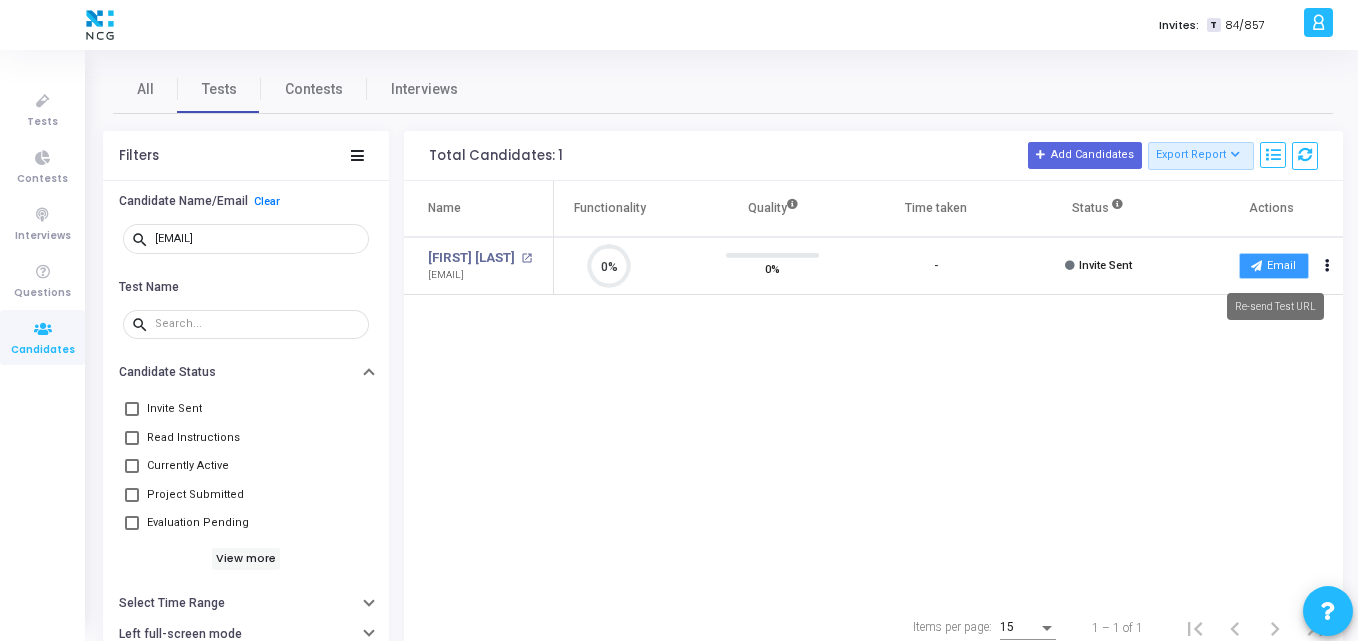 click on "Email" at bounding box center [1274, 266] 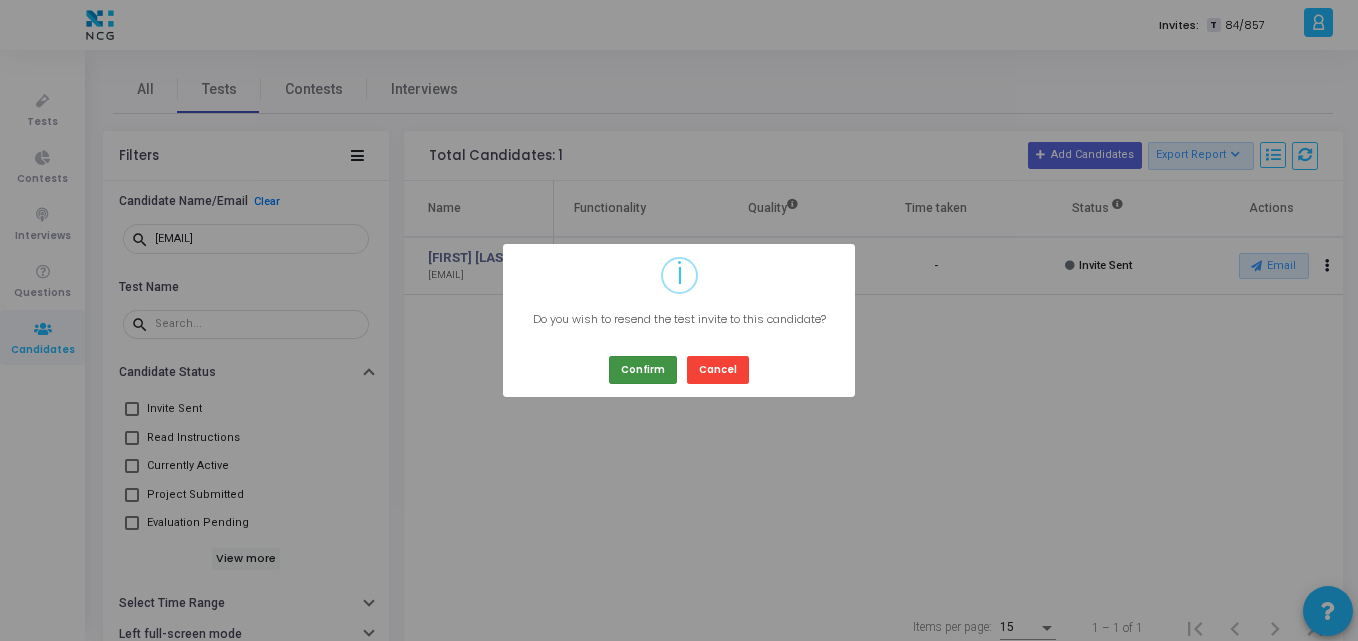 click on "Confirm" at bounding box center [643, 369] 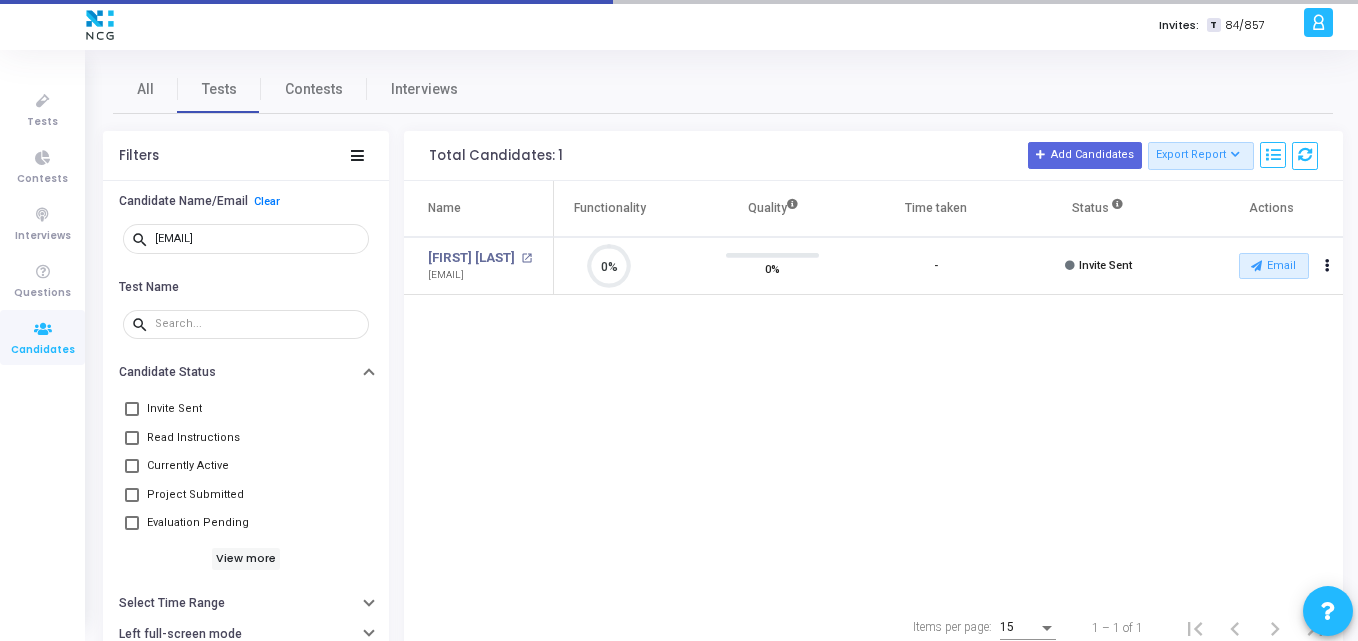 click on "Name  Test Name   Functionality   Quality  Time taken  Status   Actions   [FIRST] [LAST] open_in_new  [EMAIL]   T   NCG_Prog_JavaFS_2025_Test   open_in_new 0%  0%   -   Invite Sent   Email  archive  Archive  drafts  Cancel Invite  content_copy  Copy Test Invite Link  cached  Resend Test  close  Disable Camera Proctor  close  Disable Screen Sharing" 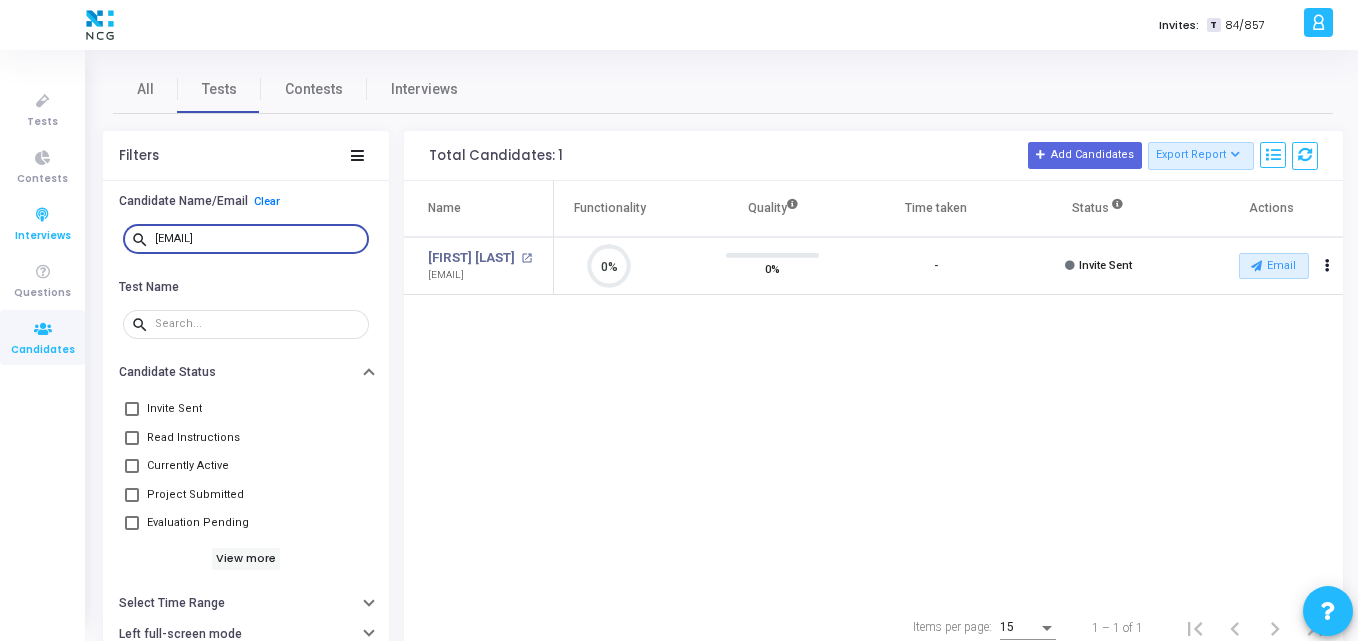 drag, startPoint x: 346, startPoint y: 235, endPoint x: 82, endPoint y: 228, distance: 264.09277 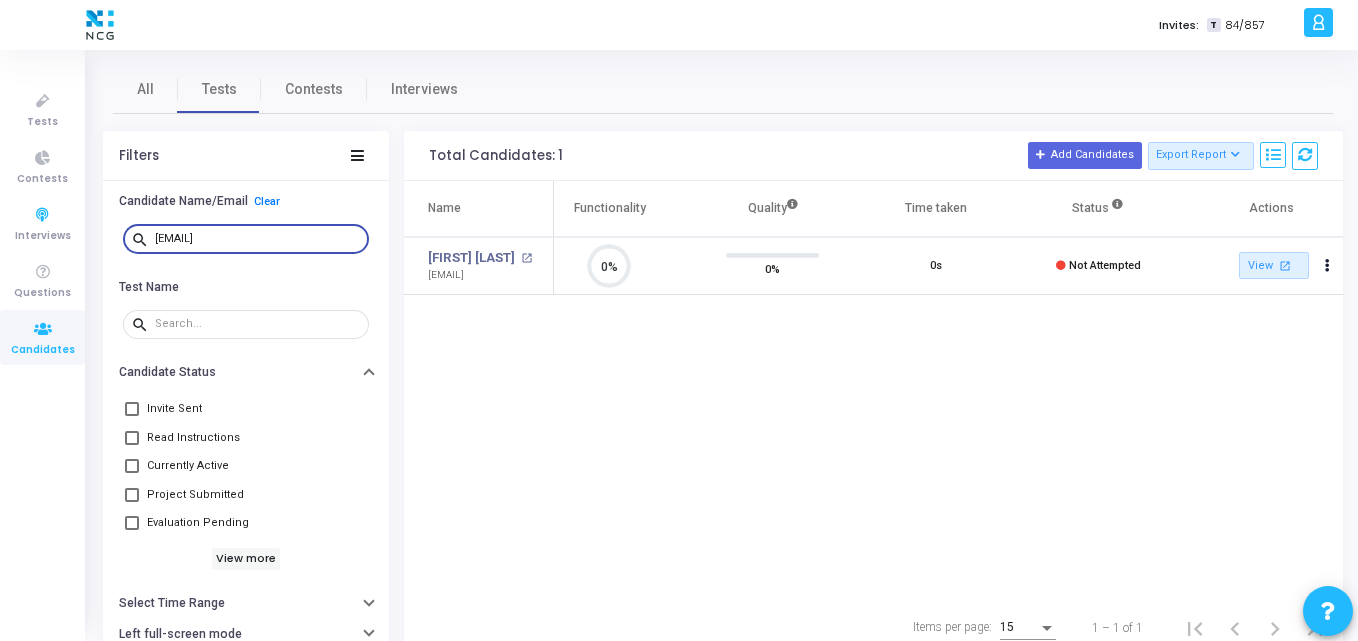 scroll, scrollTop: 9, scrollLeft: 9, axis: both 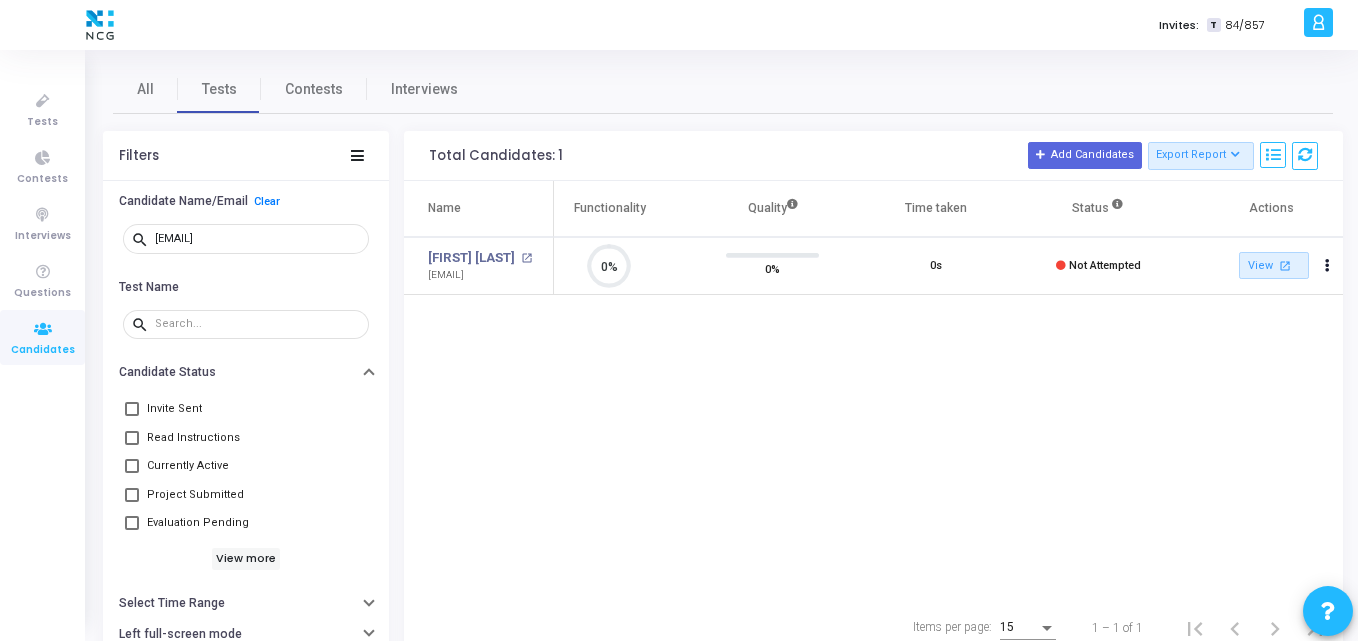 click on "Name  Test Name   Functionality   Quality  Time taken  Status   Actions   [FIRST] [LAST] open_in_new  [EMAIL]   T   NCG_Python FS_Developer   open_in_new 0%  0%   0s   Not Attempted   View  open_in_new   Report  archive  Archive   Extend Duration  cached  Resend Test   Schedule Interview  content_copy  Copy Public Link  content_copy  Copy Test Invite Link" 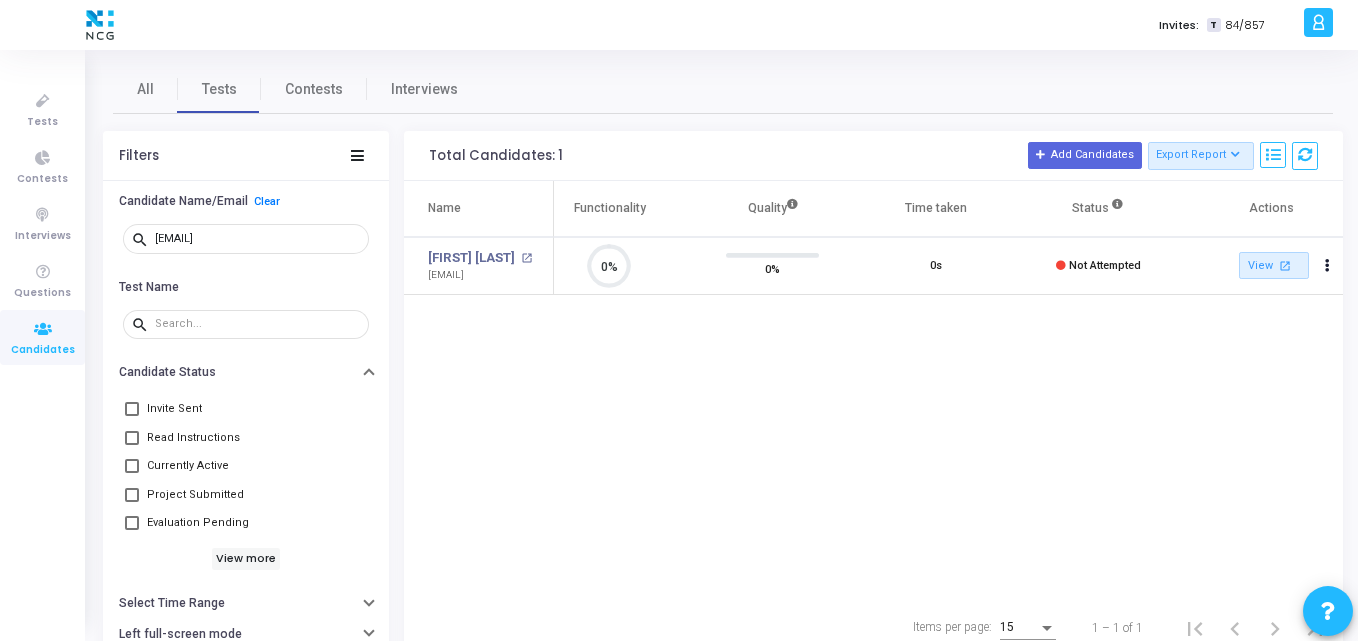 click on "Name  Test Name   Functionality   Quality  Time taken  Status   Actions   [FIRST] [LAST] open_in_new  [EMAIL]   T   NCG_Python FS_Developer   open_in_new 0%  0%   0s   Not Attempted   View  open_in_new   Report  archive  Archive   Extend Duration  cached  Resend Test   Schedule Interview  content_copy  Copy Public Link  content_copy  Copy Test Invite Link" 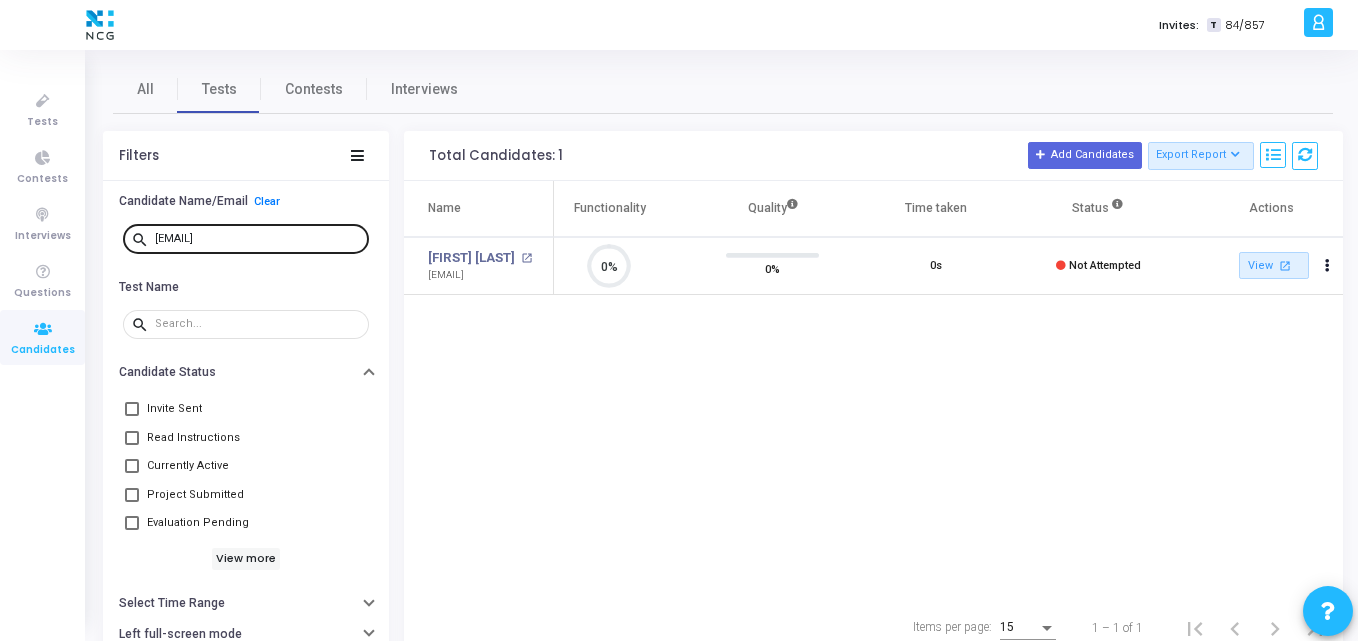 drag, startPoint x: 358, startPoint y: 239, endPoint x: 345, endPoint y: 239, distance: 13 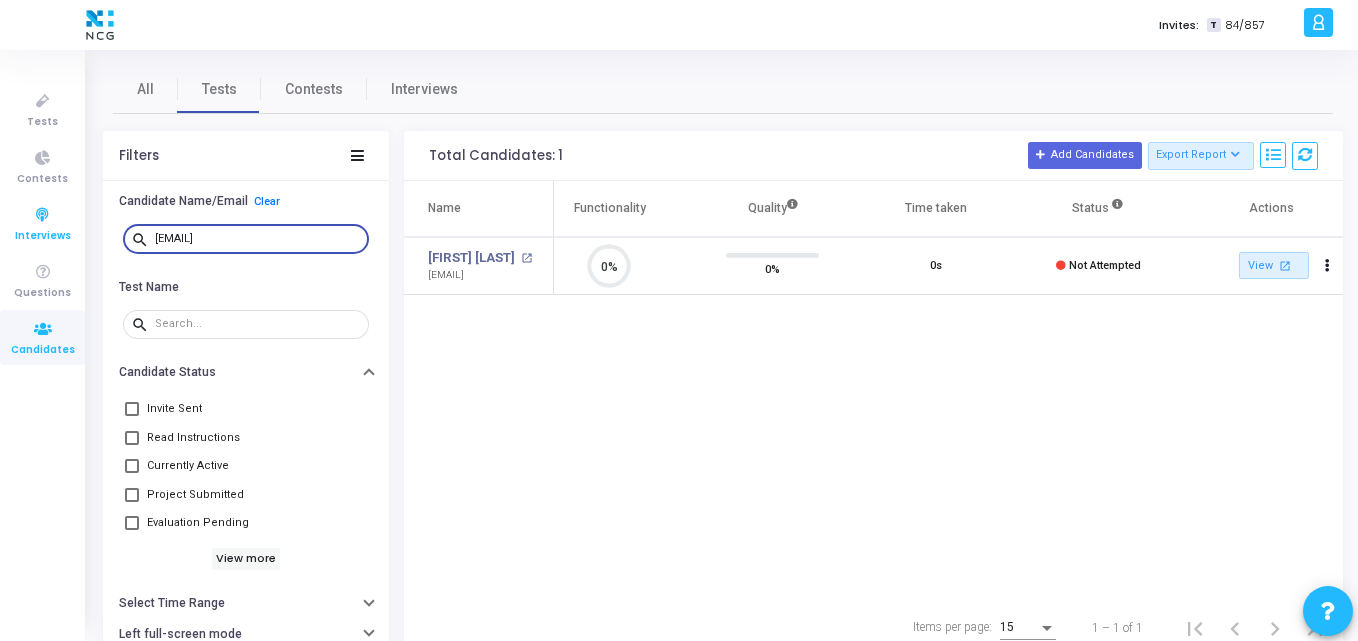 drag, startPoint x: 345, startPoint y: 239, endPoint x: 16, endPoint y: 236, distance: 329.01367 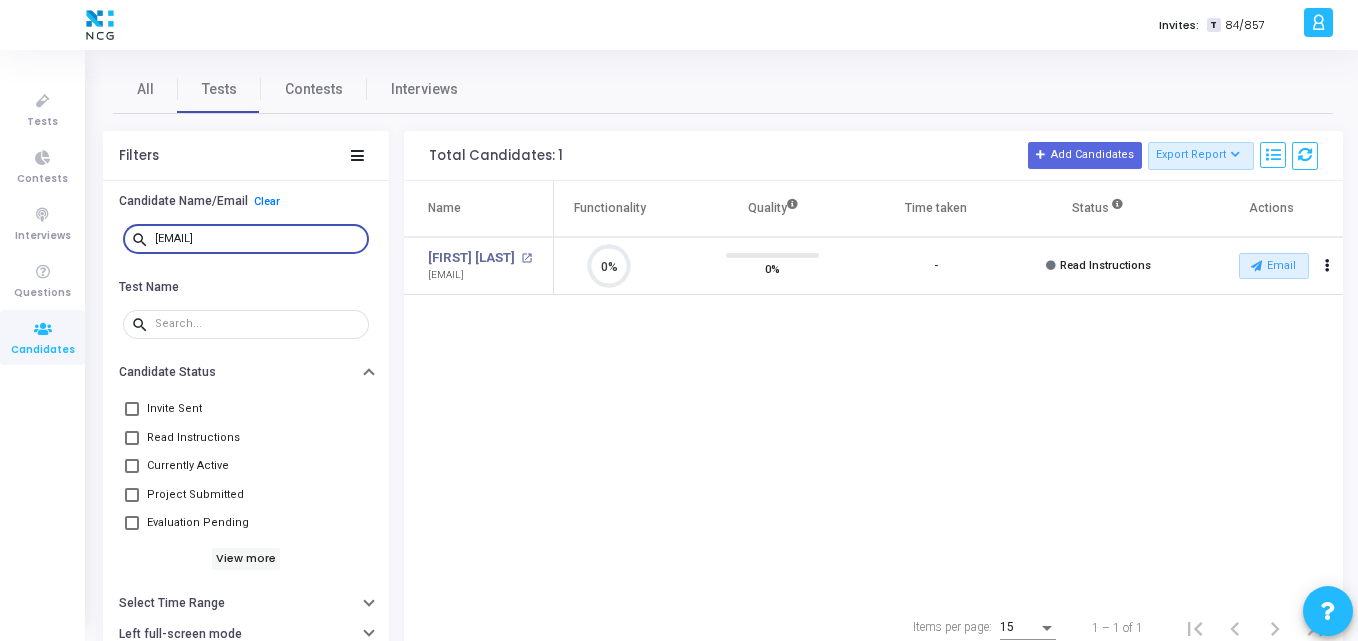 scroll, scrollTop: 9, scrollLeft: 9, axis: both 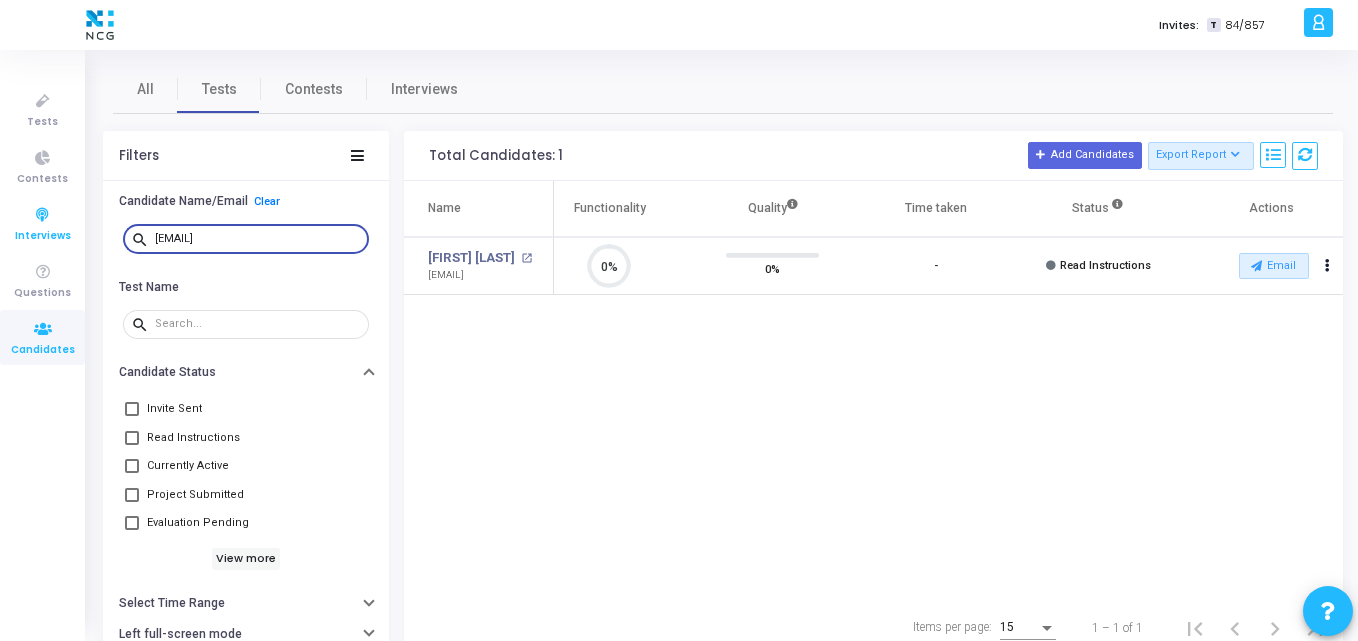drag, startPoint x: 337, startPoint y: 242, endPoint x: 11, endPoint y: 227, distance: 326.3449 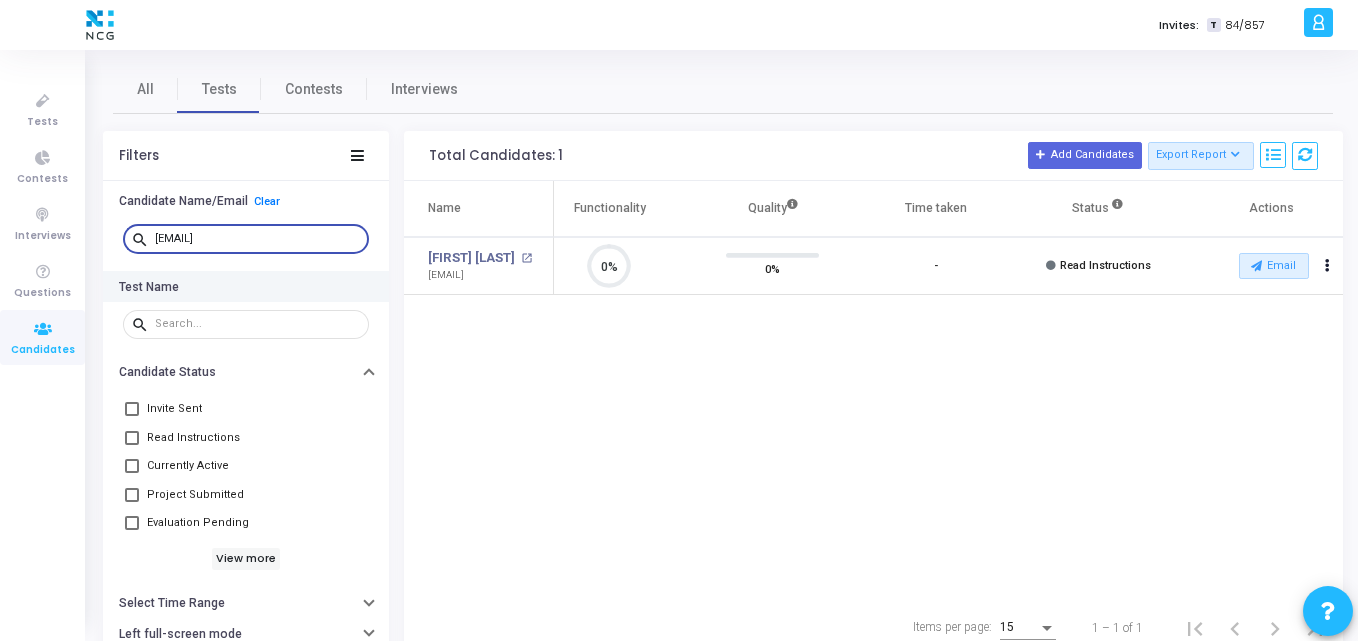 scroll, scrollTop: 9, scrollLeft: 9, axis: both 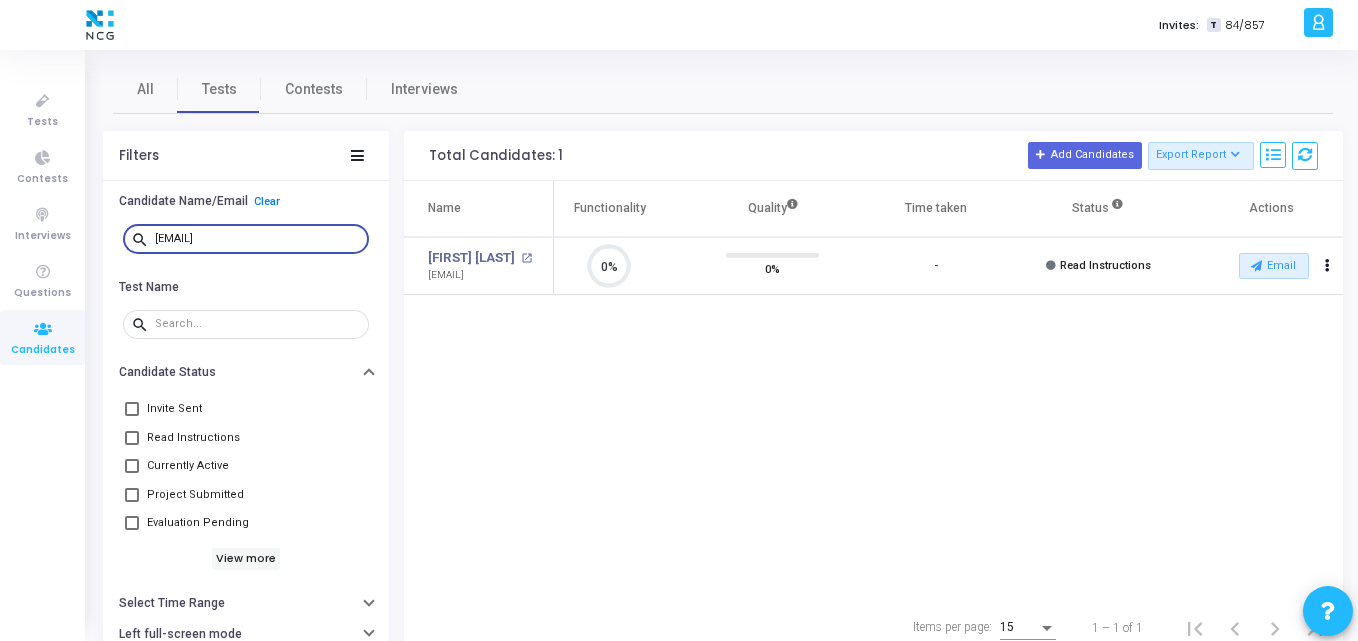 click on "Name  Test Name   Functionality   Quality  Time taken  Status   Actions   [FIRST] [LAST] open_in_new  [EMAIL]   T   NCG_Python FS_Developer_2025   open_in_new 0%  0%   -   Read Instructions   Email  archive  Archive  drafts  Cancel Invite  content_copy  Copy Test Invite Link  cached  Resend Test  close  Disable Camera Proctor  close  Disable Screen Sharing" 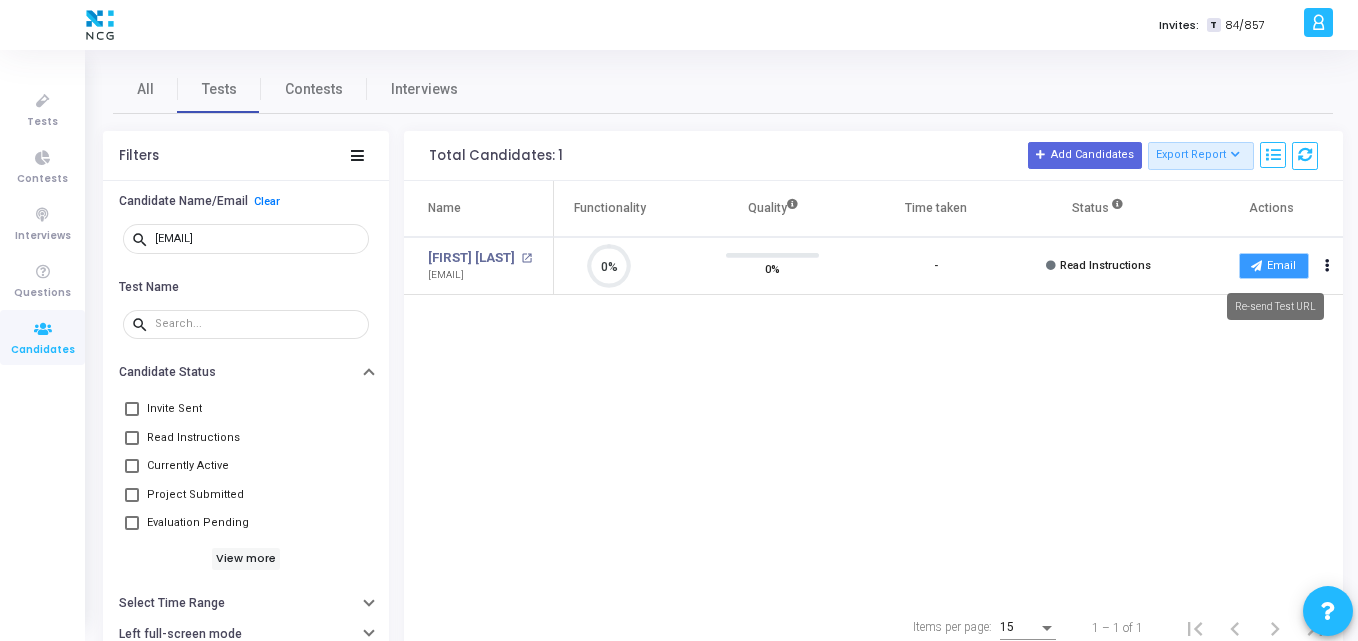 click on "Email" at bounding box center [1274, 266] 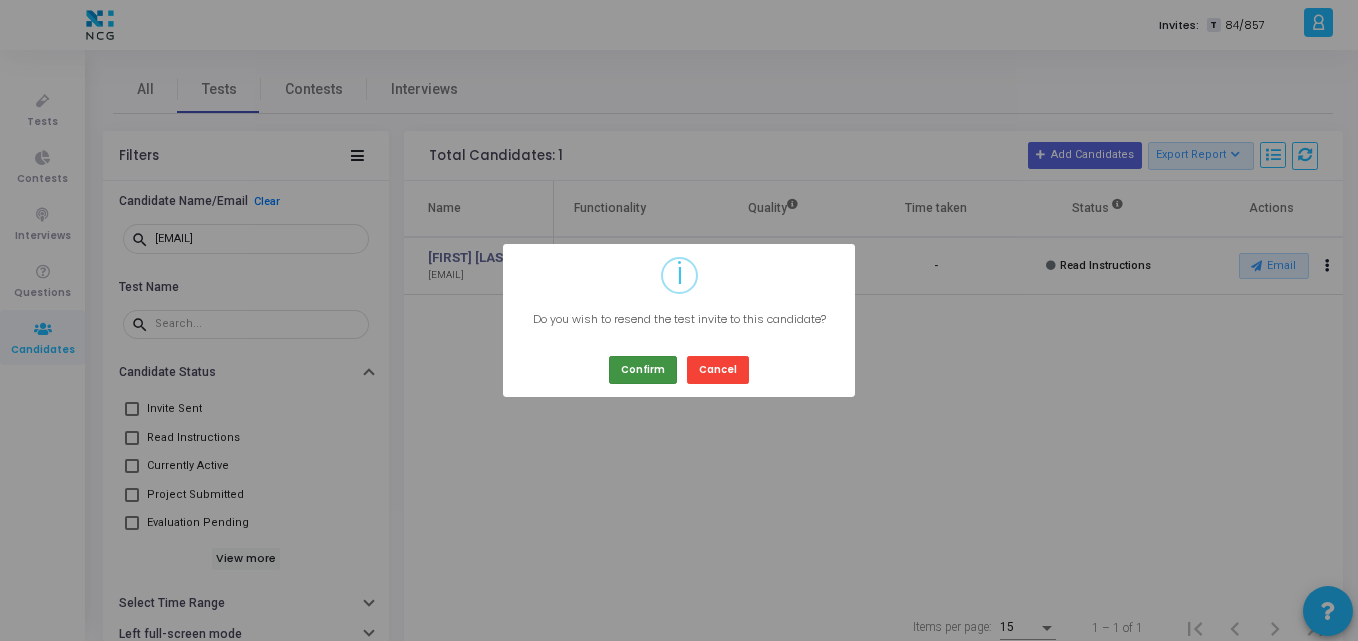 click on "Confirm" at bounding box center (643, 369) 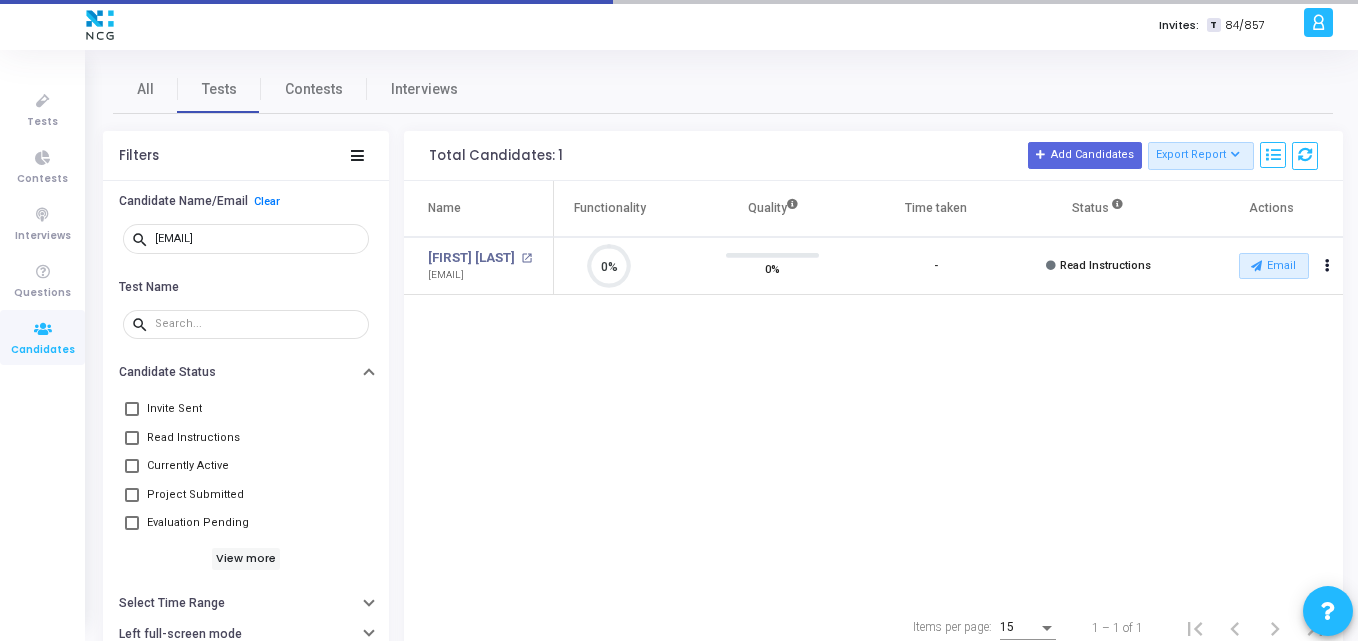 click on "Name  Test Name   Functionality   Quality  Time taken  Status   Actions   [FIRST] [LAST] open_in_new  [EMAIL]   T   NCG_Python FS_Developer_2025   open_in_new 0%  0%   -   Read Instructions   Email  archive  Archive  drafts  Cancel Invite  content_copy  Copy Test Invite Link  cached  Resend Test  close  Disable Camera Proctor  close  Disable Screen Sharing" 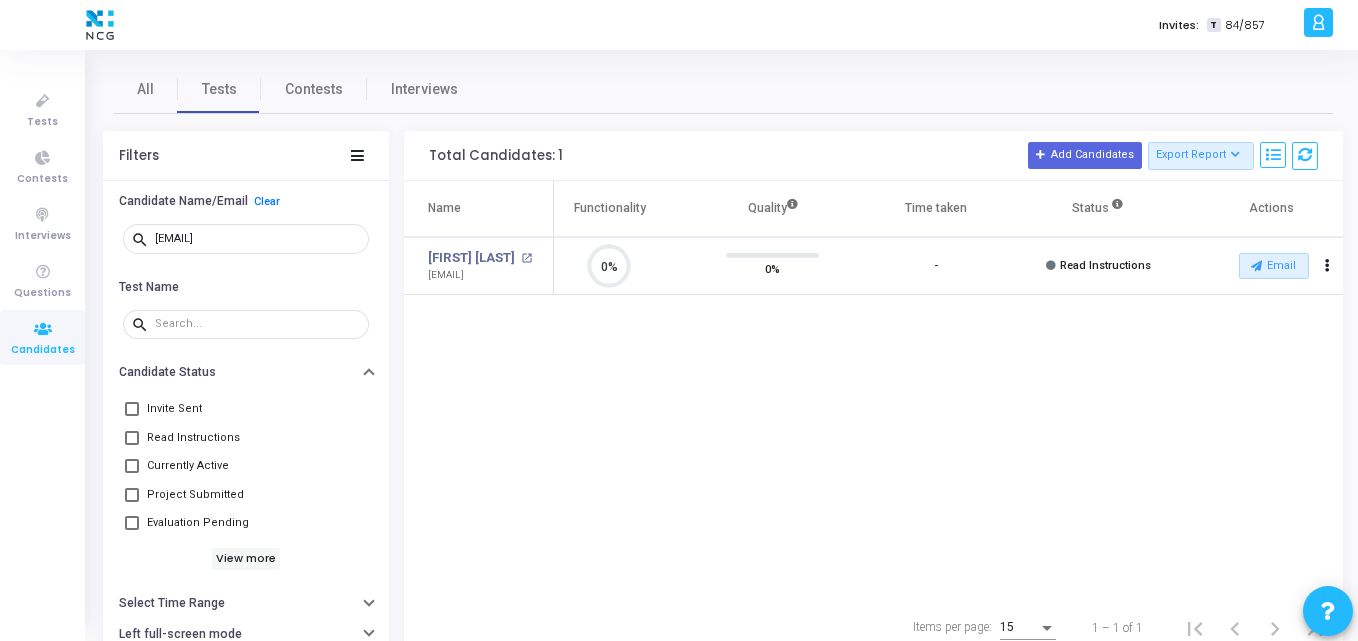 click on "Name  Test Name   Functionality   Quality  Time taken  Status   Actions   [FIRST] [LAST] open_in_new  [EMAIL]   T   NCG_Python FS_Developer_2025   open_in_new 0%  0%   -   Read Instructions   Email  archive  Archive  drafts  Cancel Invite  content_copy  Copy Test Invite Link  cached  Resend Test  close  Disable Camera Proctor  close  Disable Screen Sharing" 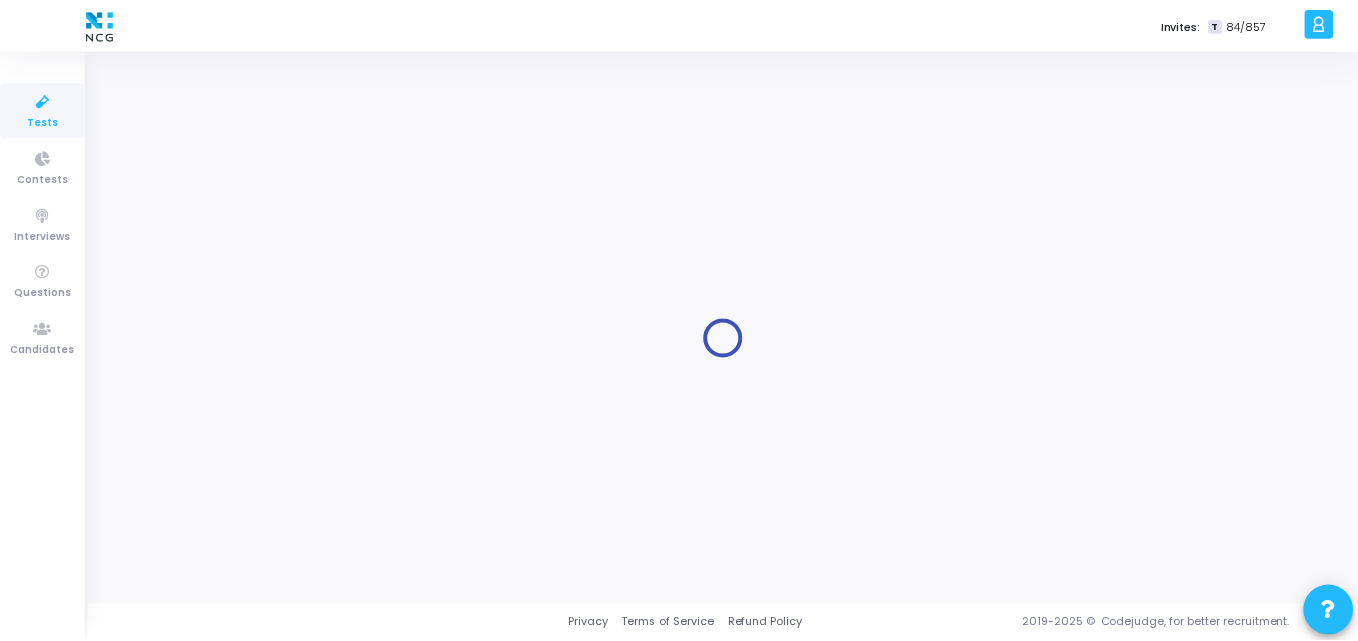 scroll, scrollTop: 0, scrollLeft: 0, axis: both 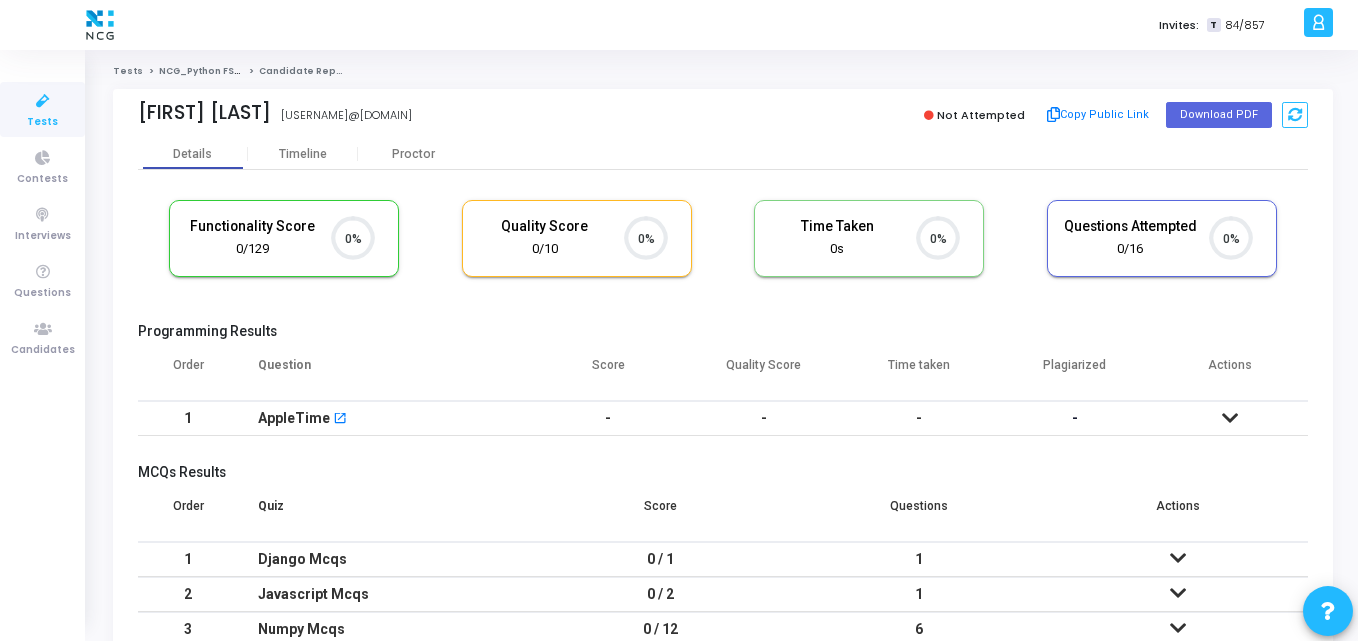 click on "Functionality Score 0/129 0% Quality Score  0/10 0% Time Taken calculated once the test is completed Time Taken 0s 0% Questions Attempted 0/16 0% Programming Results Order  Question   Score   Quality Score   Time taken   Plagiarized   Actions  1  AppleTime  open_in_new   -   -   -   -   No submissions found!  MCQs Results Order  Quiz   Score   Questions   Actions  1 Django Mcqs  0 / 1   1  Quiz not attempted!  2 Javascript Mcqs  0 / 2   1  Quiz not attempted!  3 Numpy Mcqs  0 / 12   6  Quiz not attempted!  4 Angular Mcqs  0 / 14   7  Quiz not attempted!" at bounding box center [723, 441] 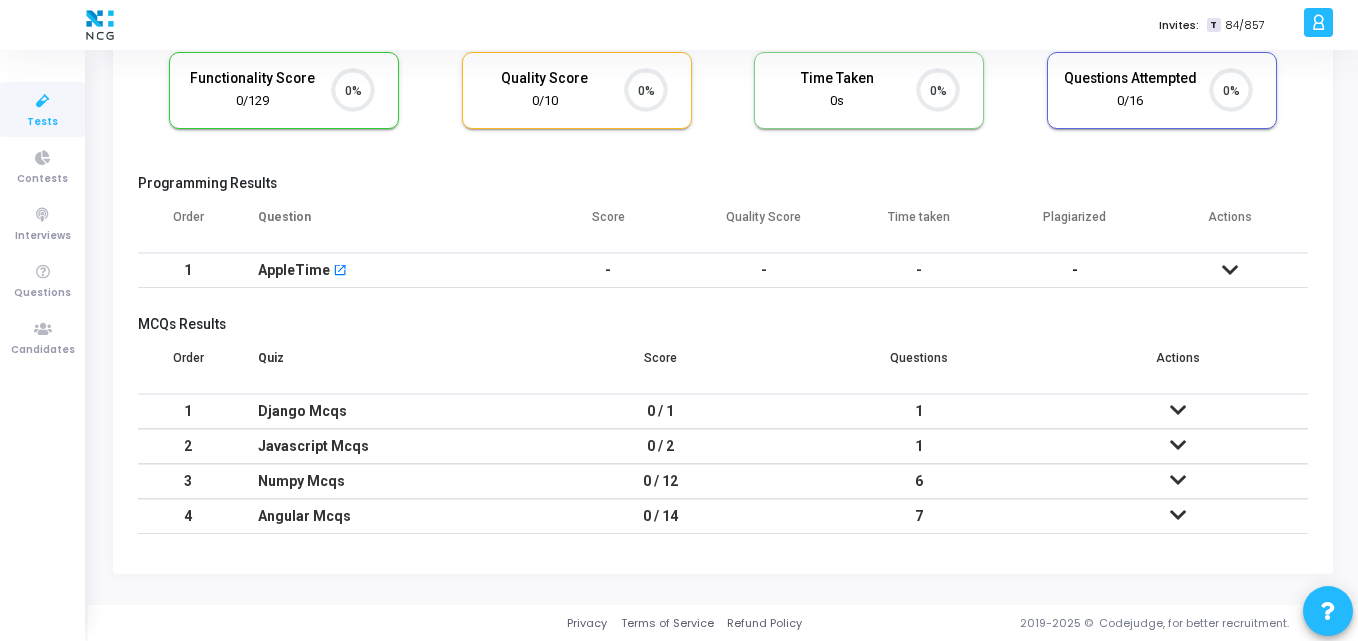 scroll, scrollTop: 0, scrollLeft: 0, axis: both 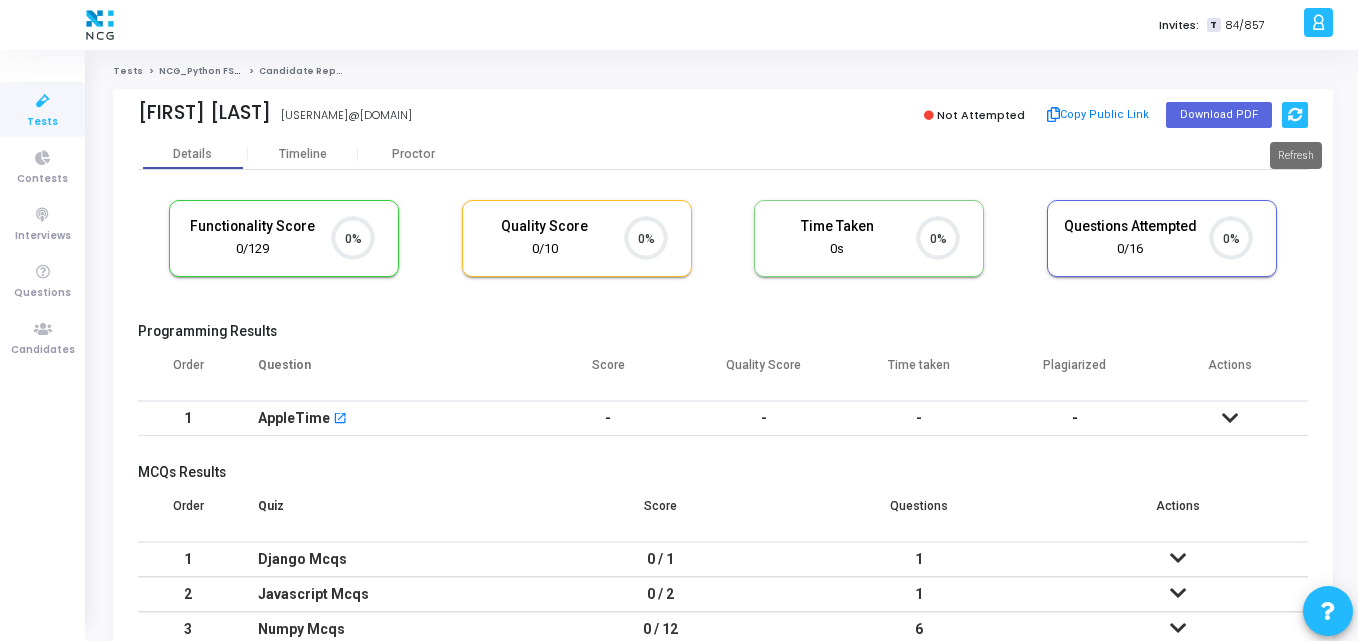 click 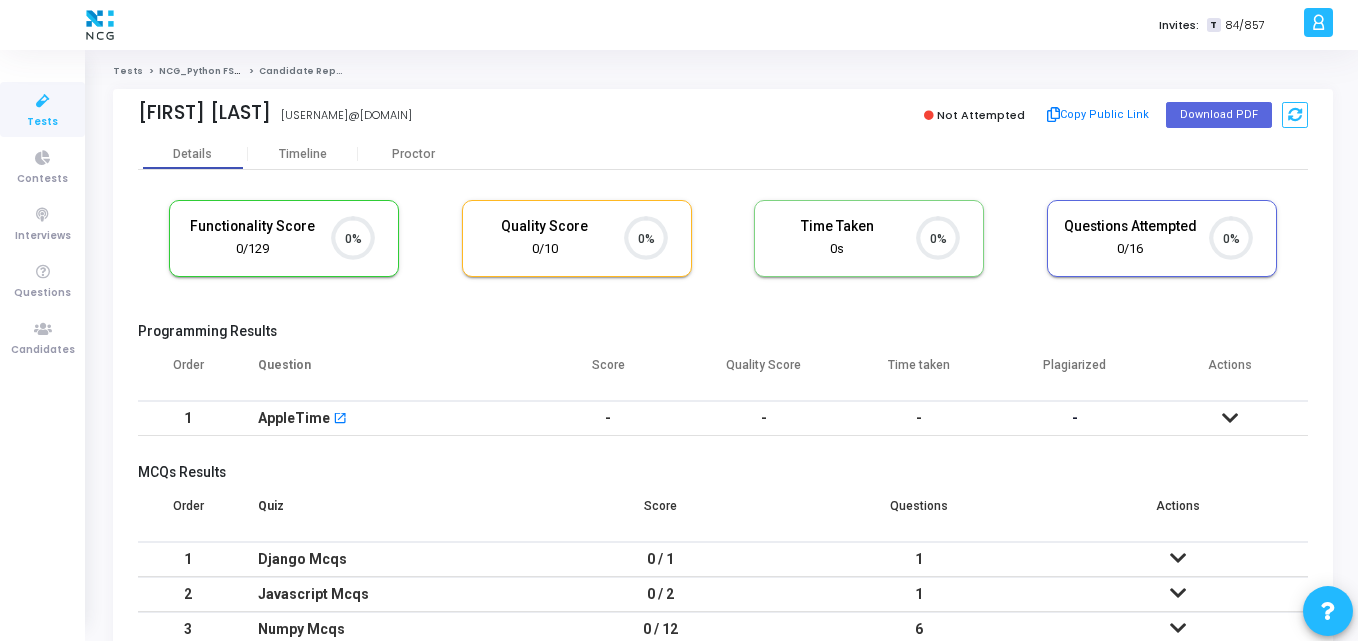 scroll, scrollTop: 9, scrollLeft: 9, axis: both 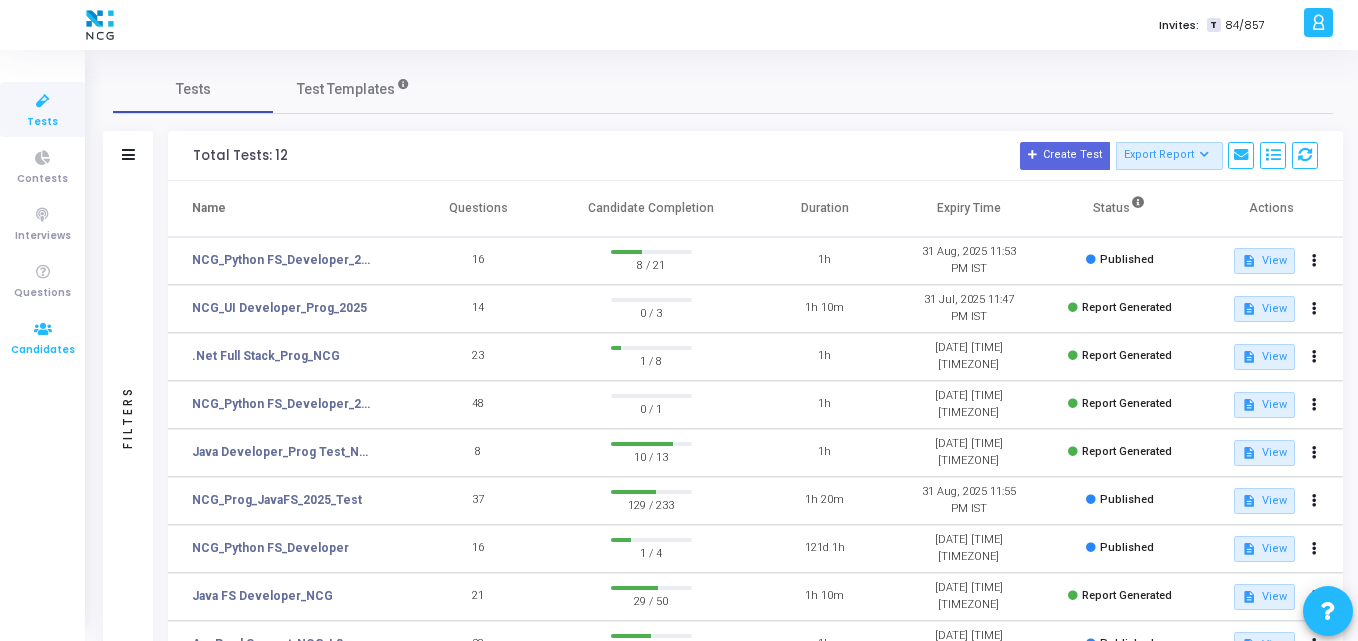 click at bounding box center (43, 329) 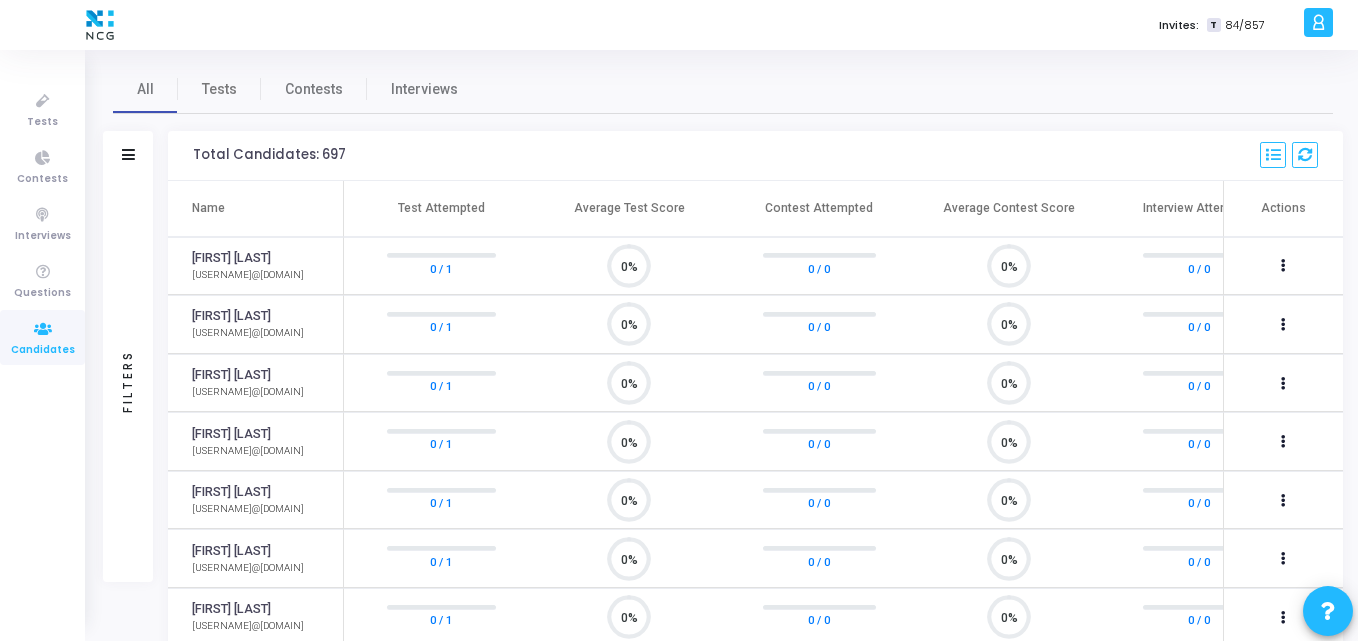 scroll, scrollTop: 9, scrollLeft: 9, axis: both 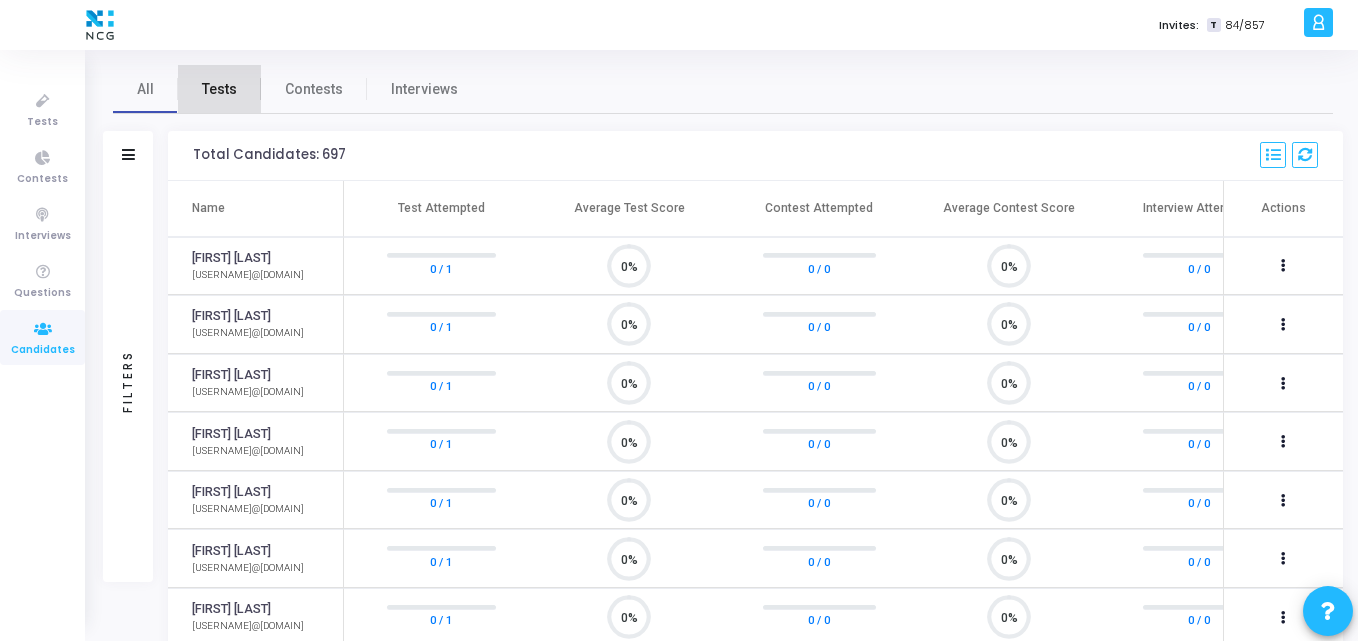 click on "Tests" at bounding box center (219, 89) 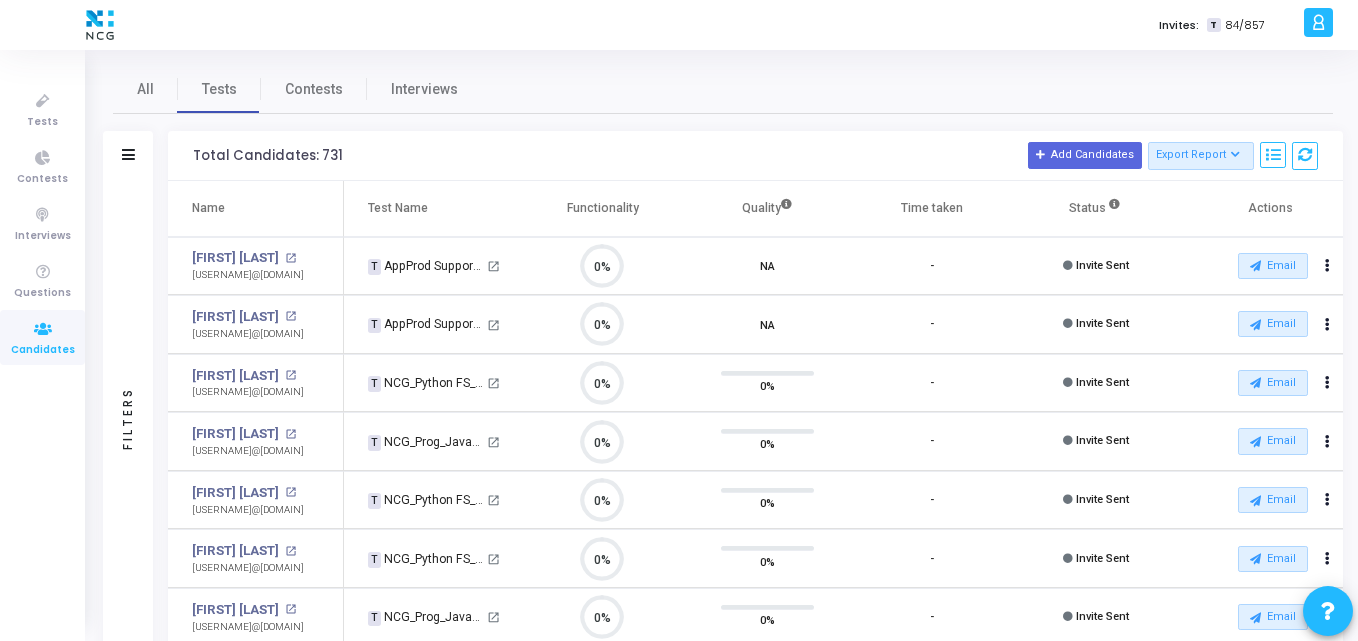 click on "Filters" 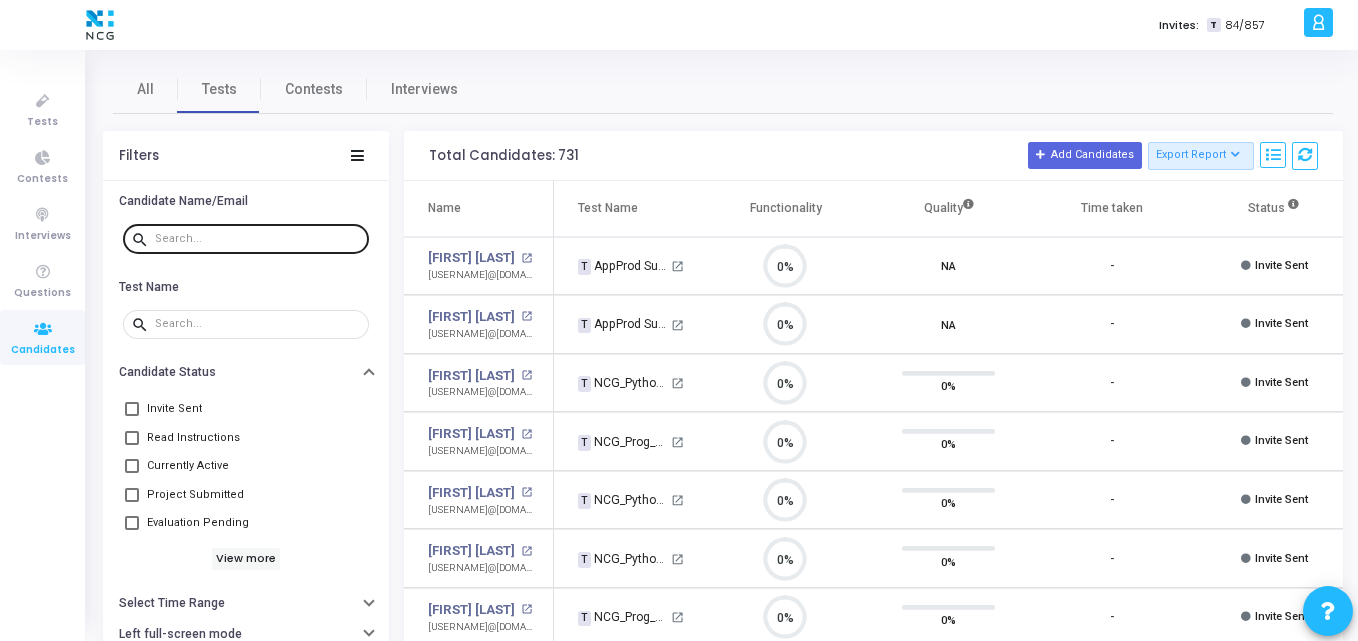 drag, startPoint x: 215, startPoint y: 248, endPoint x: 182, endPoint y: 230, distance: 37.589893 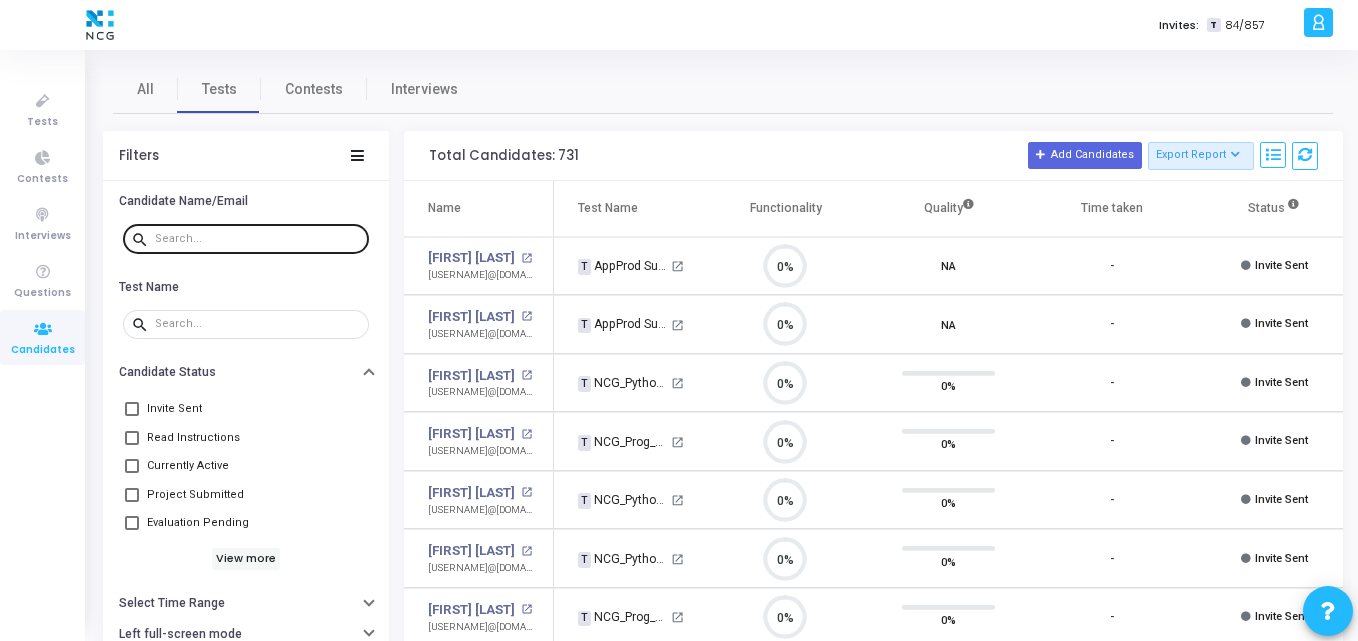 click at bounding box center (258, 238) 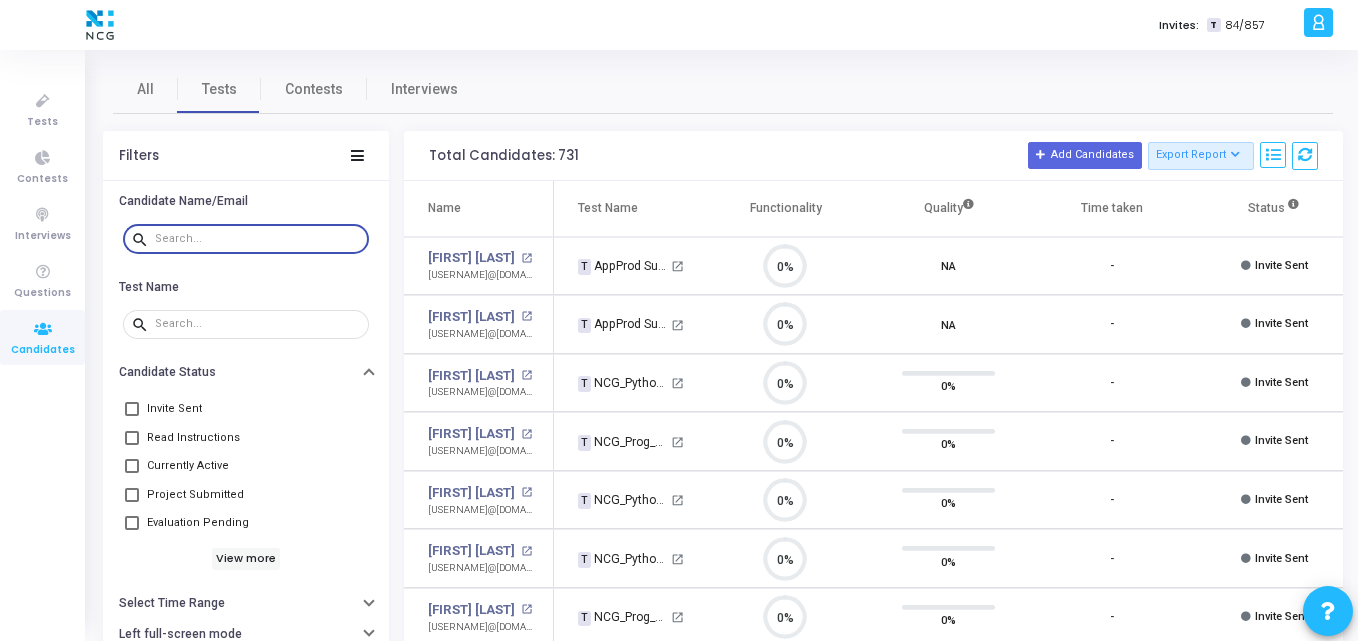 paste on "[EMAIL]" 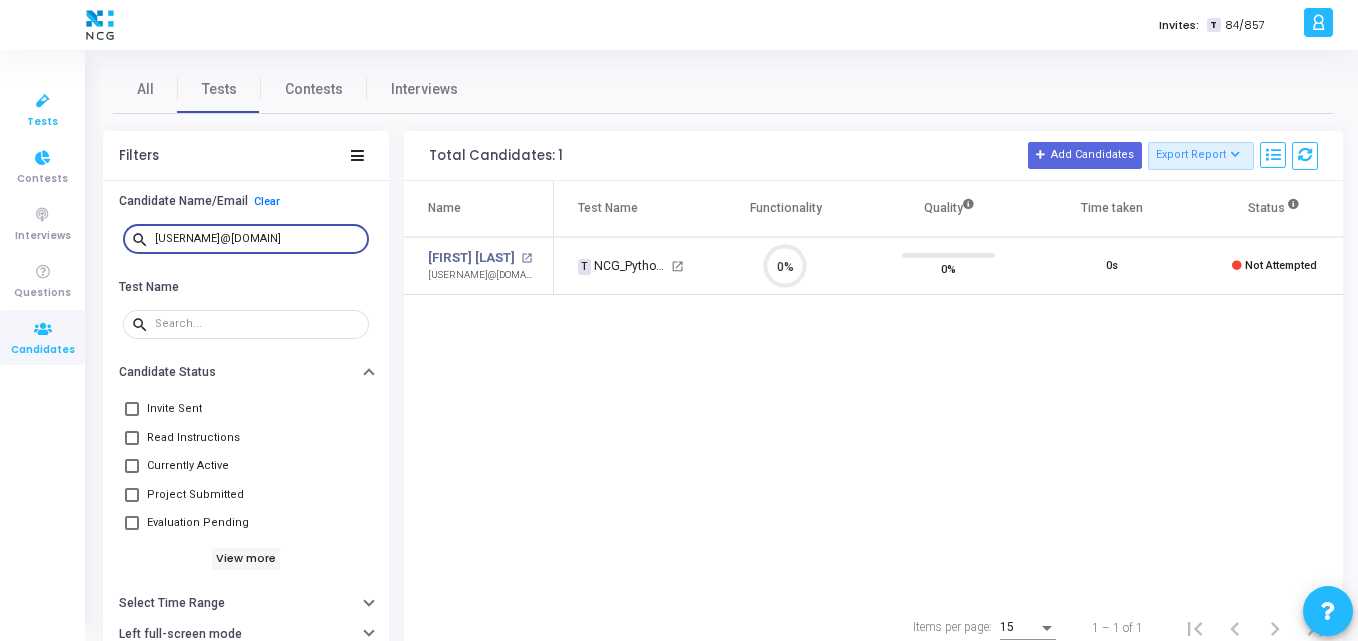 type on "[EMAIL]" 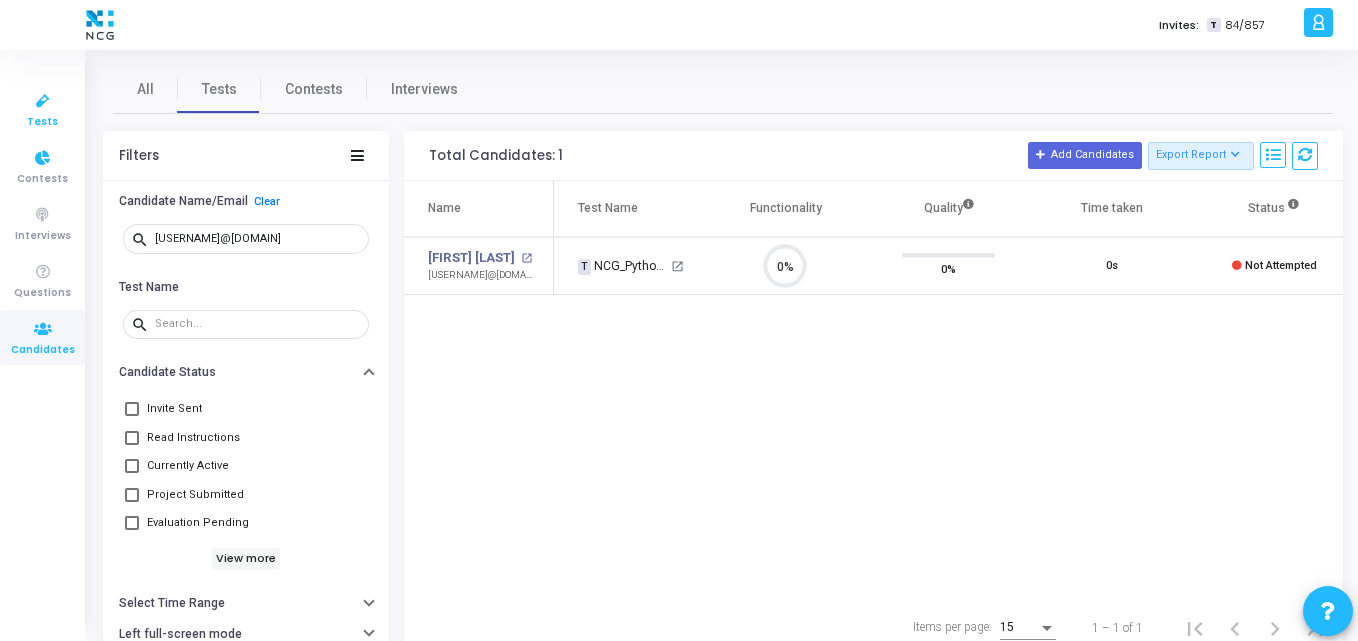 click on "Tests" at bounding box center [42, 122] 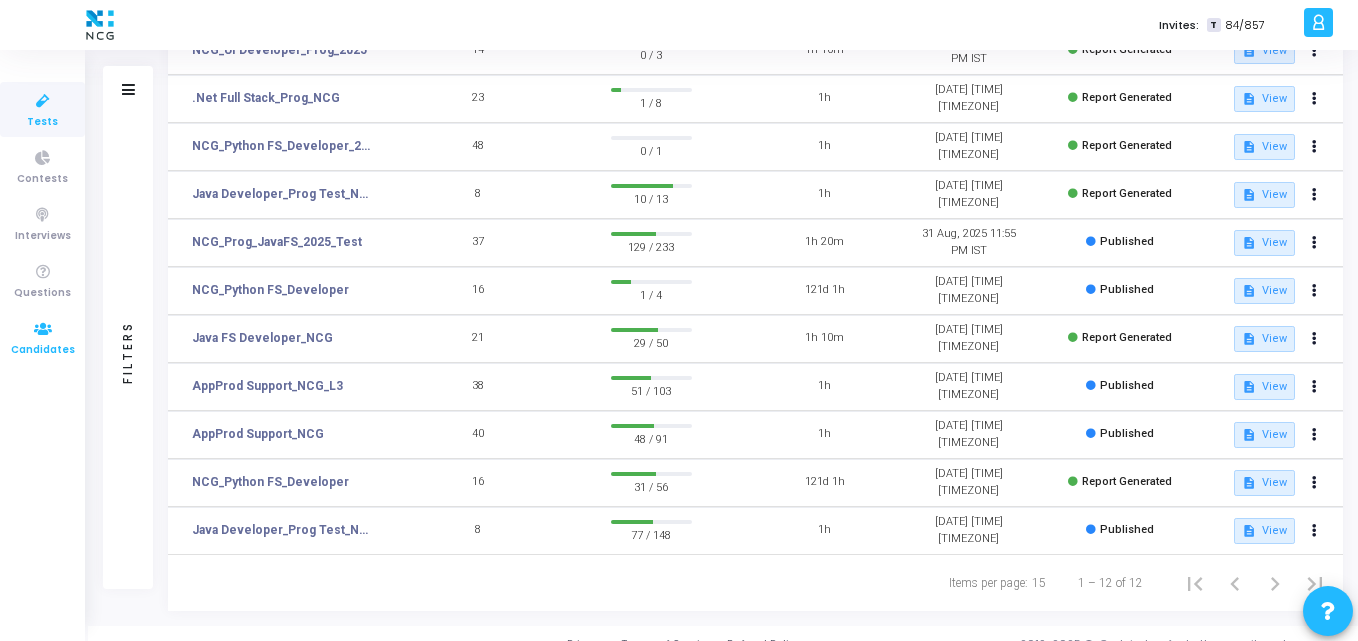 click on "Candidates" at bounding box center (43, 350) 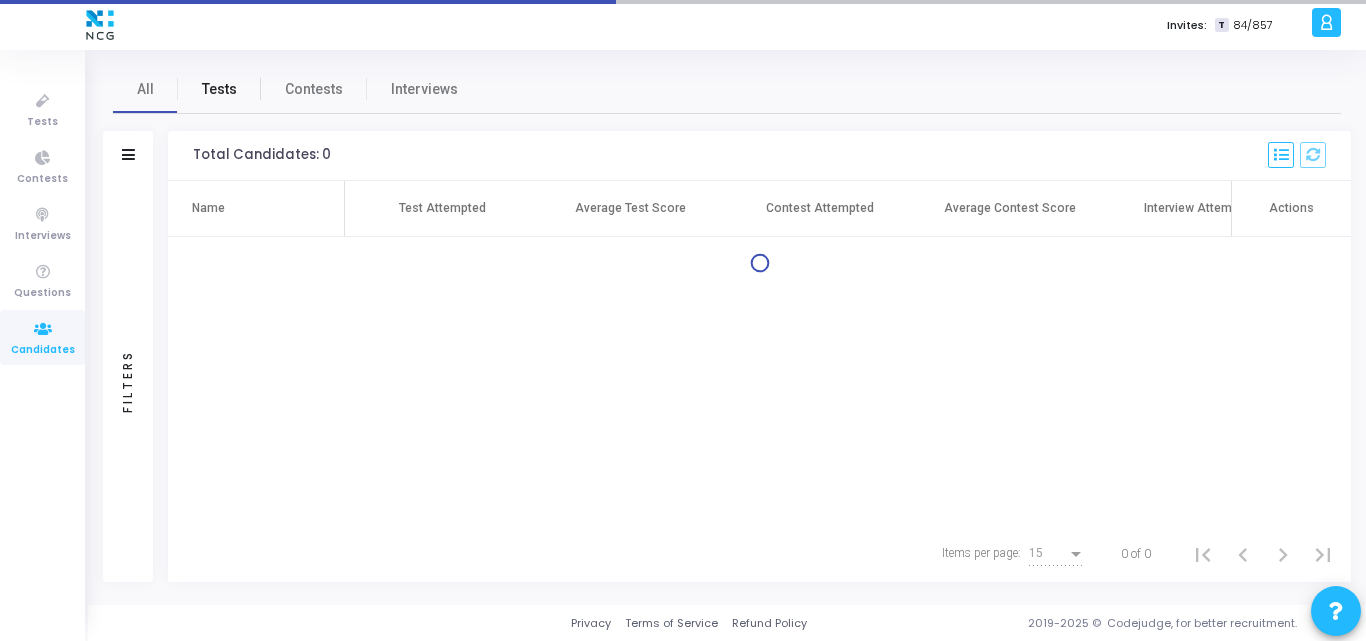 click on "Tests" at bounding box center [219, 89] 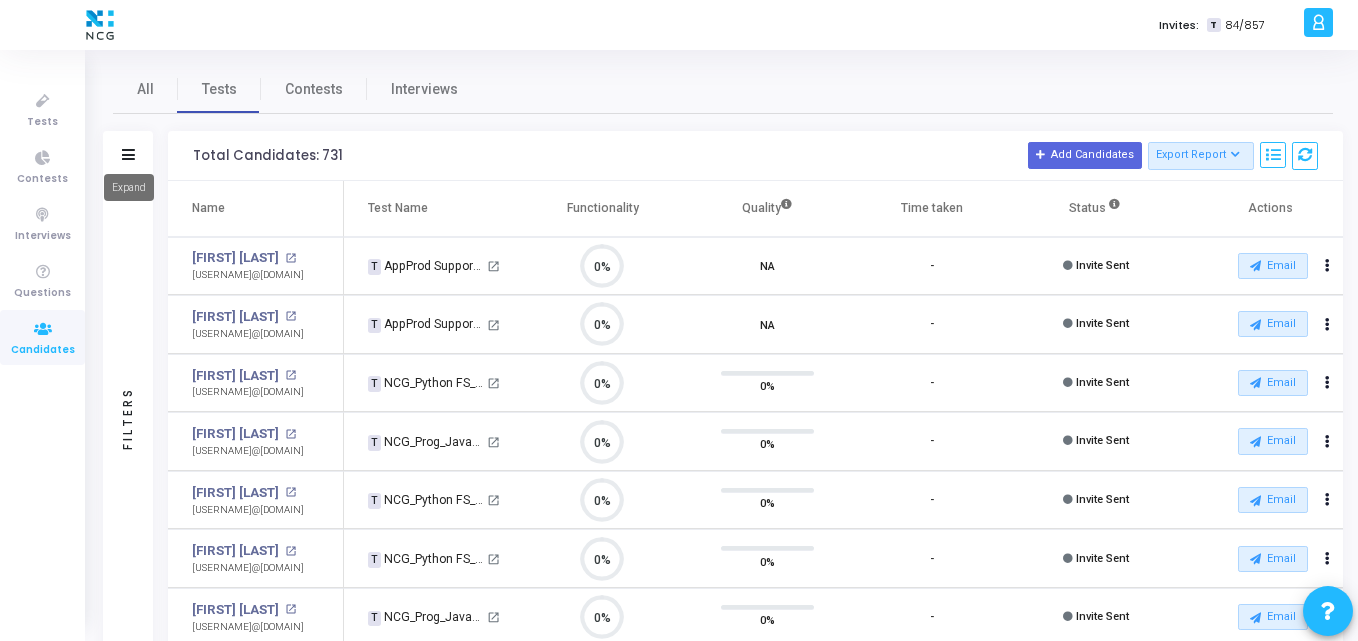 click 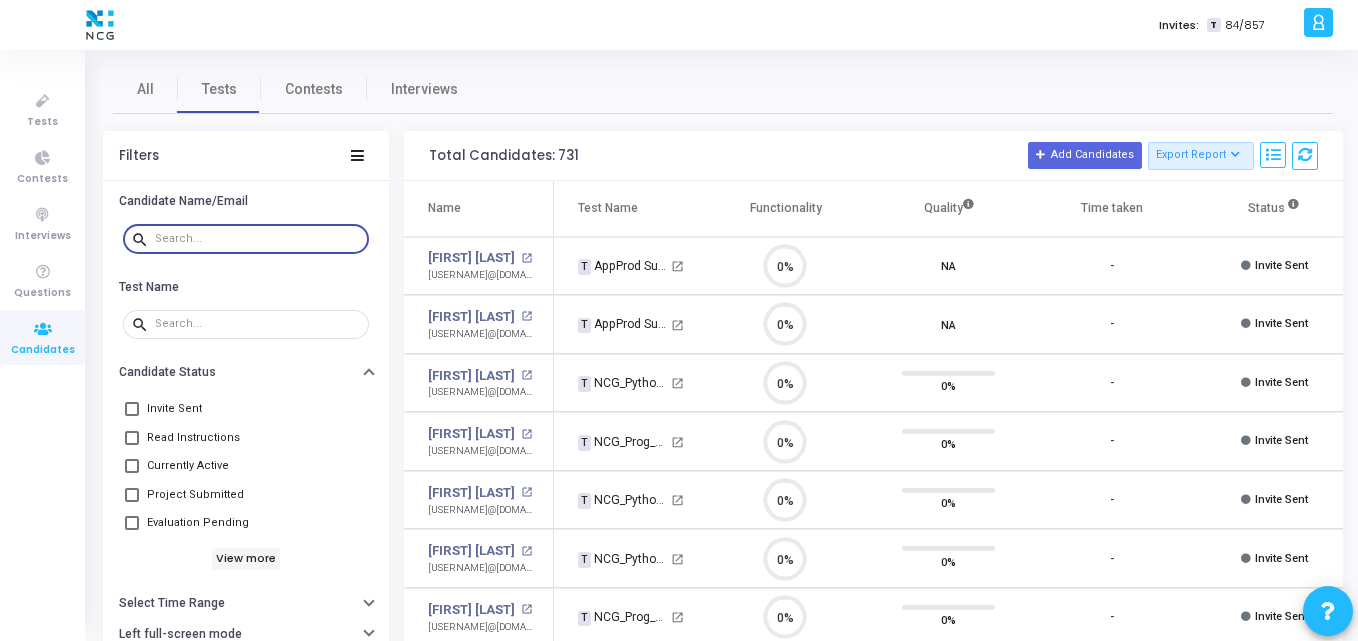 click at bounding box center (258, 239) 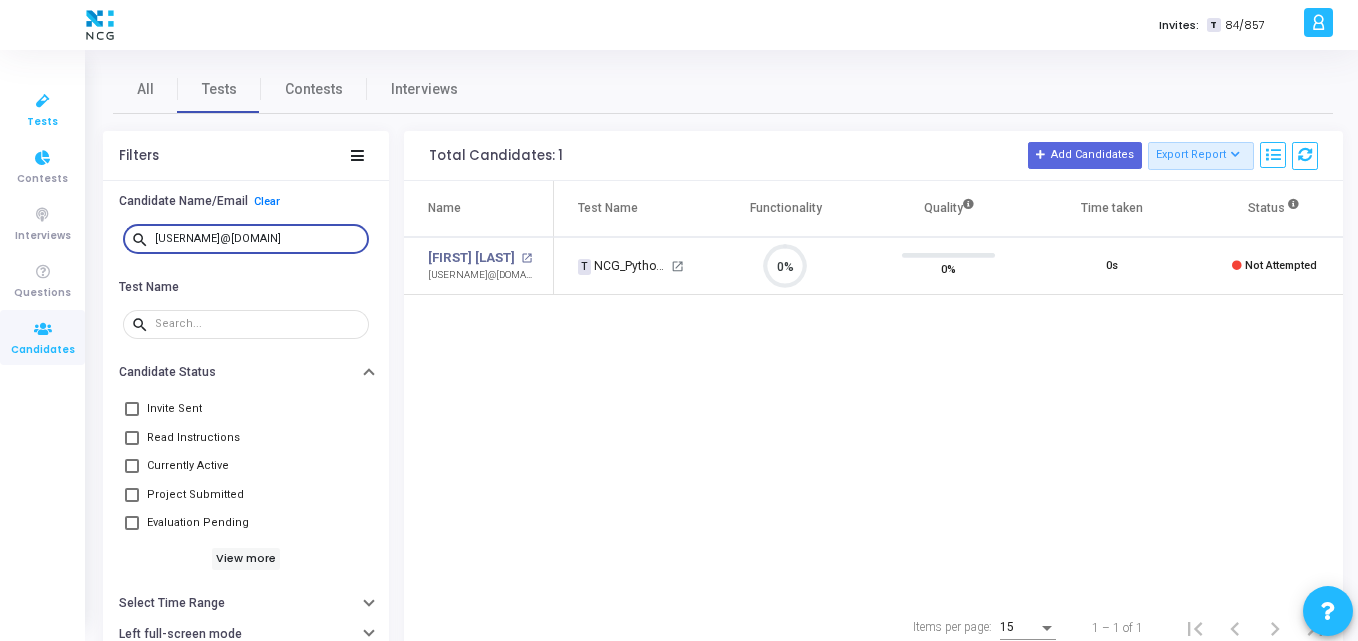 type on "[EMAIL]" 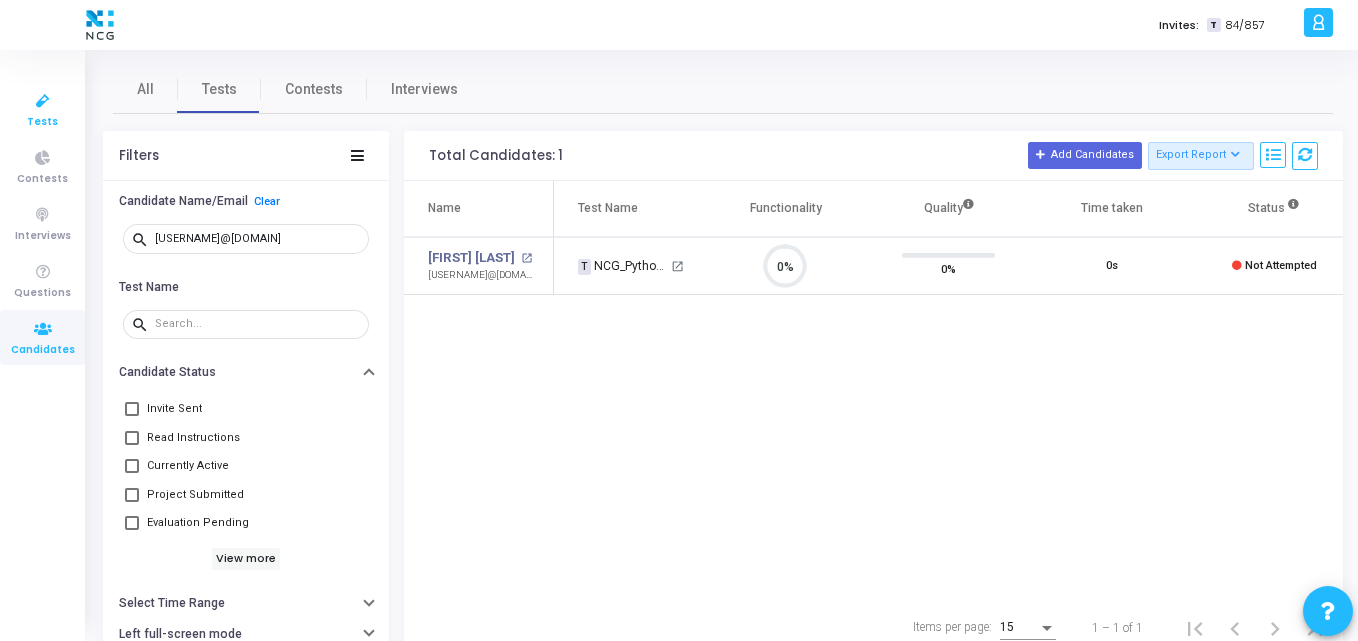 click at bounding box center (43, 101) 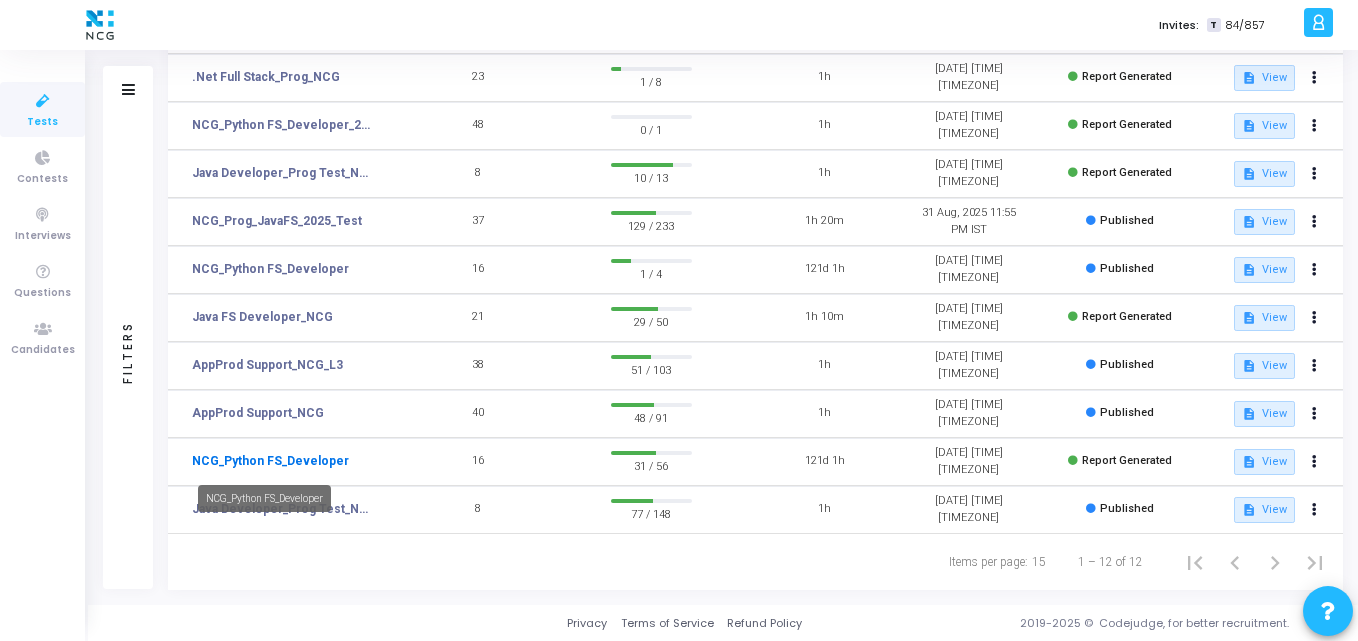 click on "NCG_Python FS_Developer" 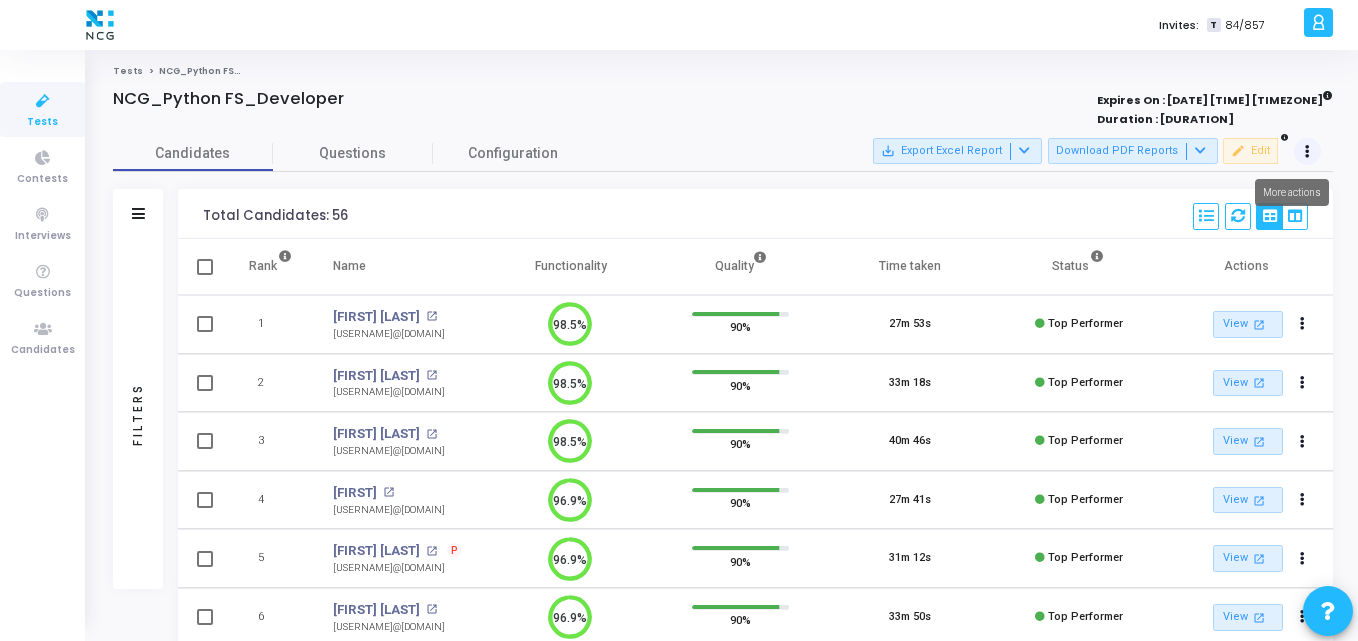 click at bounding box center [1308, 152] 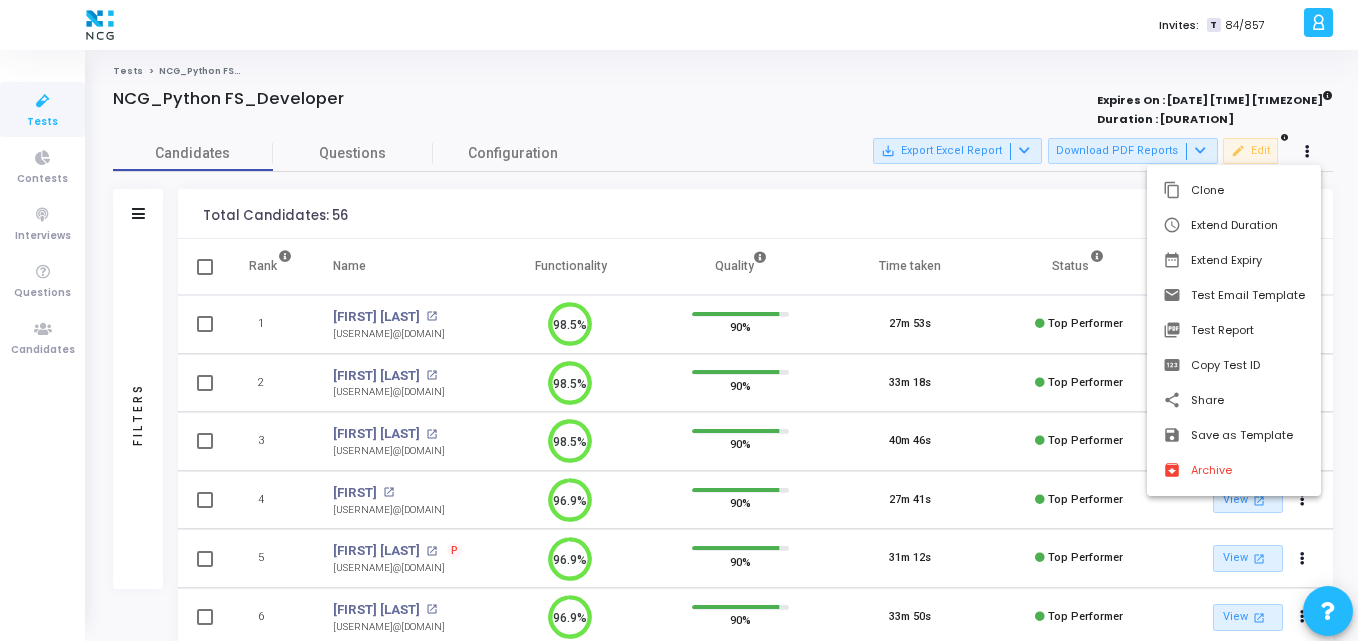 click at bounding box center (679, 320) 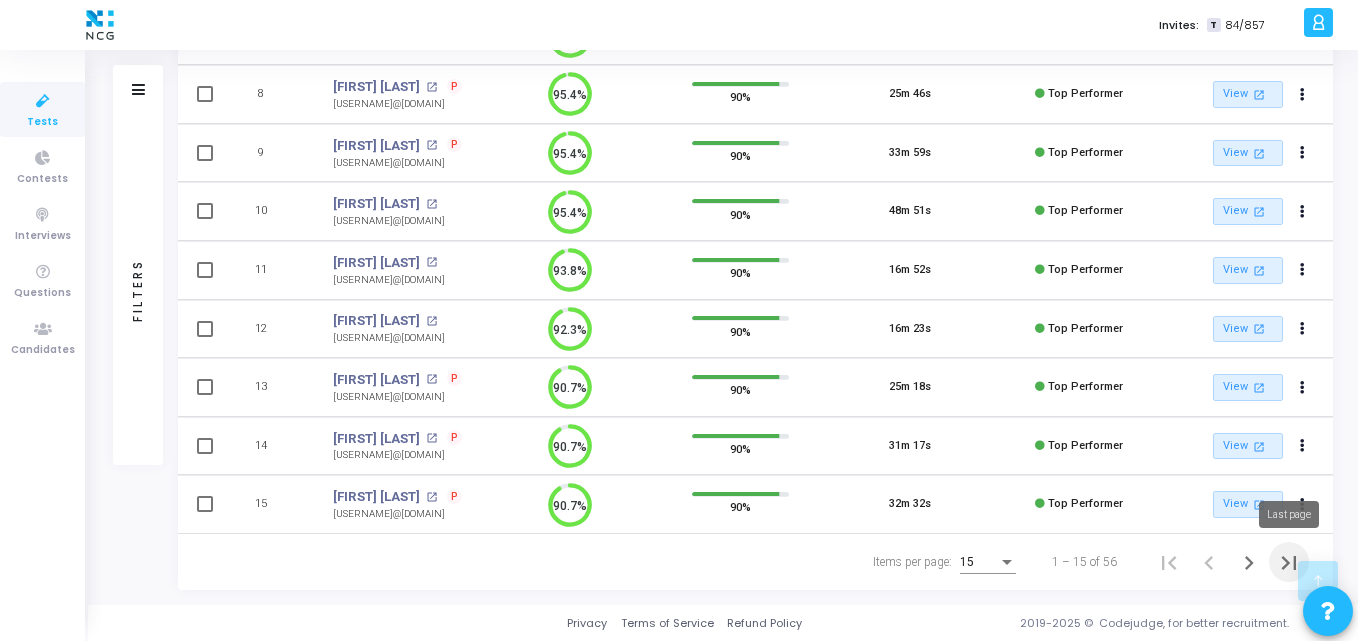 click 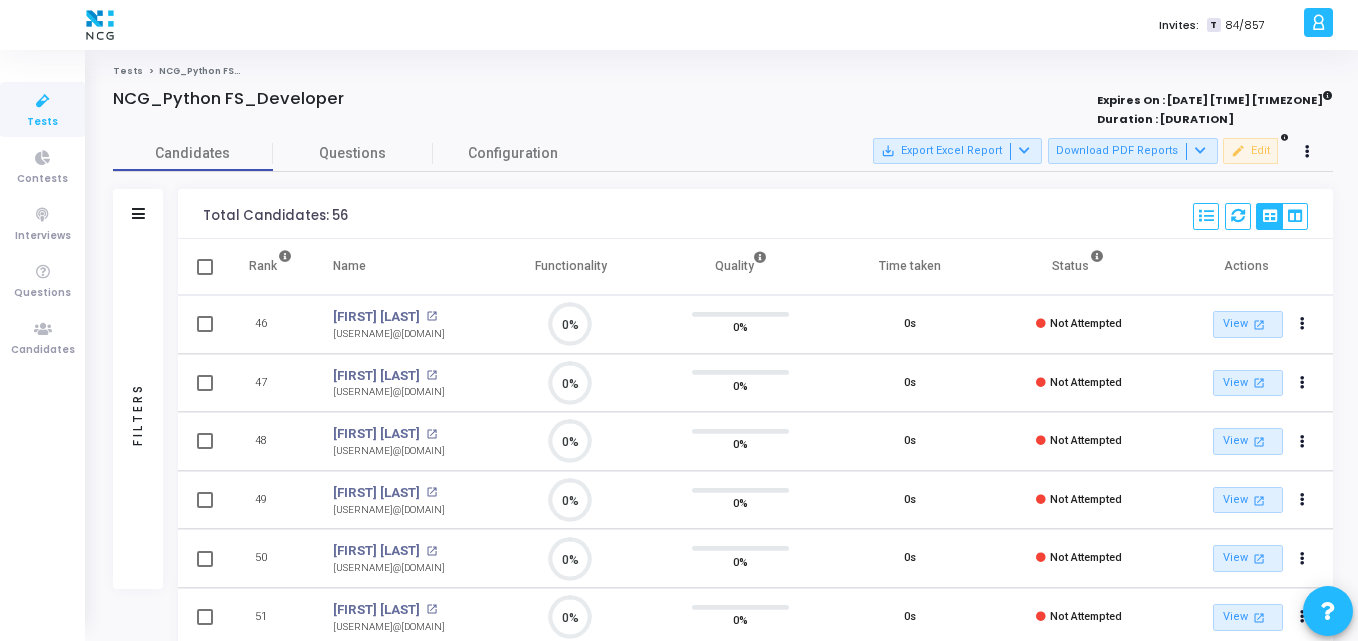 click at bounding box center [43, 101] 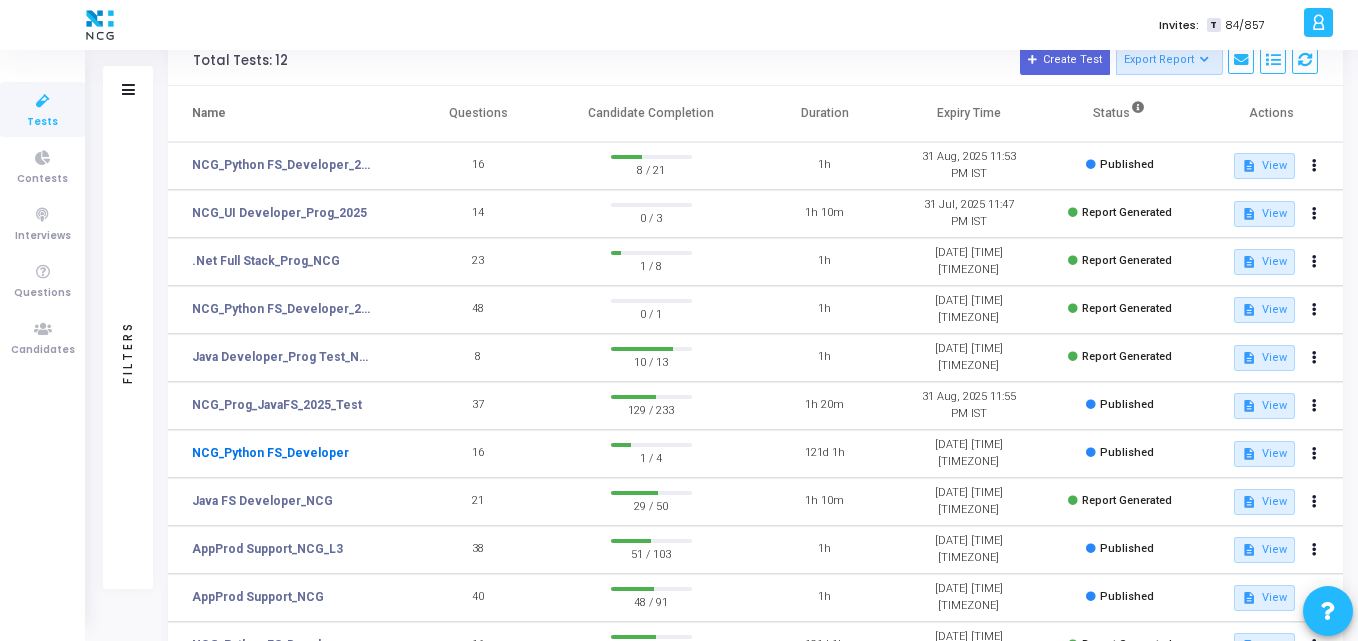 scroll, scrollTop: 15, scrollLeft: 0, axis: vertical 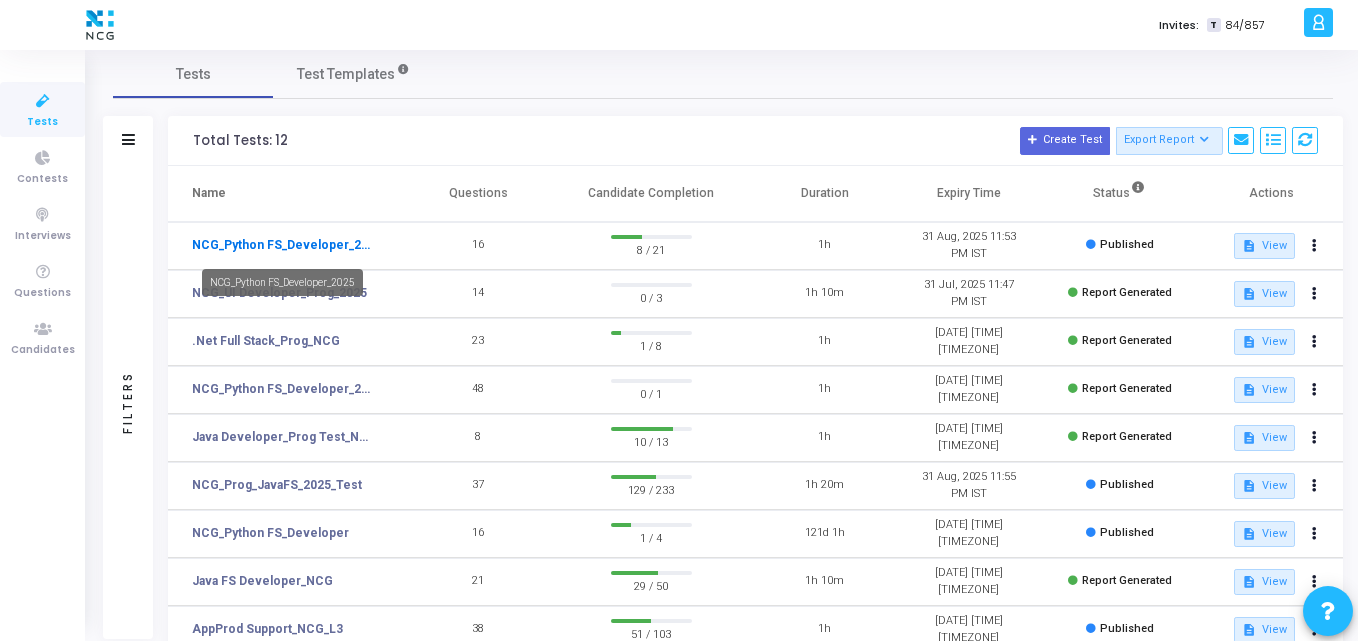 click on "NCG_Python FS_Developer_2025" at bounding box center [284, 245] 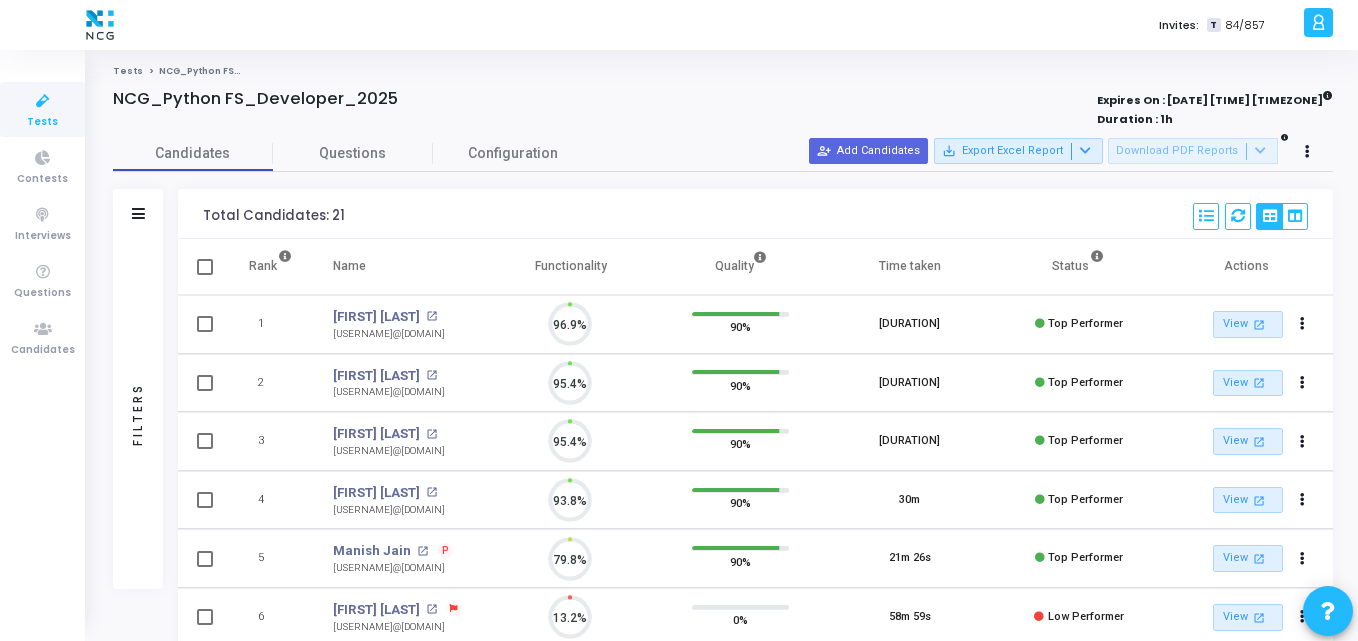 scroll, scrollTop: 9, scrollLeft: 9, axis: both 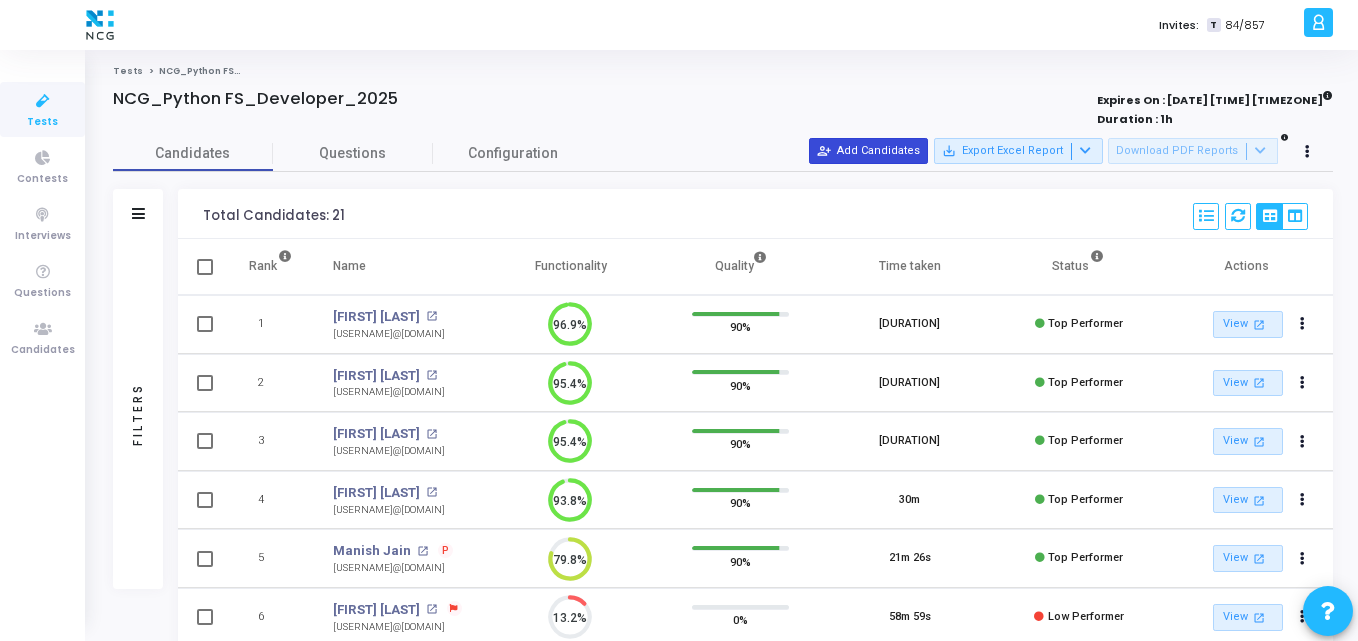 click on "person_add_alt  Add Candidates" at bounding box center (868, 151) 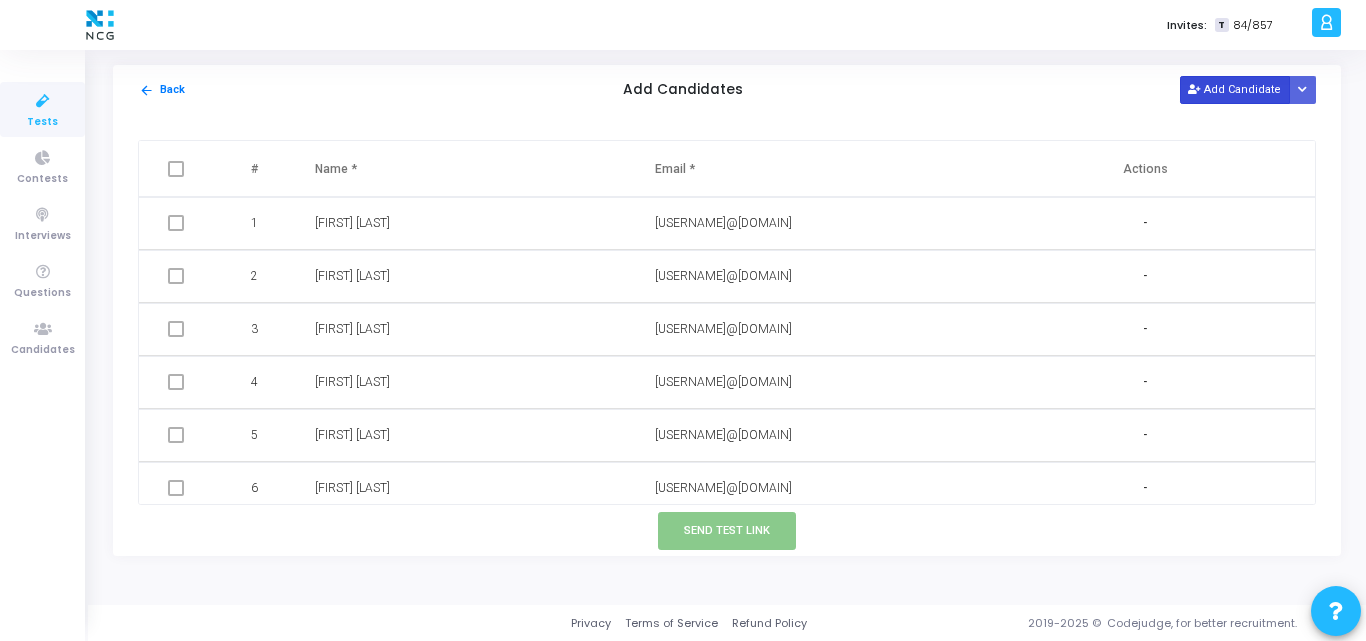 click at bounding box center [1193, 90] 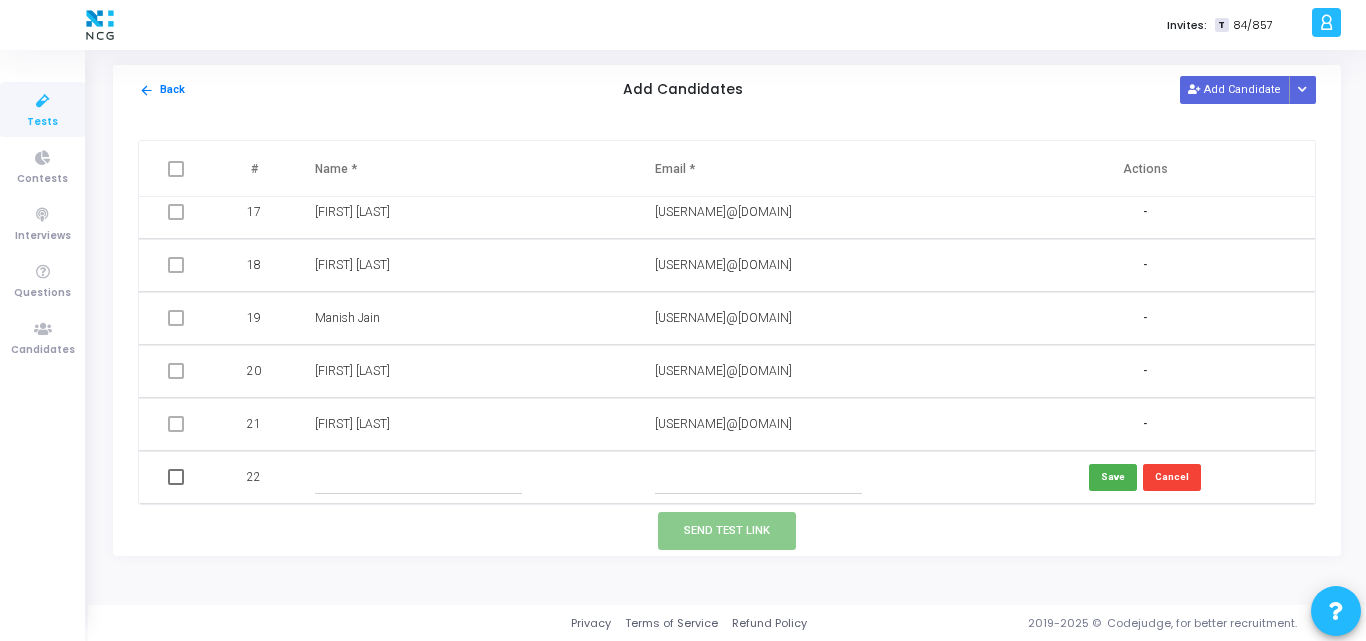 click at bounding box center (758, 477) 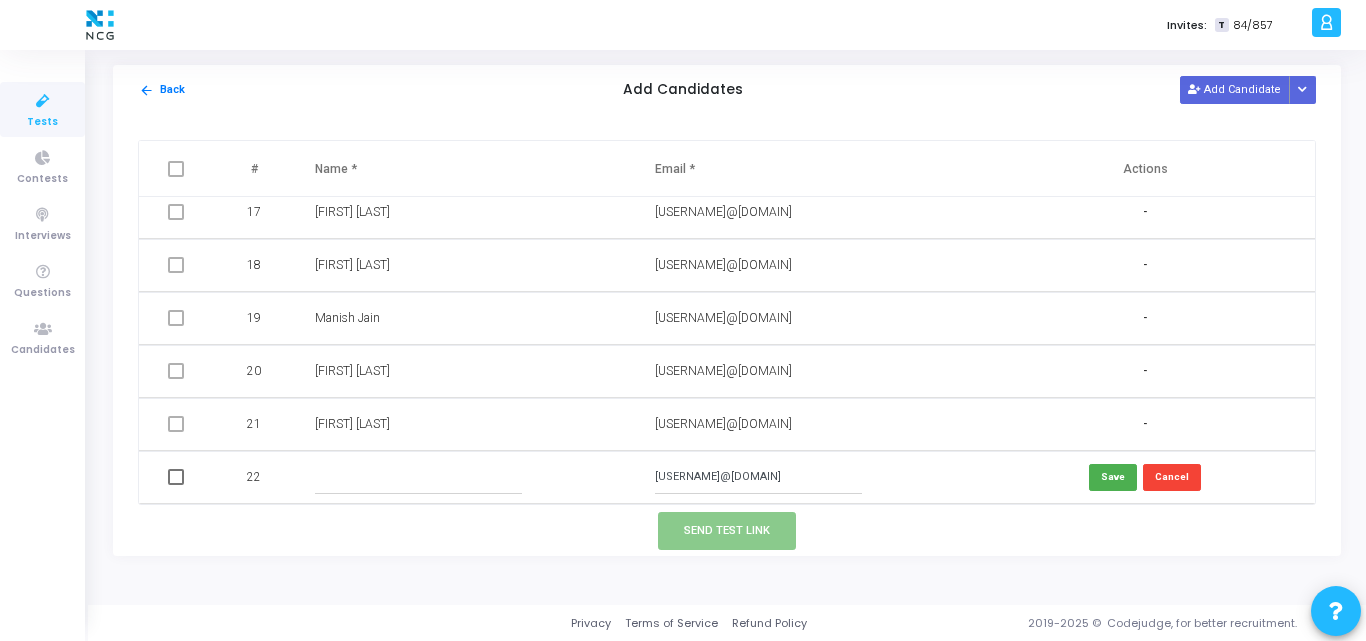 type on "[EMAIL]" 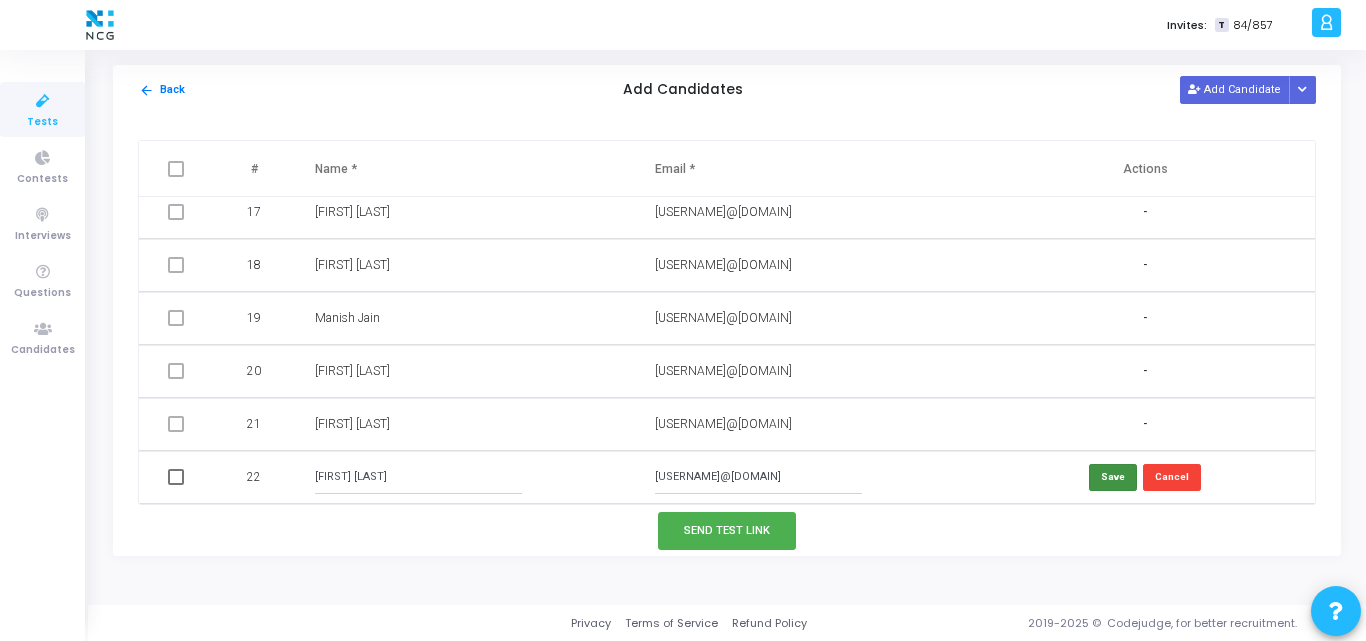 type on "[FIRST] [LAST]" 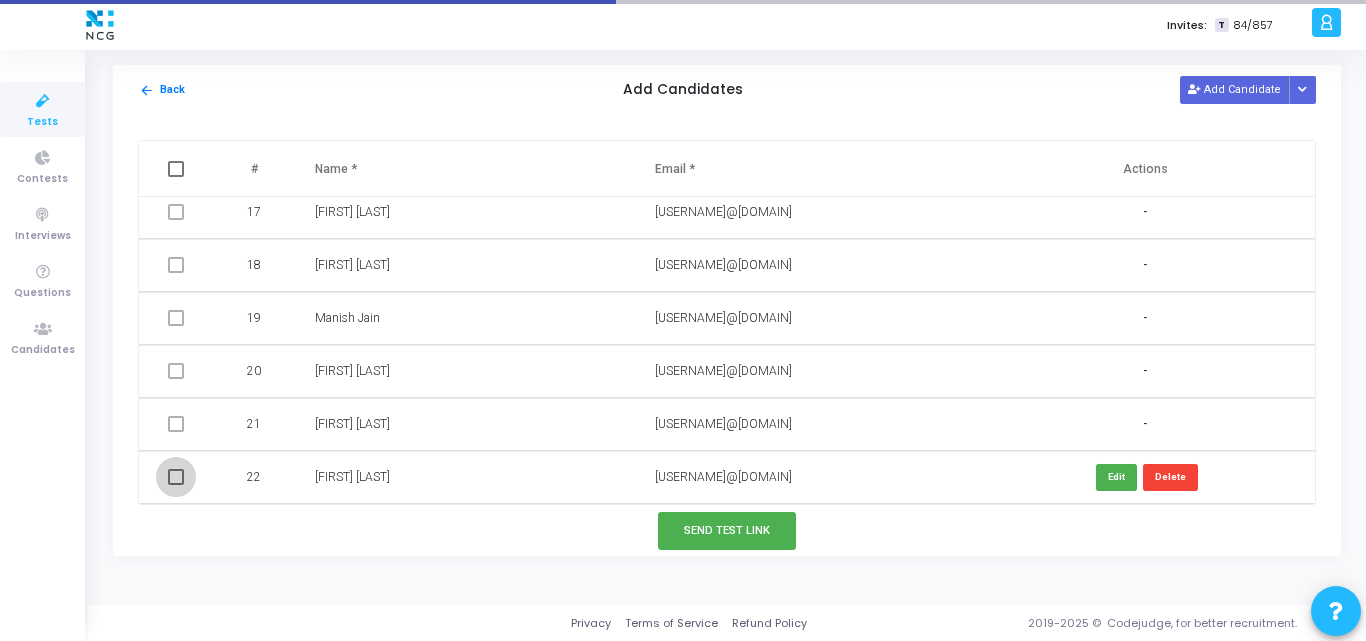 click at bounding box center (176, 477) 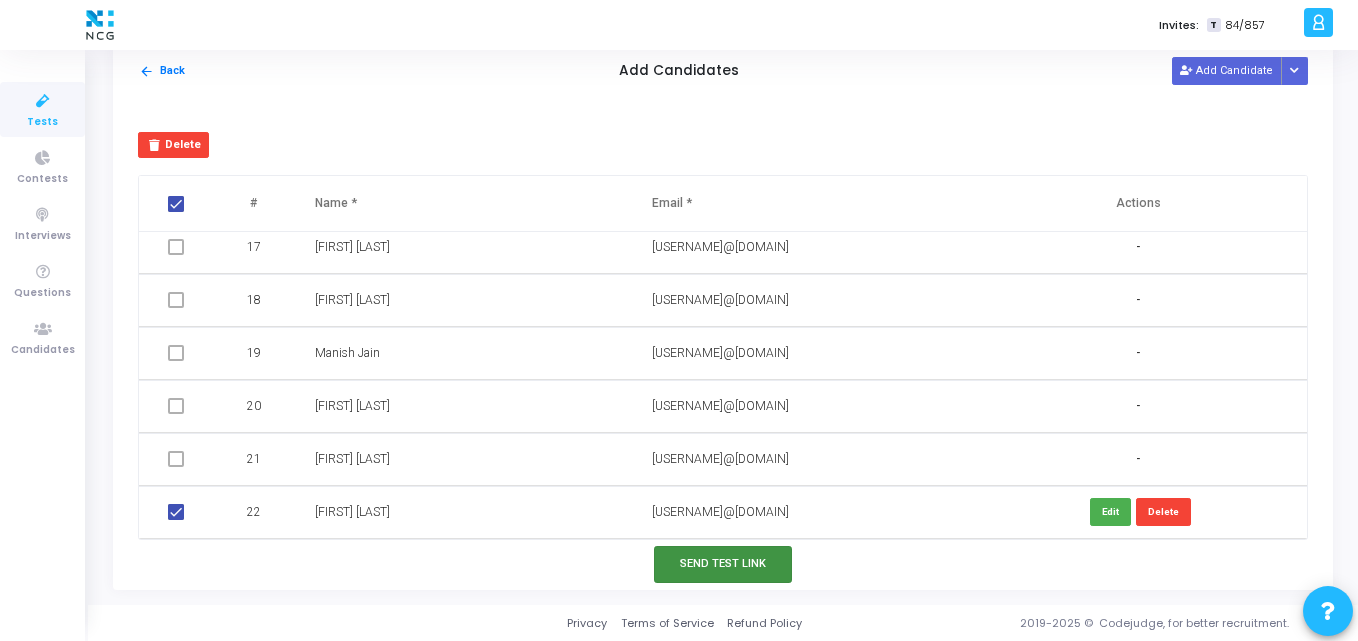 click on "Send Test Link" at bounding box center [723, 564] 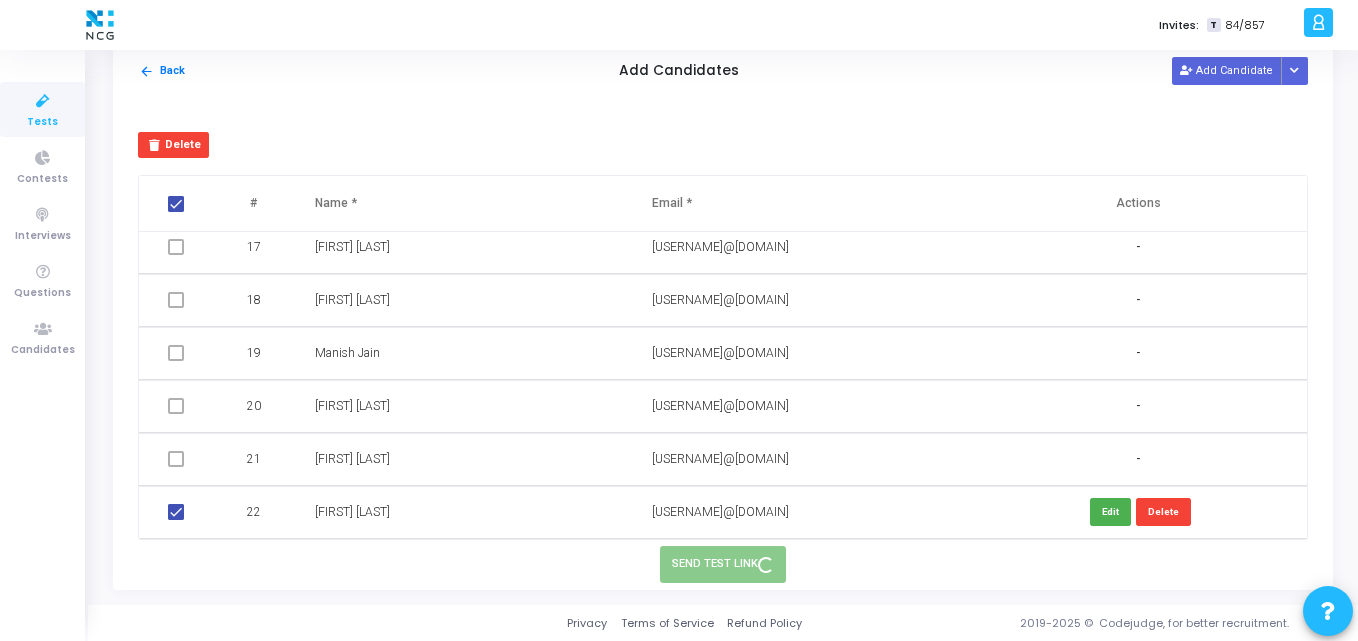 click at bounding box center (43, 101) 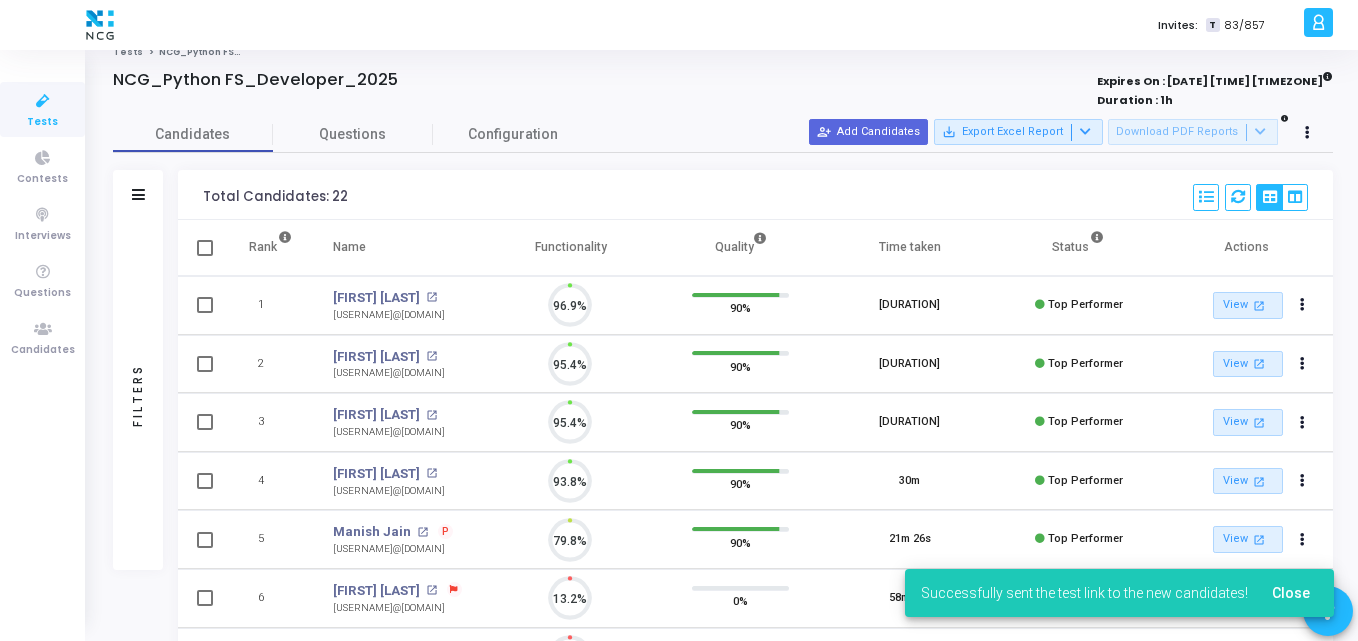 scroll, scrollTop: 0, scrollLeft: 0, axis: both 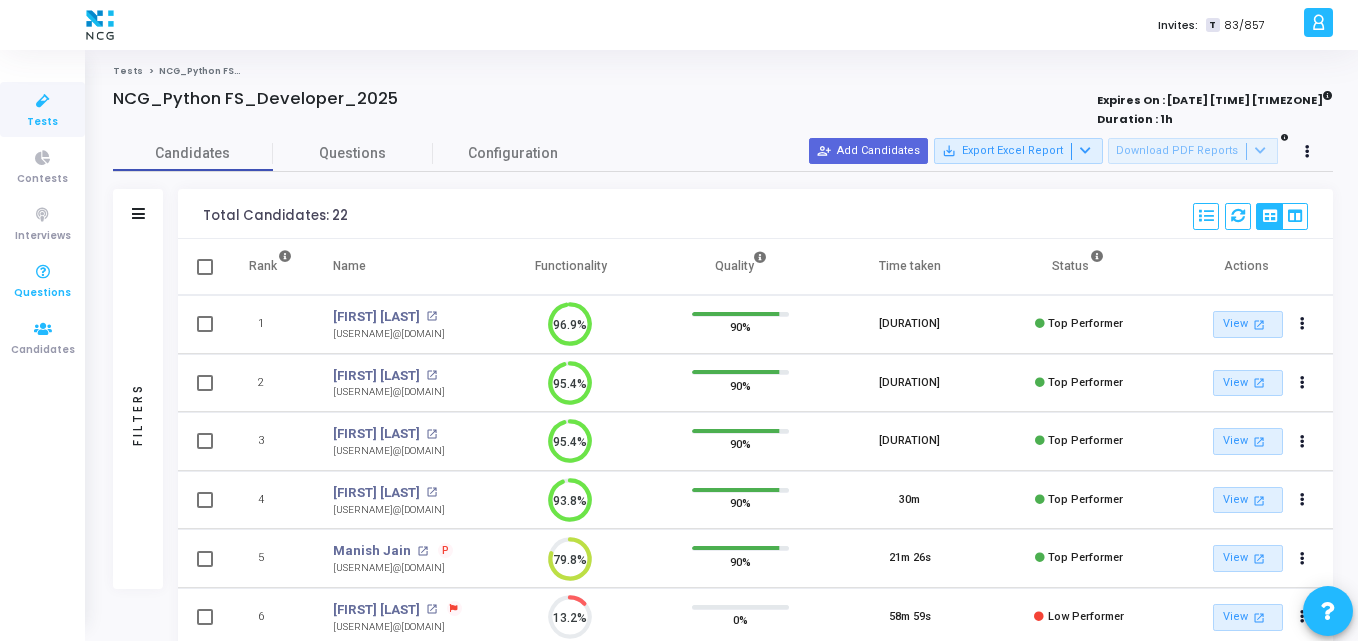 click on "Questions" at bounding box center [42, 280] 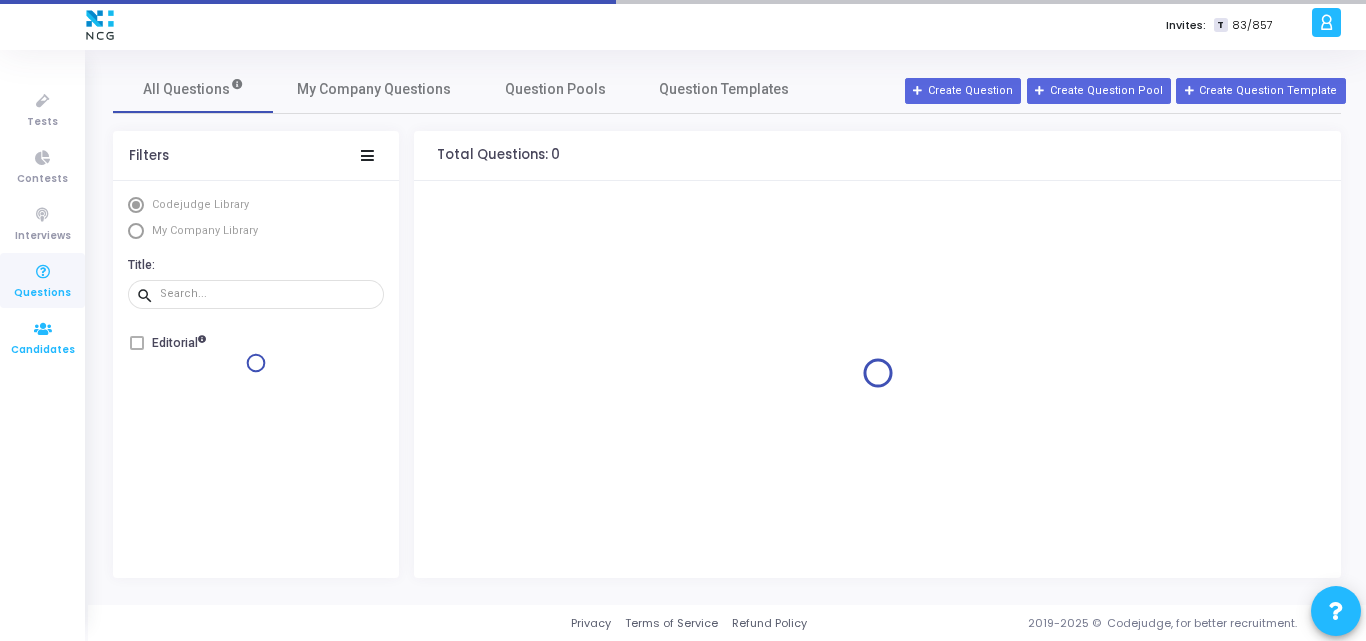 click at bounding box center [43, 329] 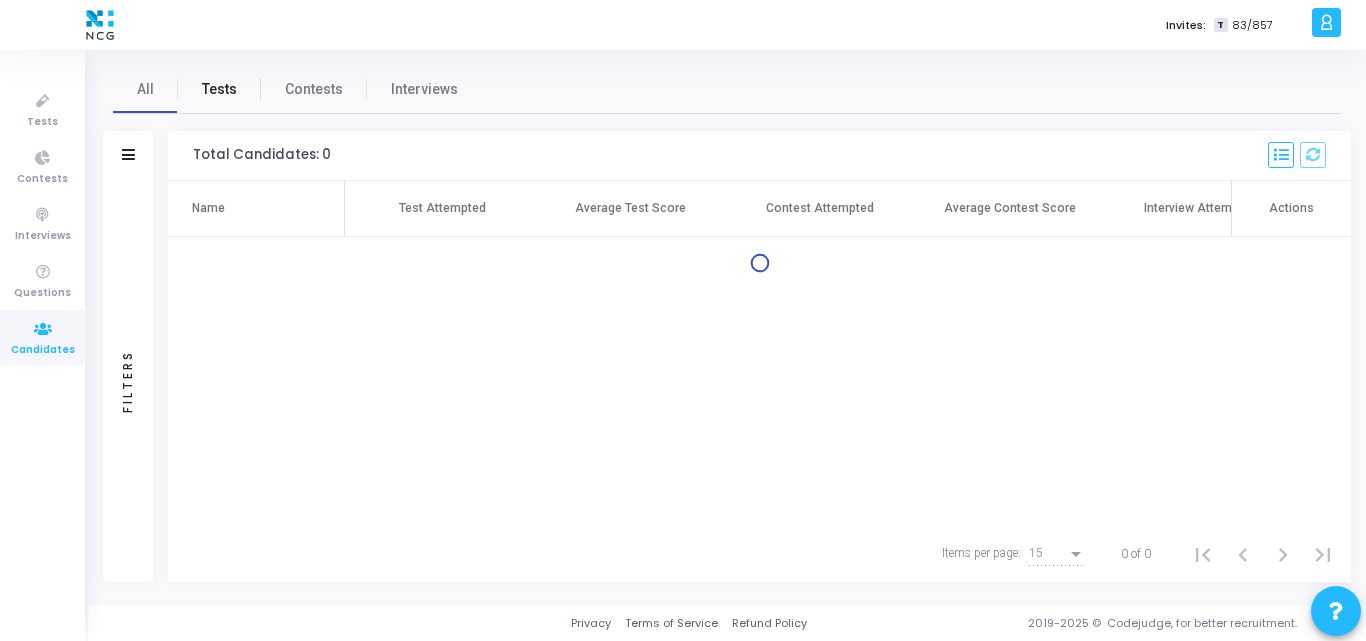 click on "Tests" at bounding box center [219, 89] 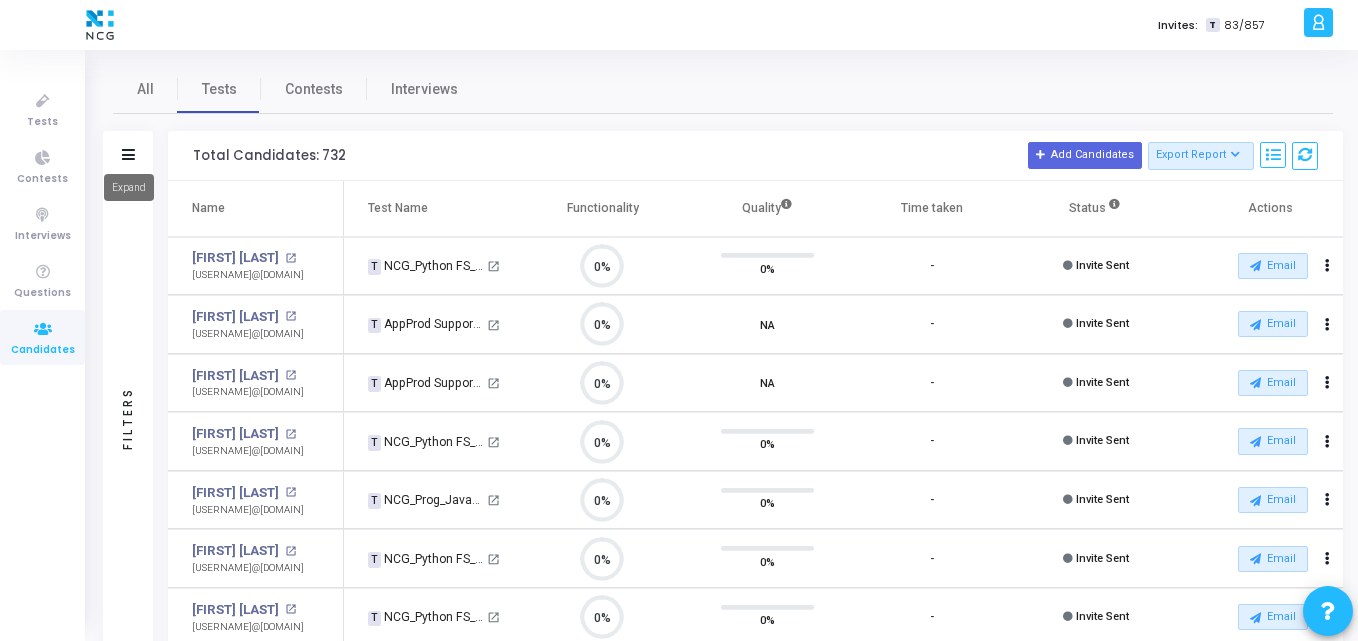 click 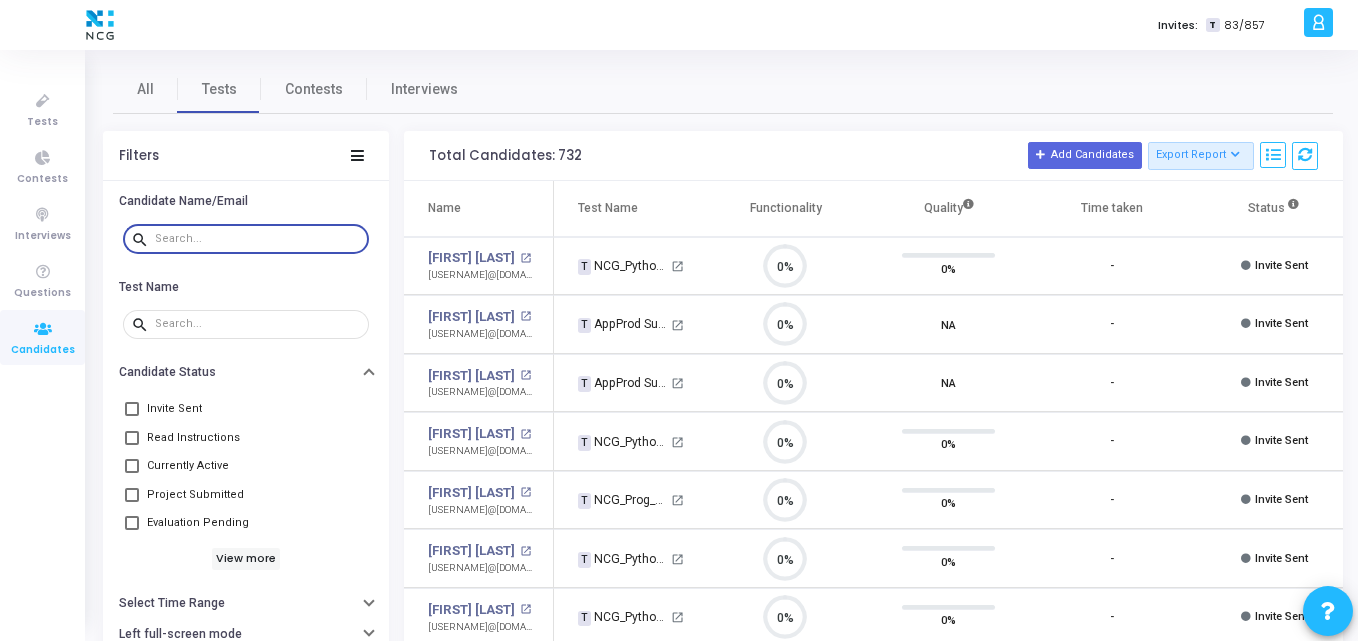 click at bounding box center [258, 239] 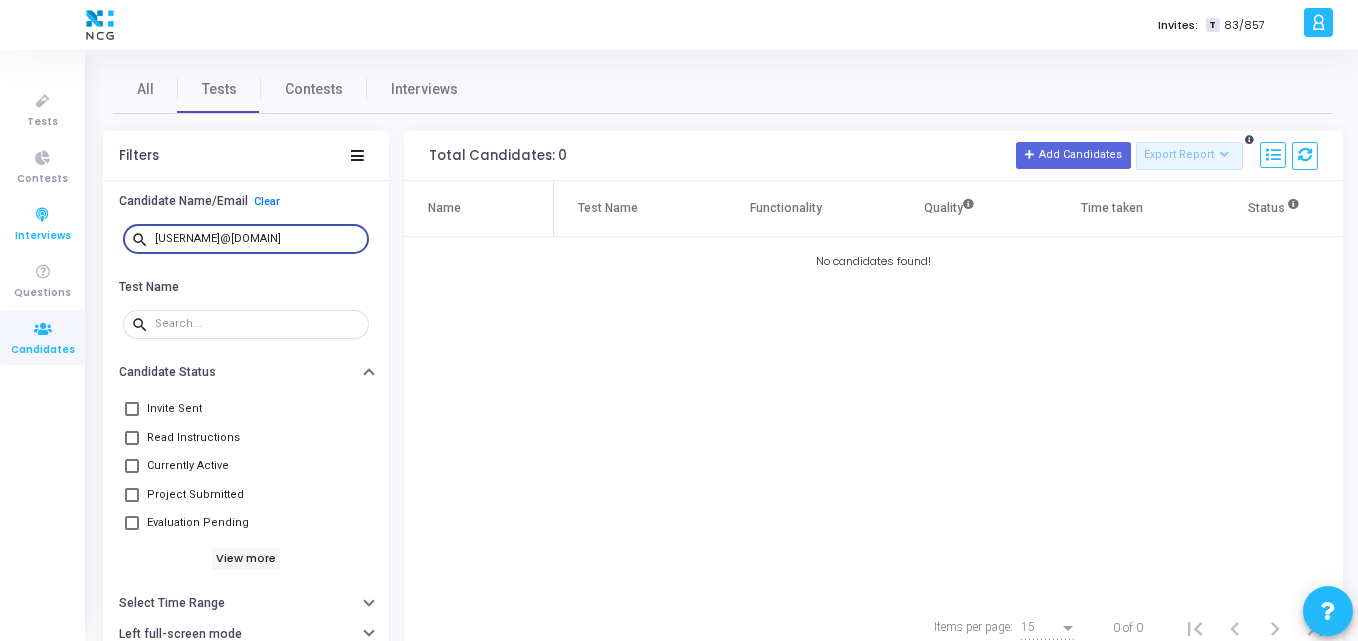 drag, startPoint x: 324, startPoint y: 240, endPoint x: 50, endPoint y: 243, distance: 274.01642 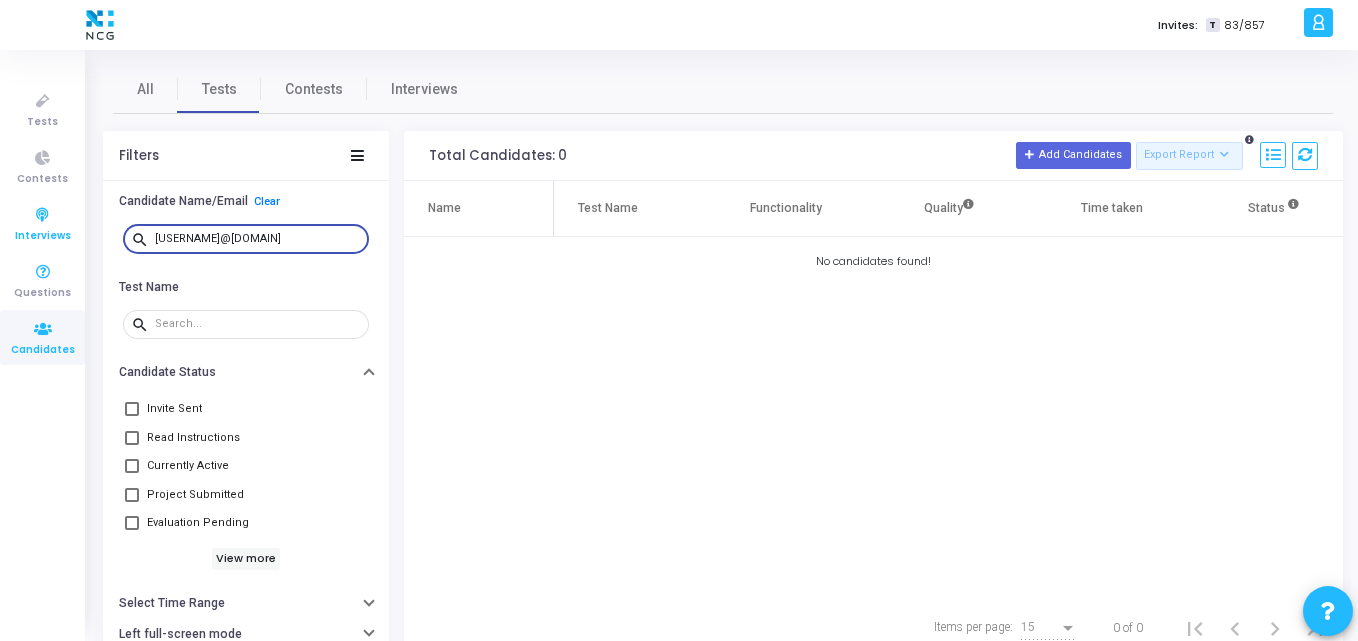 paste on "ranjanamitabh086" 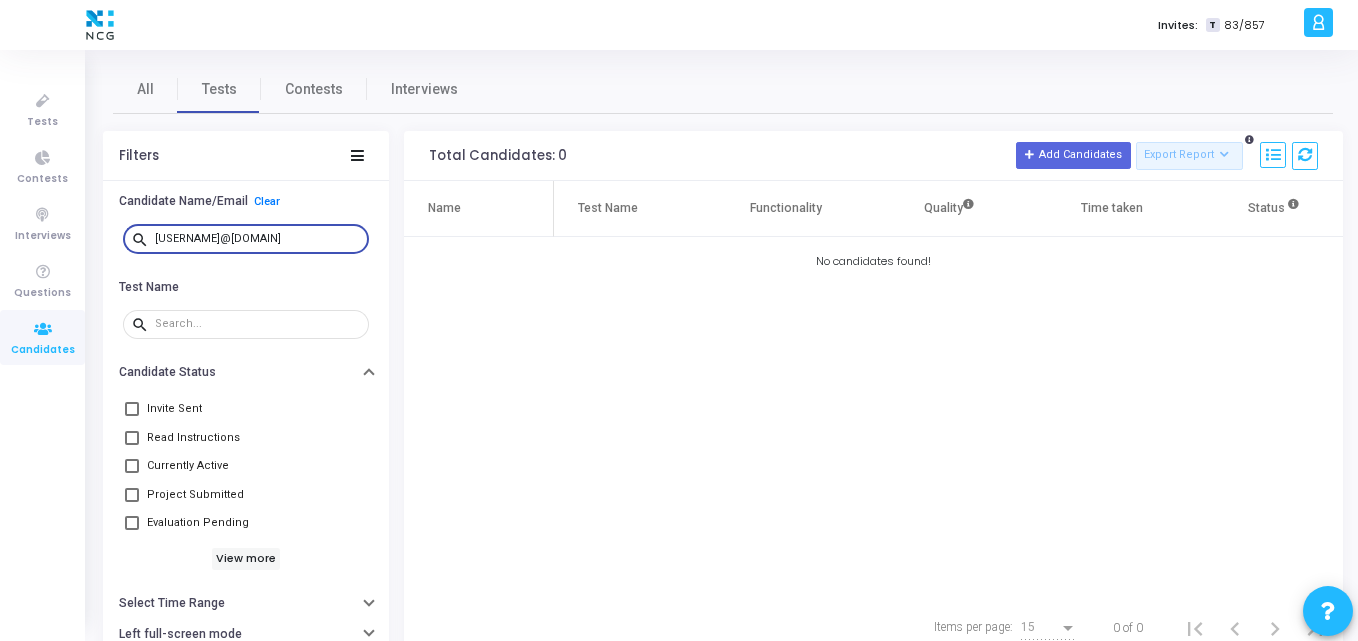 type on "ranjanamitabh086@gmail.com" 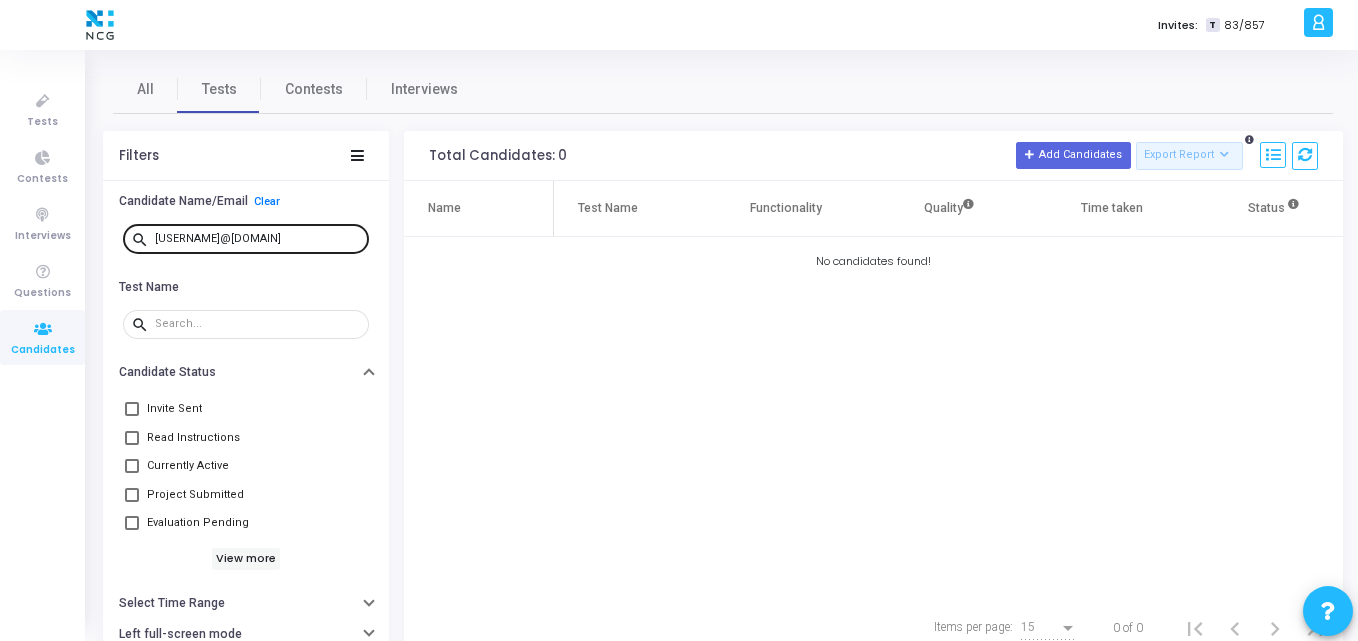 click on "ranjanamitabh086@gmail.com" at bounding box center (258, 238) 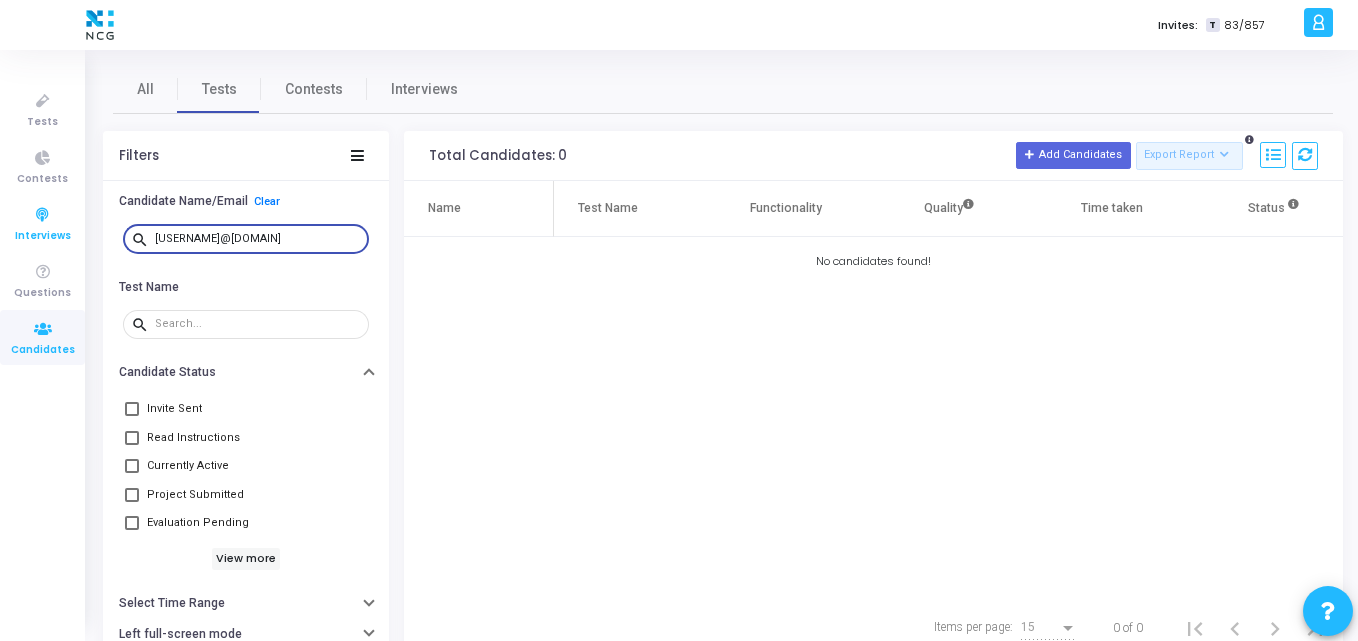 drag, startPoint x: 326, startPoint y: 243, endPoint x: 49, endPoint y: 220, distance: 277.95325 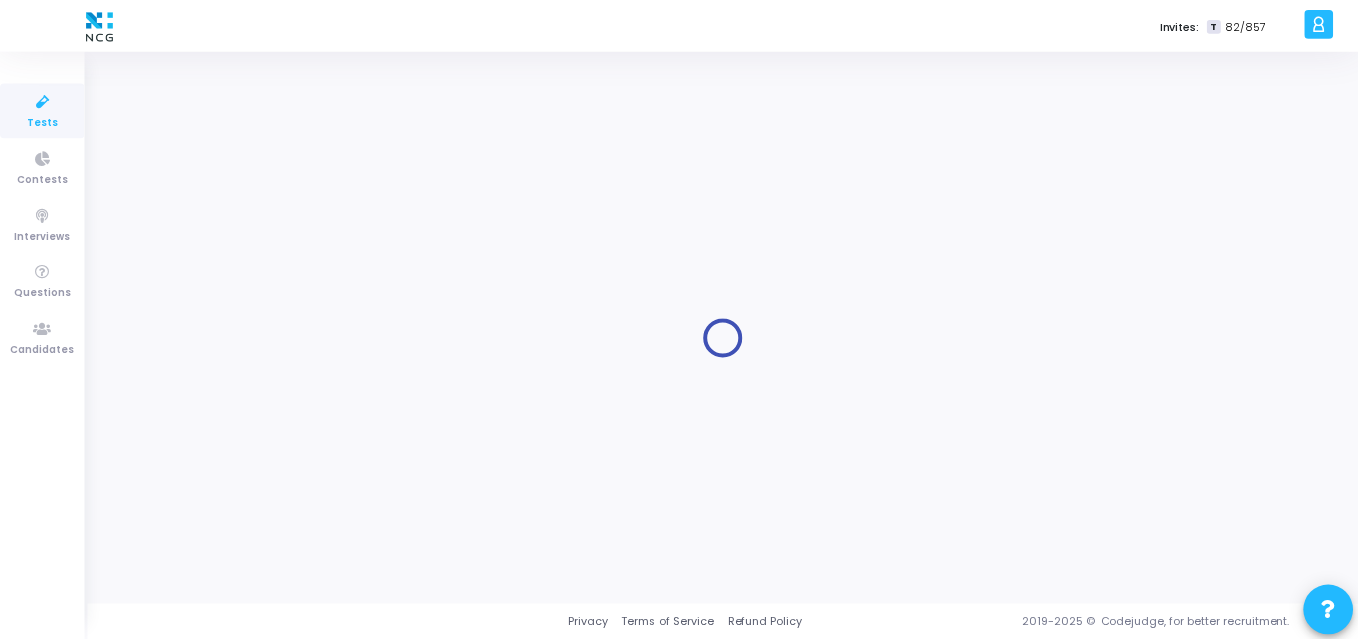 scroll, scrollTop: 0, scrollLeft: 0, axis: both 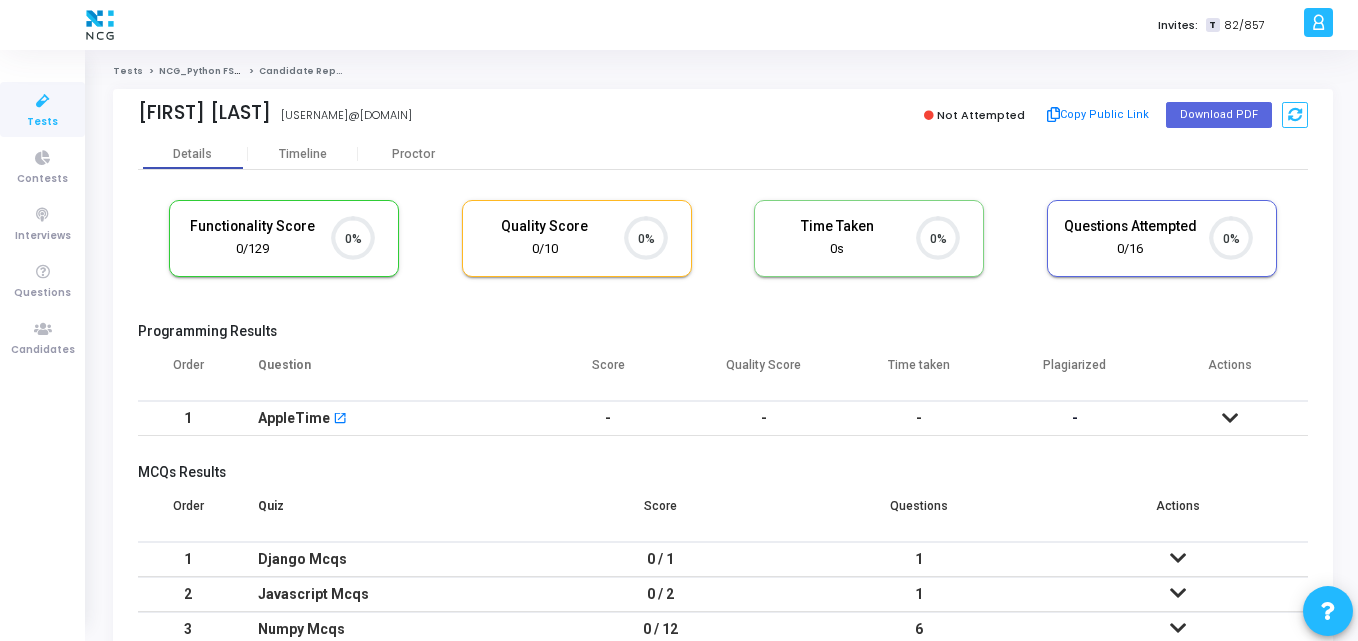 click on "Programming Results Order Question Score Quality Score Time taken Plagiarized Actions 1 AppleTime open_in_new - - - - No submissions found!" at bounding box center [723, 385] 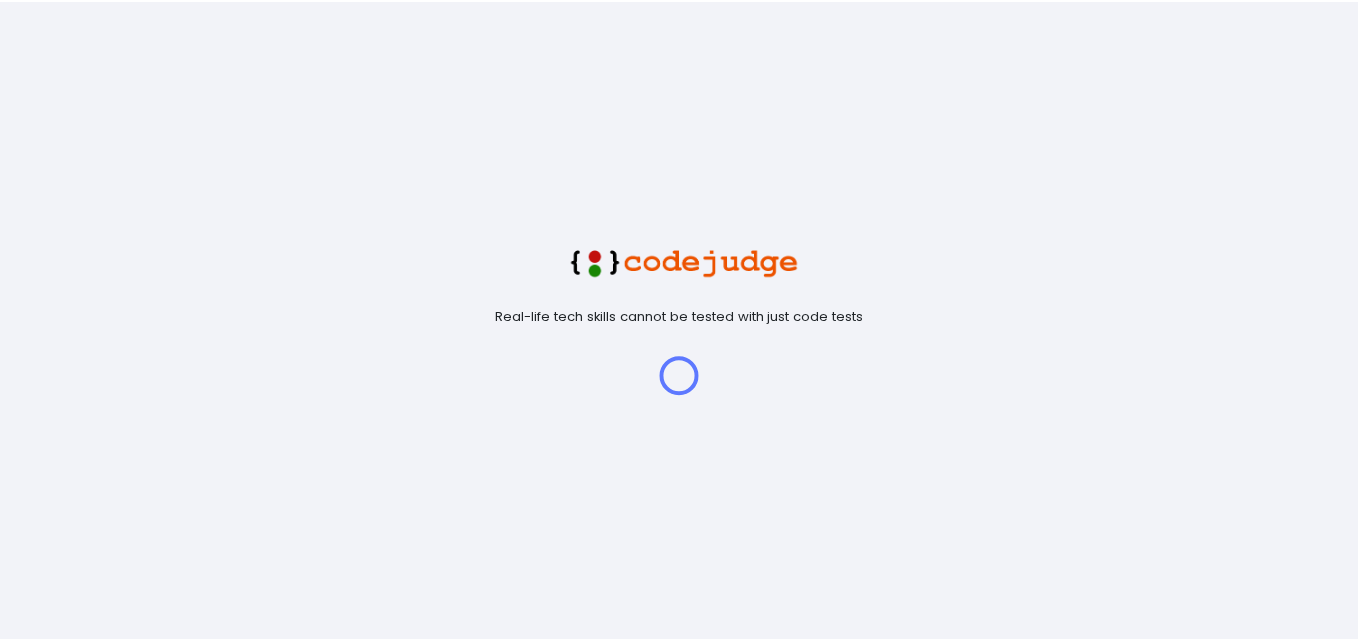 scroll, scrollTop: 0, scrollLeft: 0, axis: both 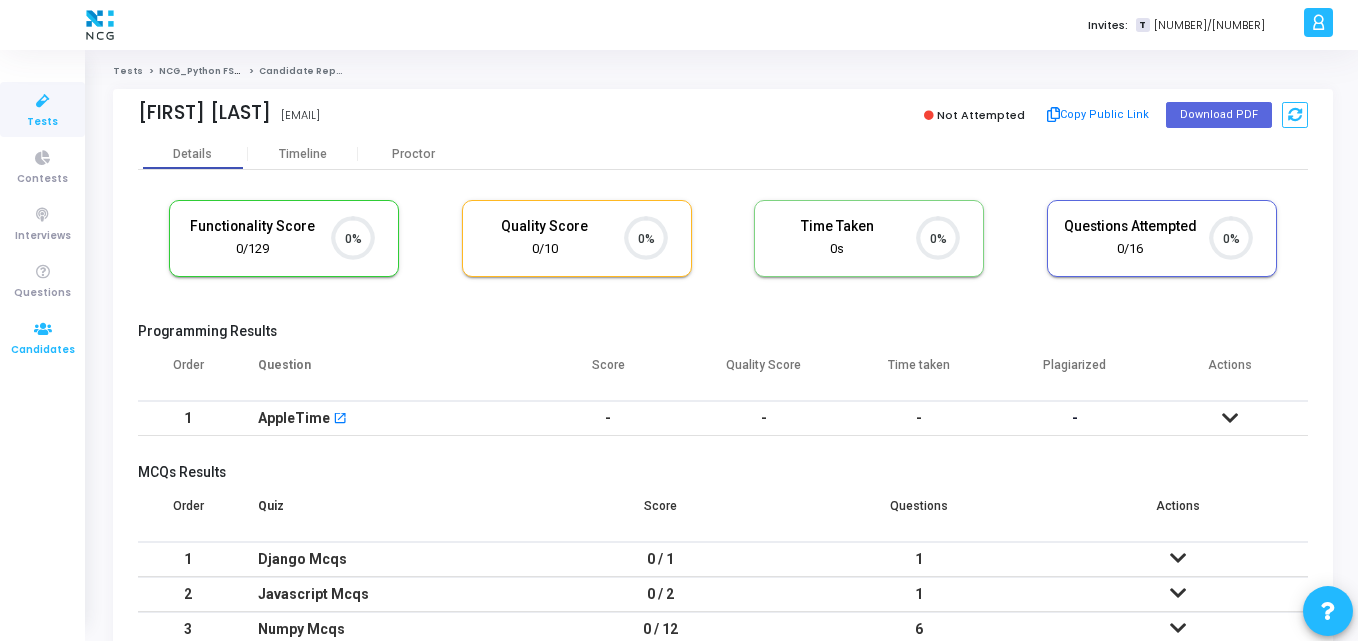 click at bounding box center [43, 329] 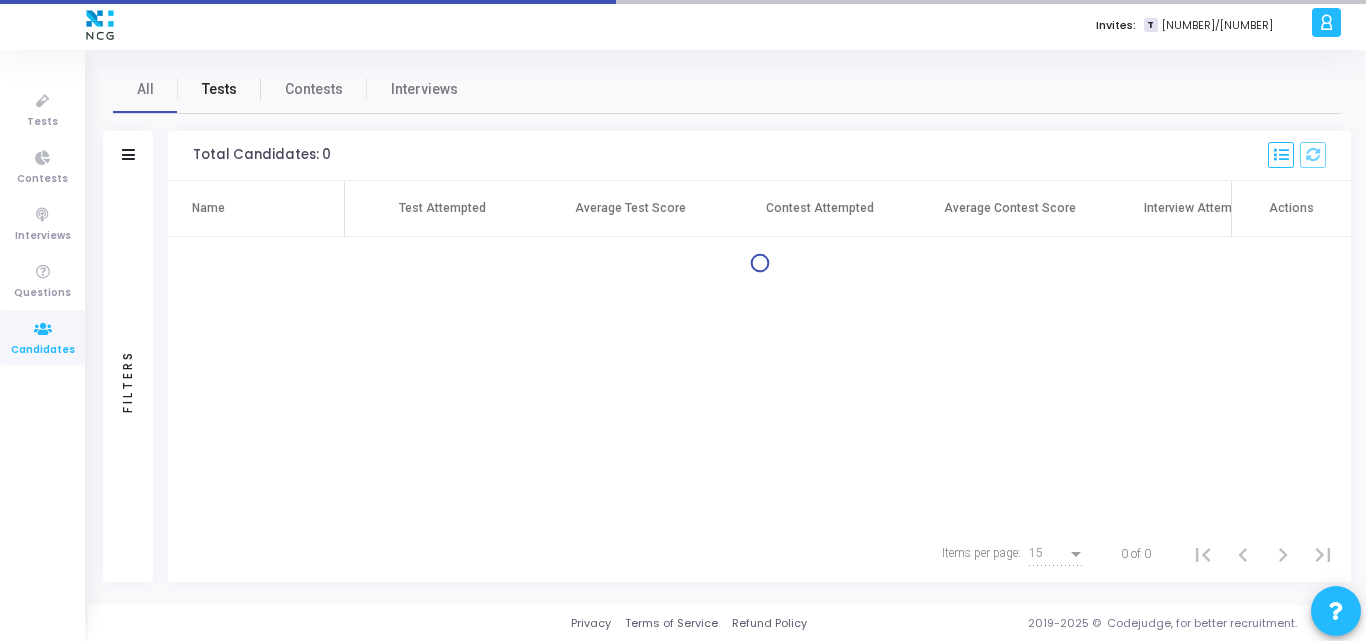 click on "Tests" at bounding box center [219, 89] 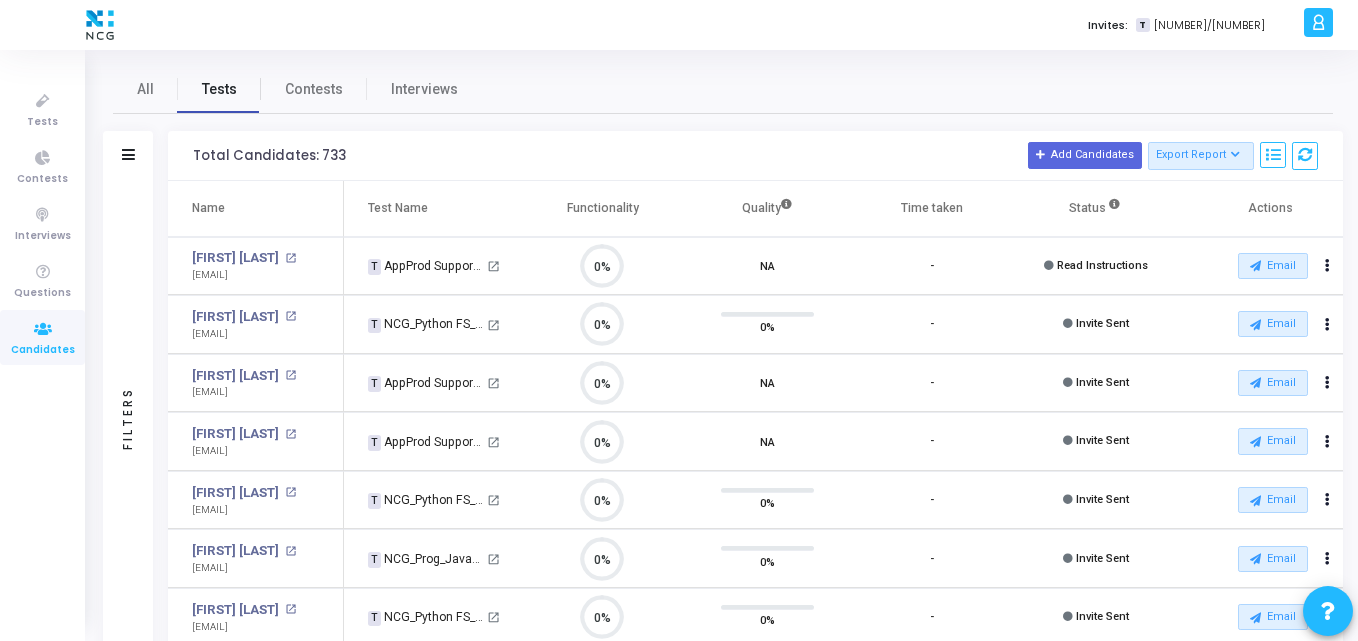 scroll, scrollTop: 9, scrollLeft: 0, axis: vertical 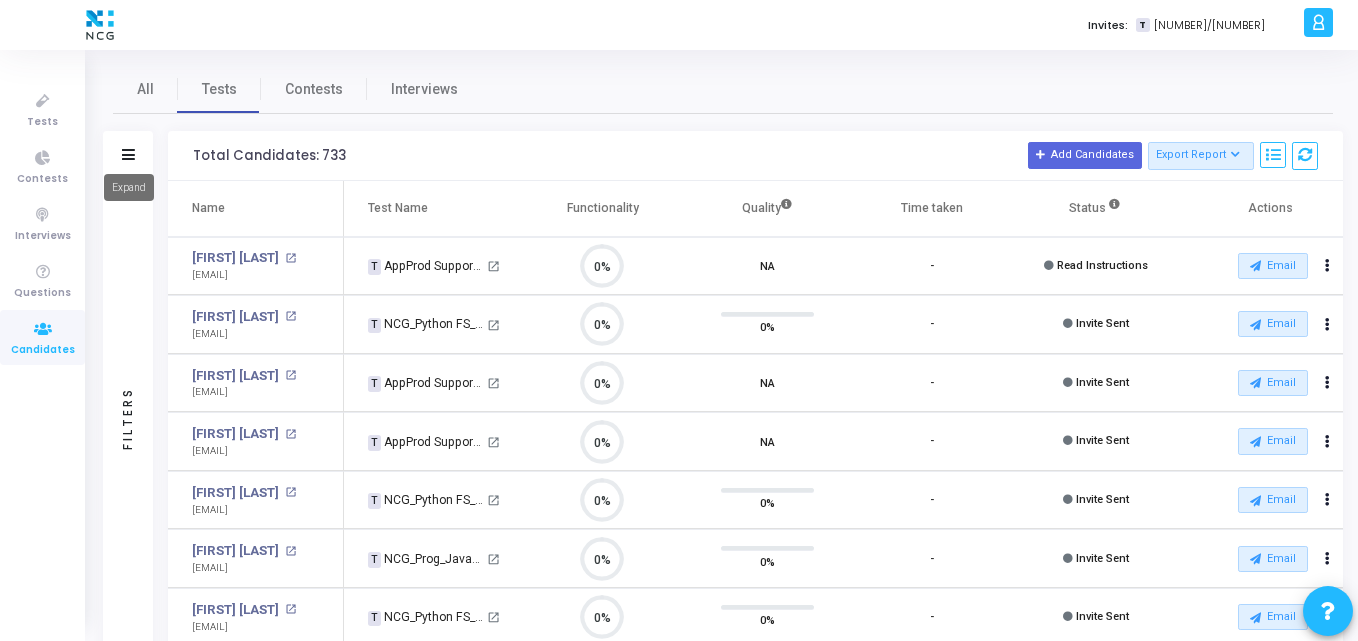 click 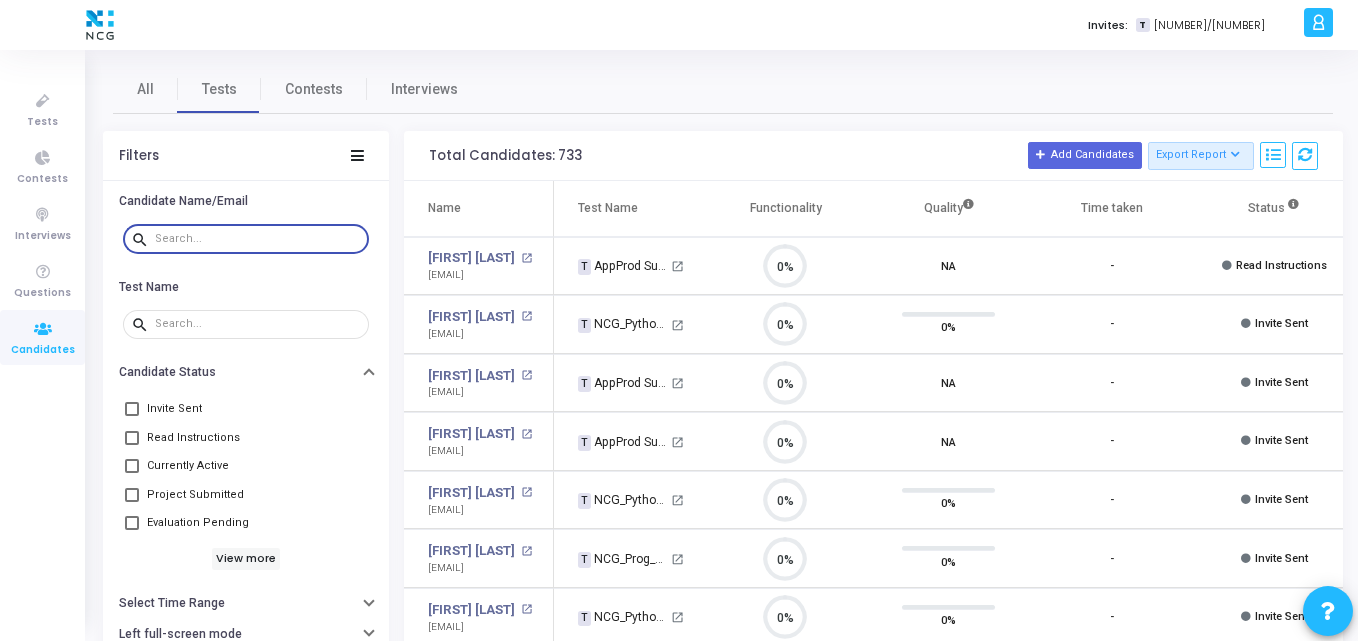 click at bounding box center (258, 239) 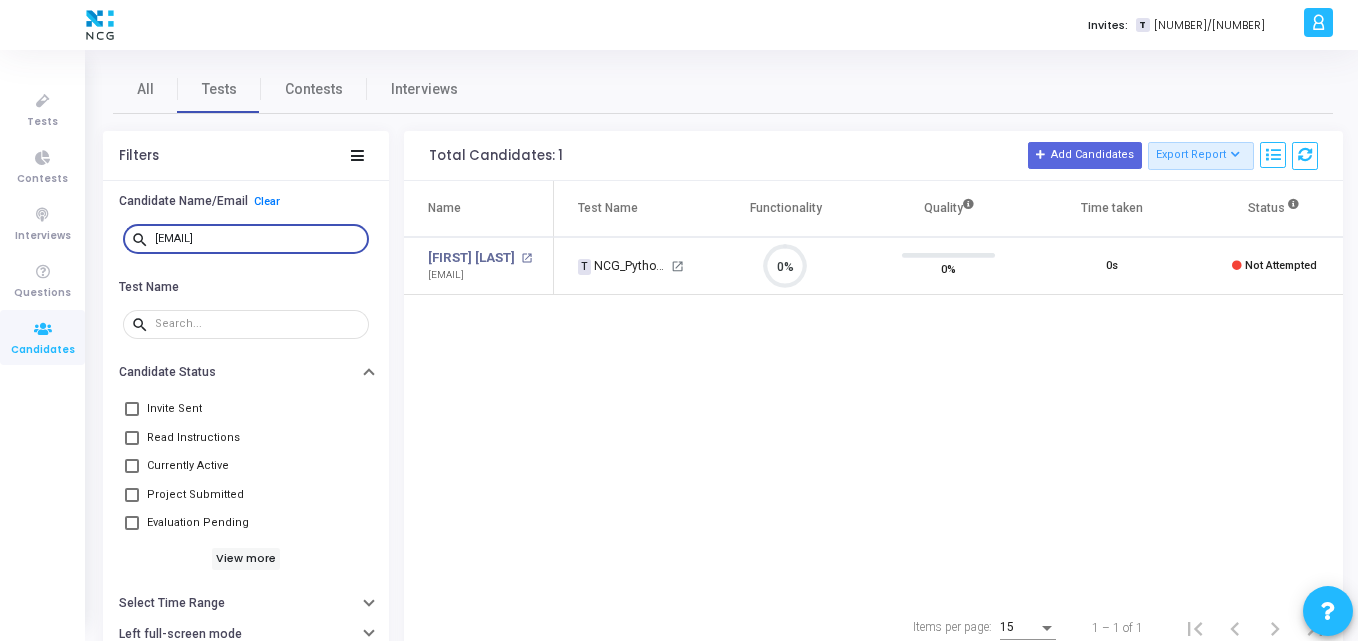 type on "dikshitneha28@gmail.com" 